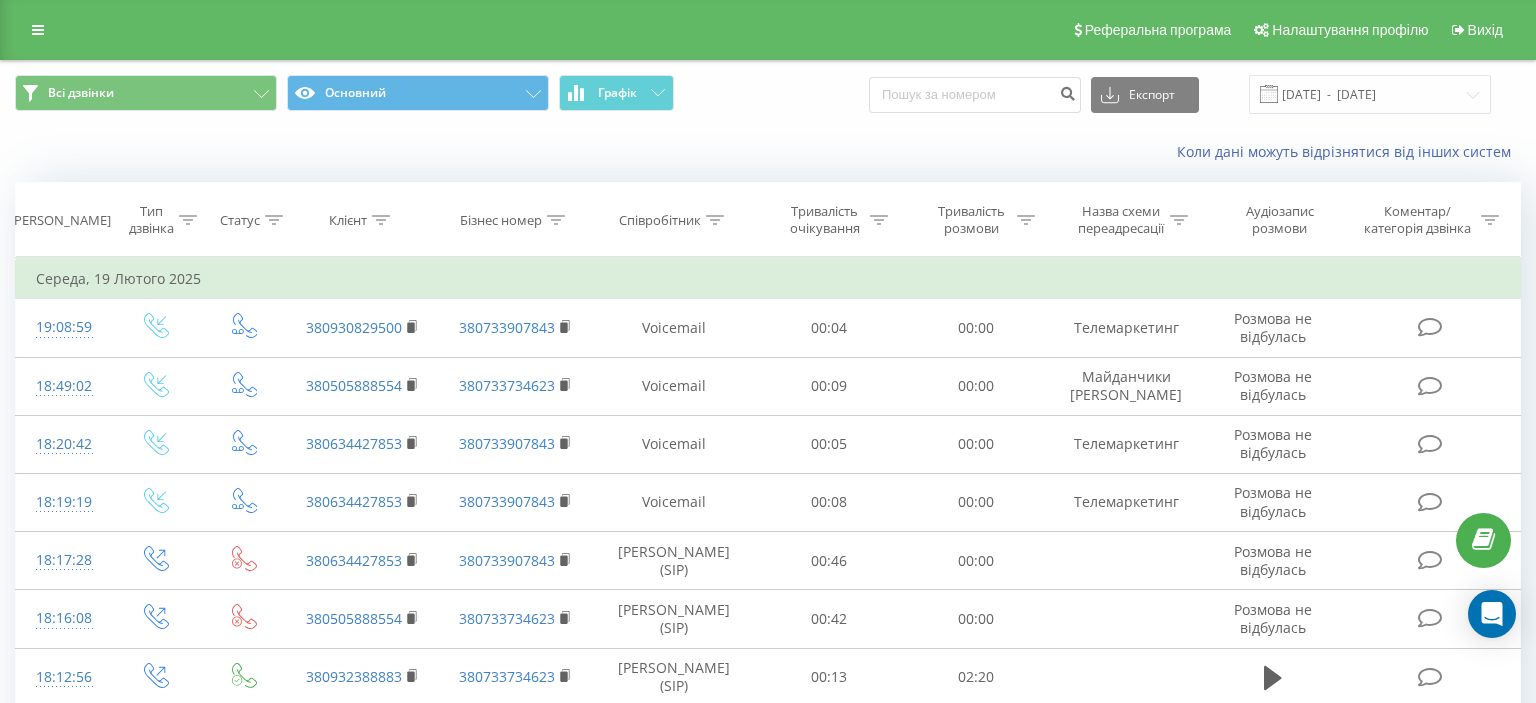 scroll, scrollTop: 0, scrollLeft: 0, axis: both 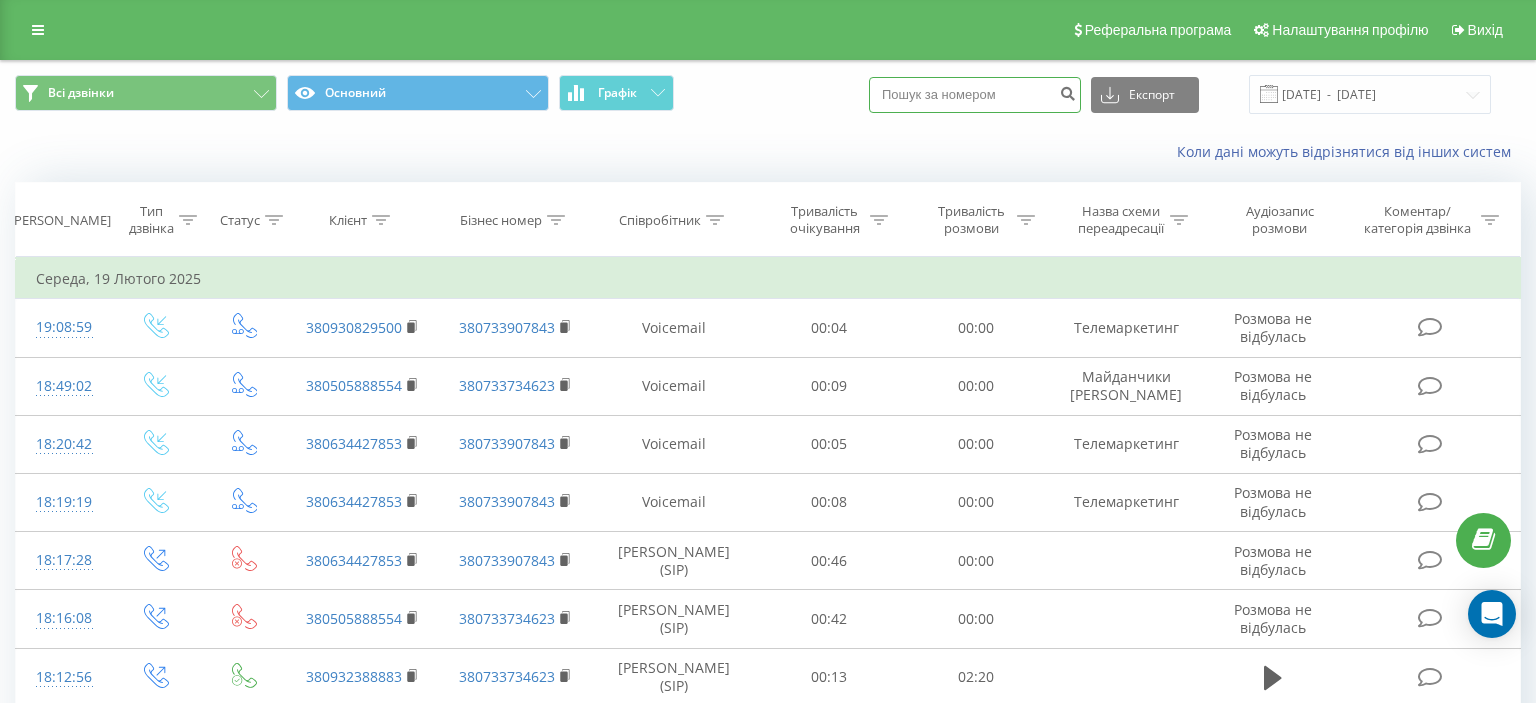 drag, startPoint x: 902, startPoint y: 94, endPoint x: 1044, endPoint y: 99, distance: 142.088 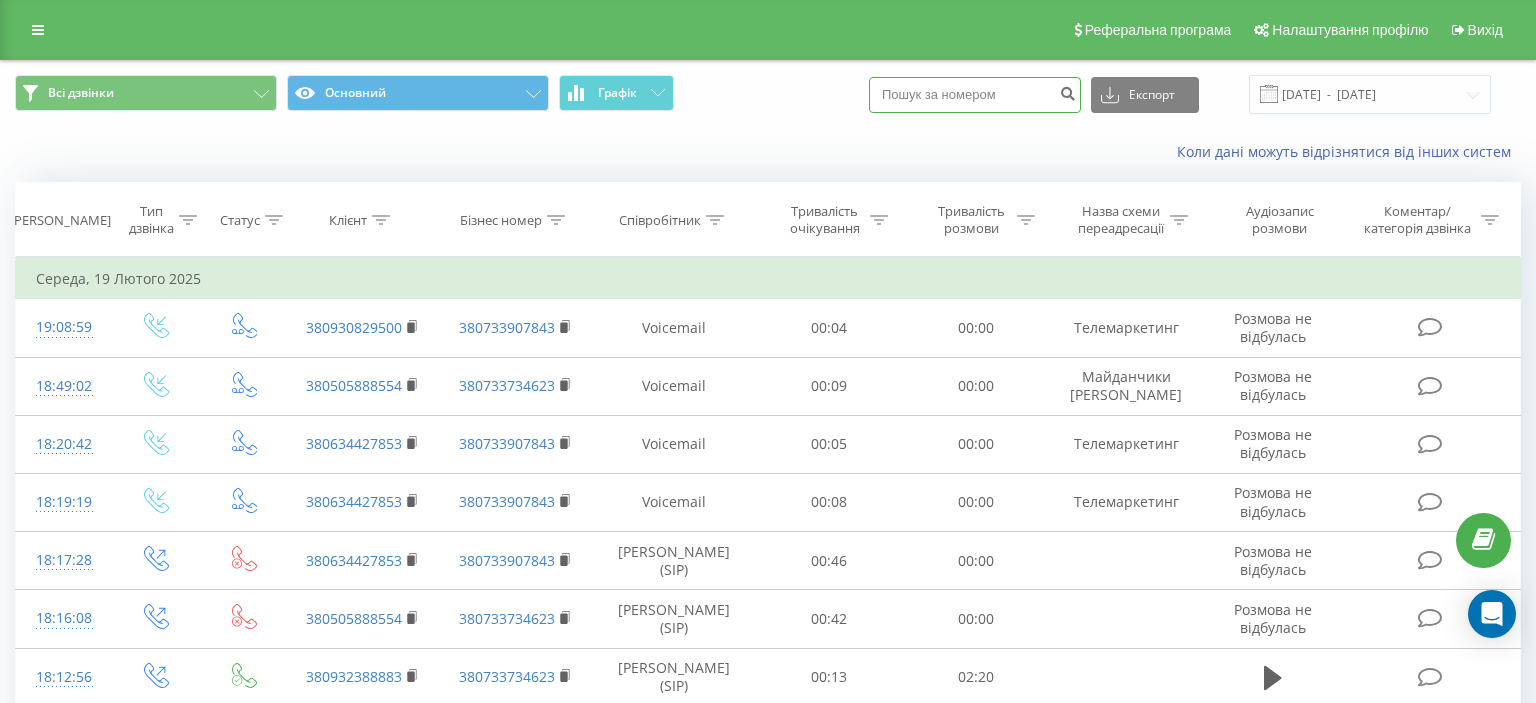 paste on "(068) 326 65 80" 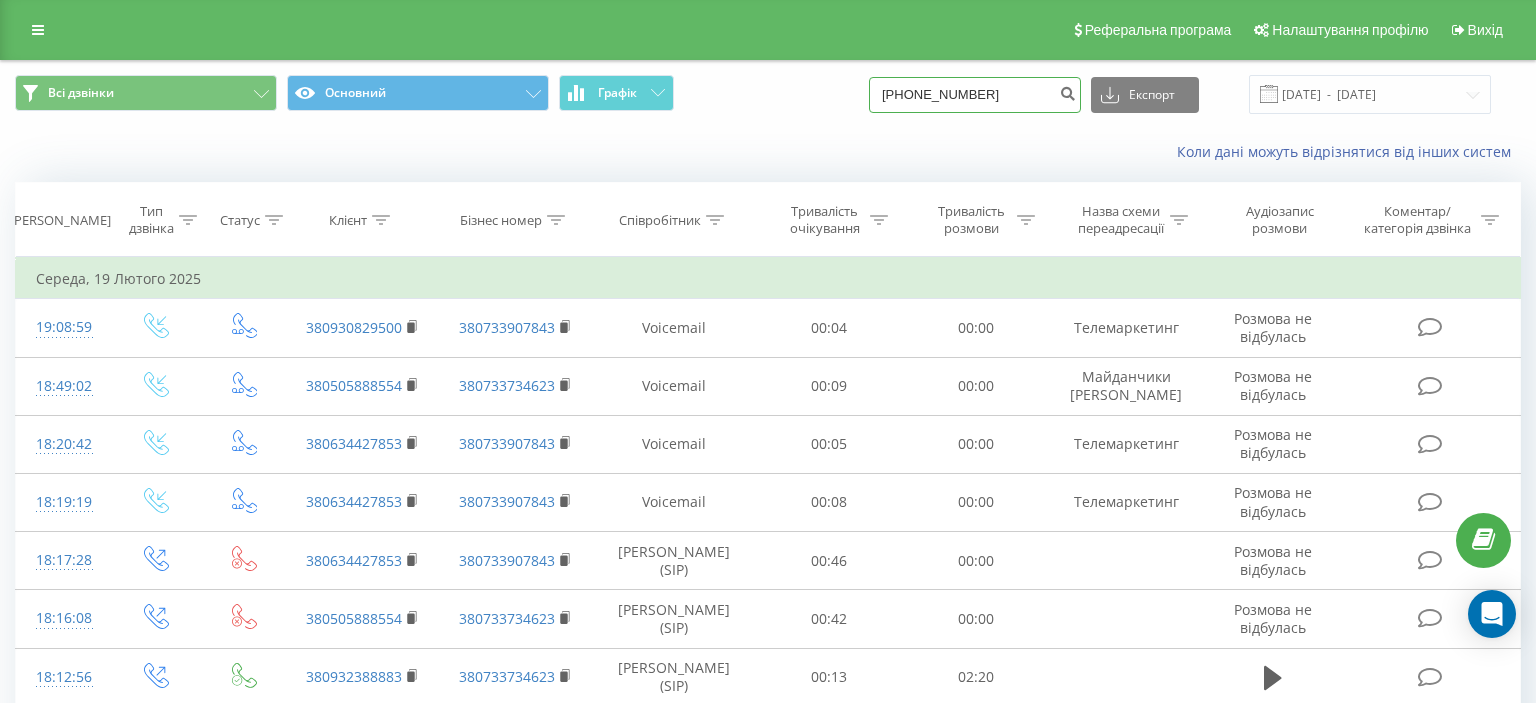 click on "(068) 326 65 80" at bounding box center (975, 95) 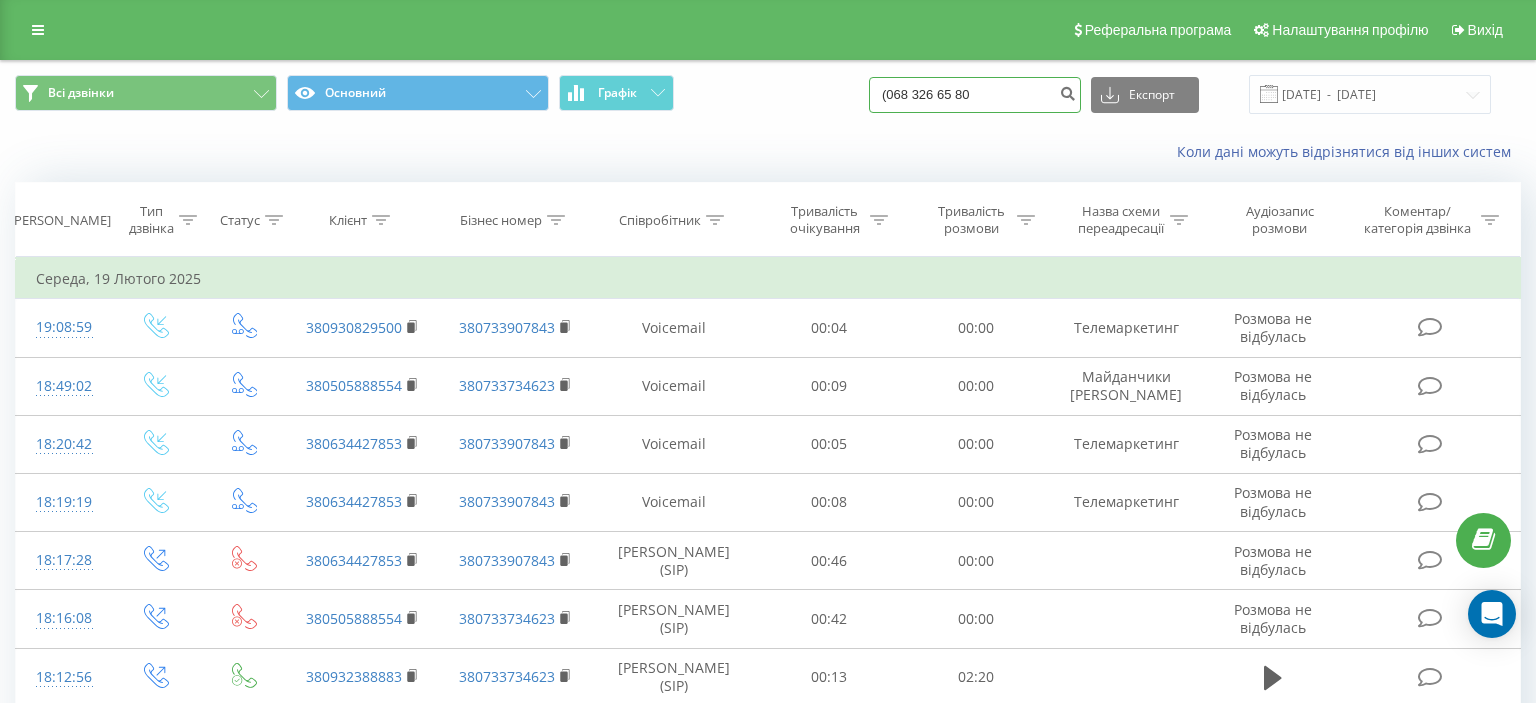 click on "(068 326 65 80" at bounding box center [975, 95] 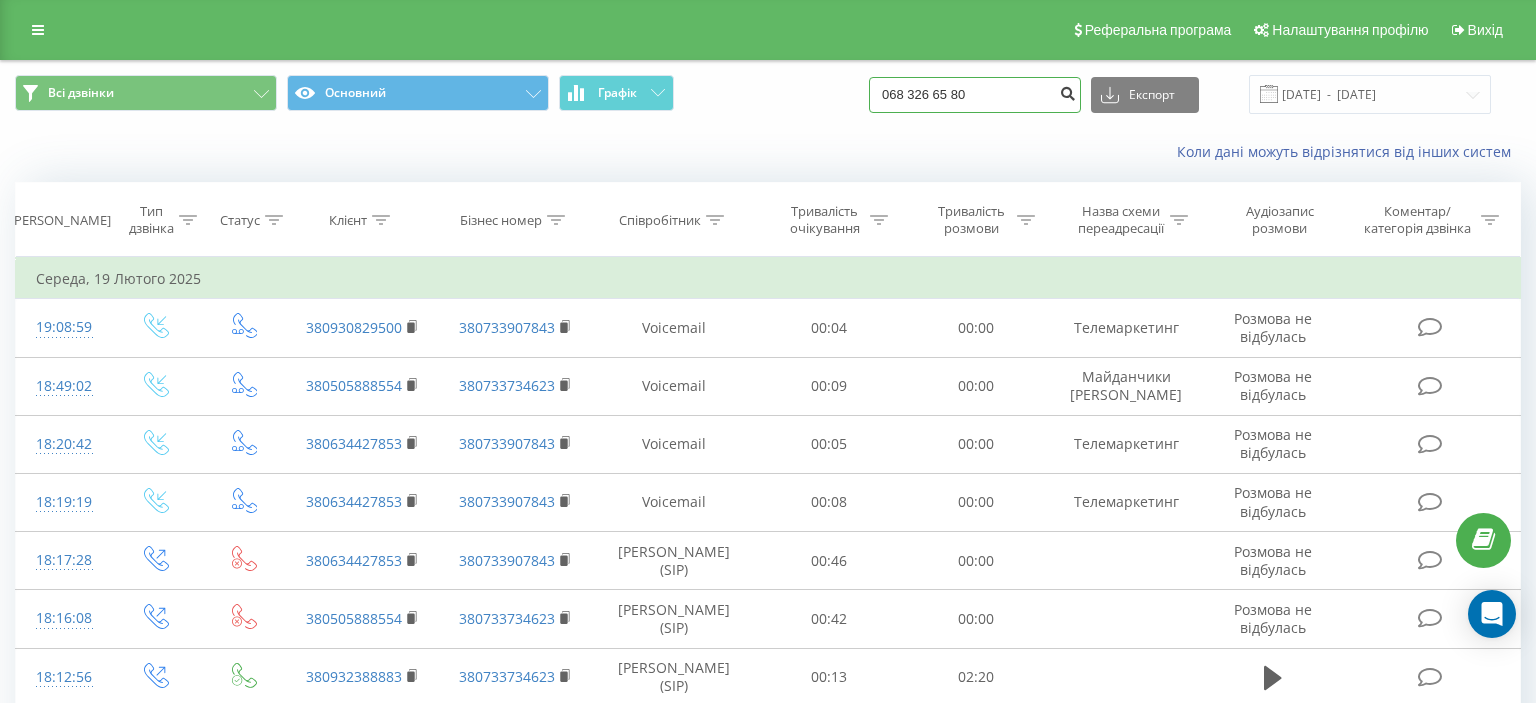 type on "068 326 65 80" 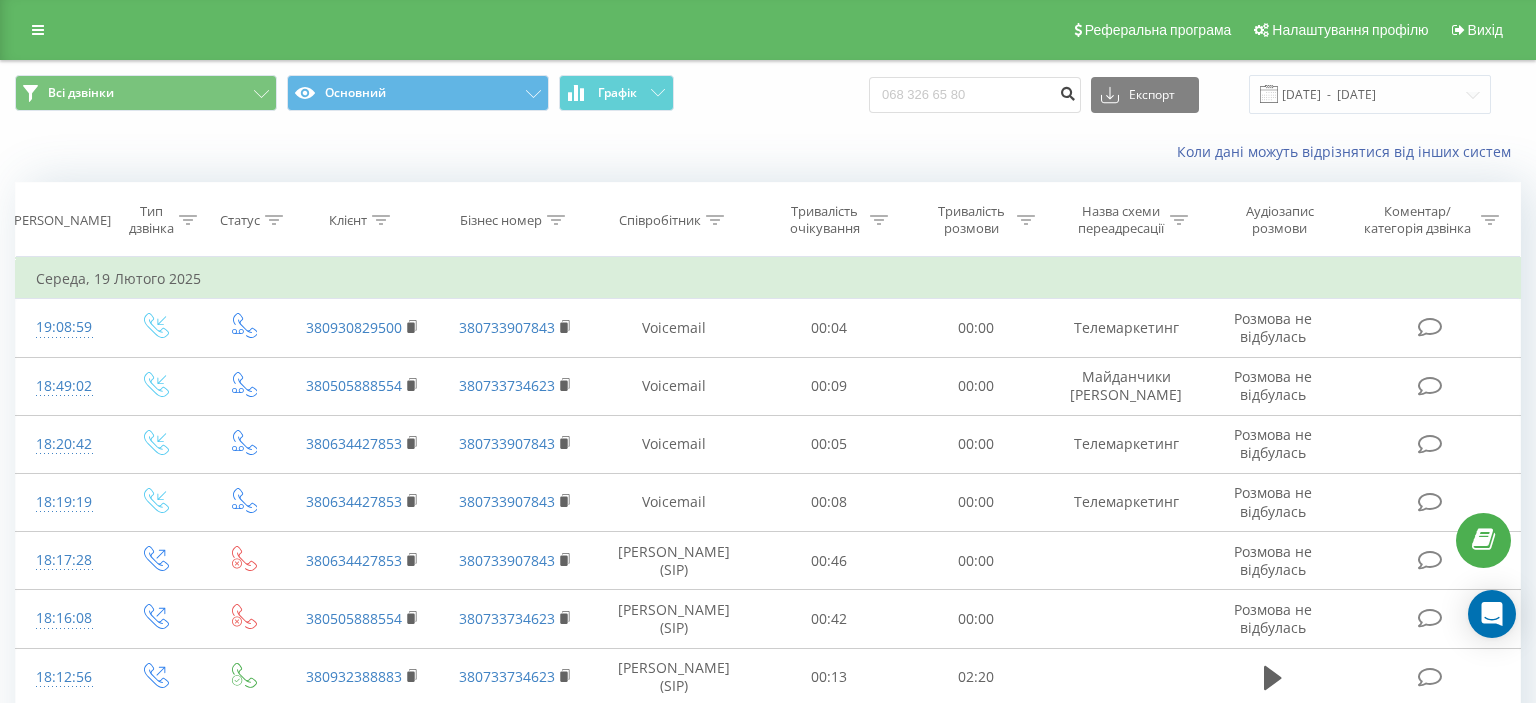 drag, startPoint x: 1077, startPoint y: 94, endPoint x: 936, endPoint y: 131, distance: 145.7738 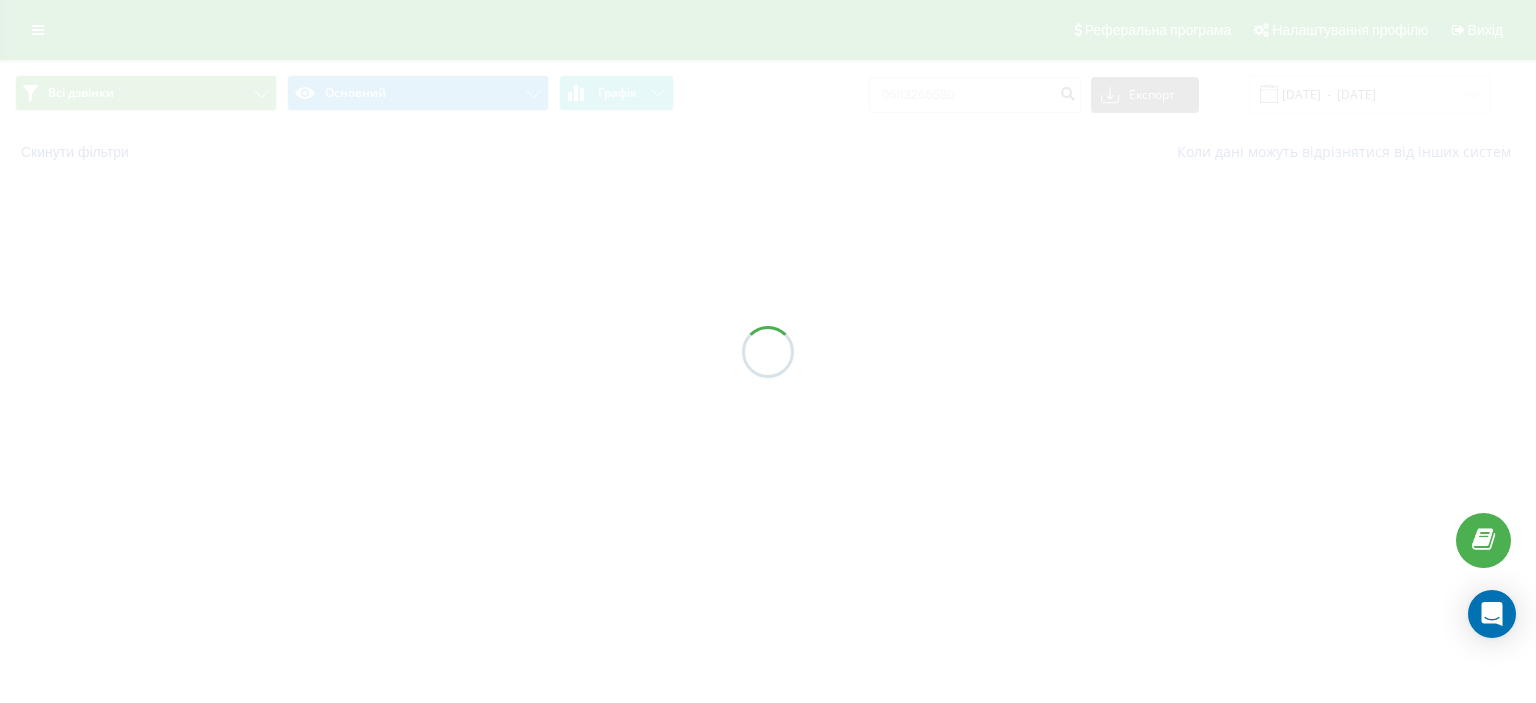 scroll, scrollTop: 0, scrollLeft: 0, axis: both 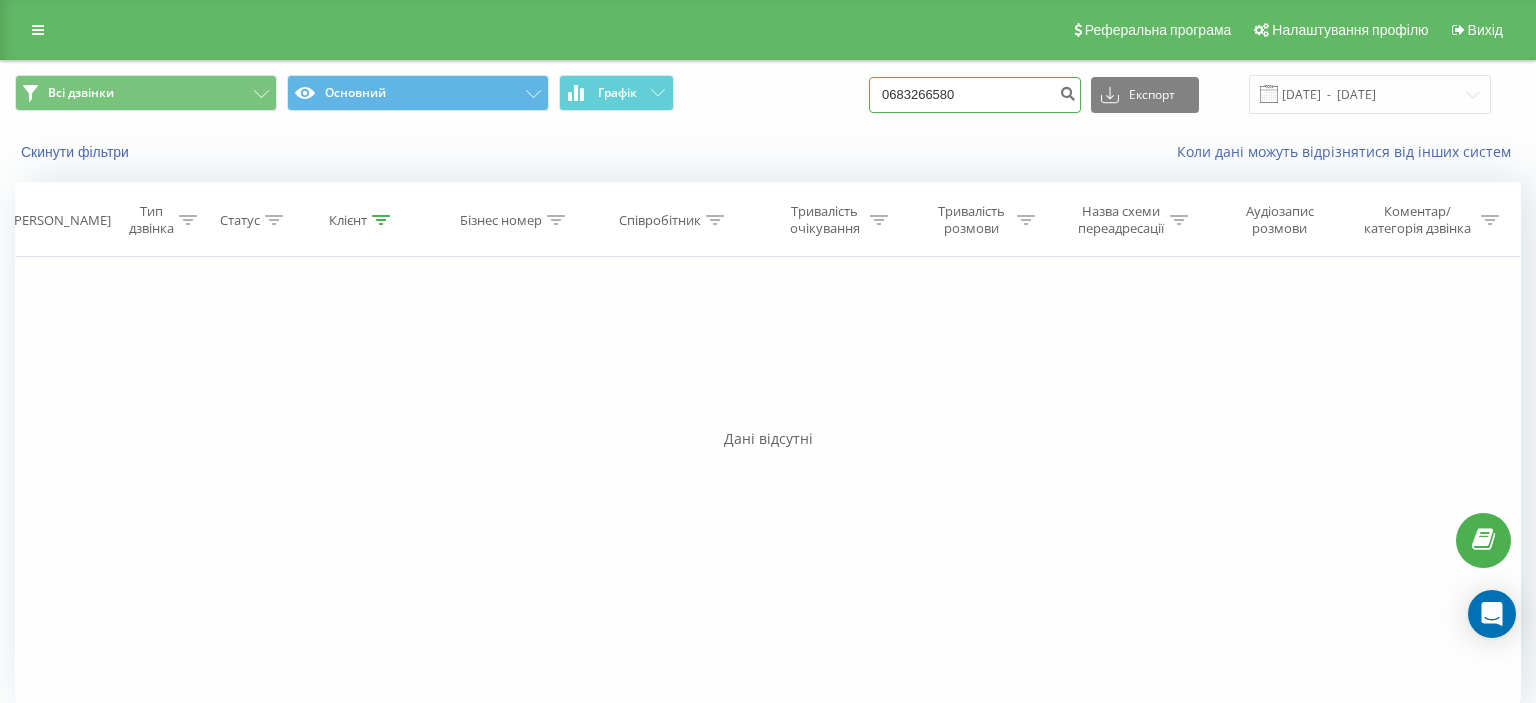 drag, startPoint x: 899, startPoint y: 92, endPoint x: 1051, endPoint y: 94, distance: 152.01315 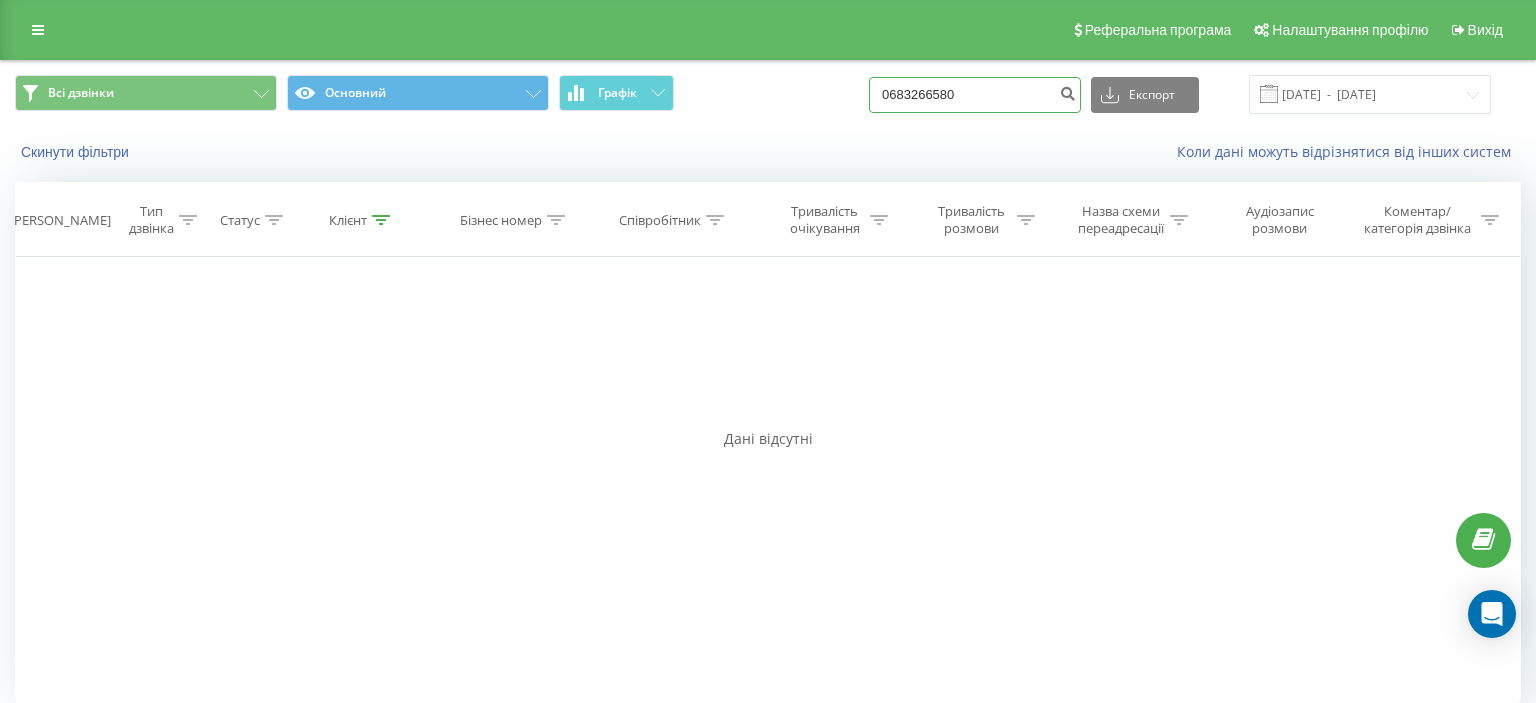 paste on "(067) 170 81 81" 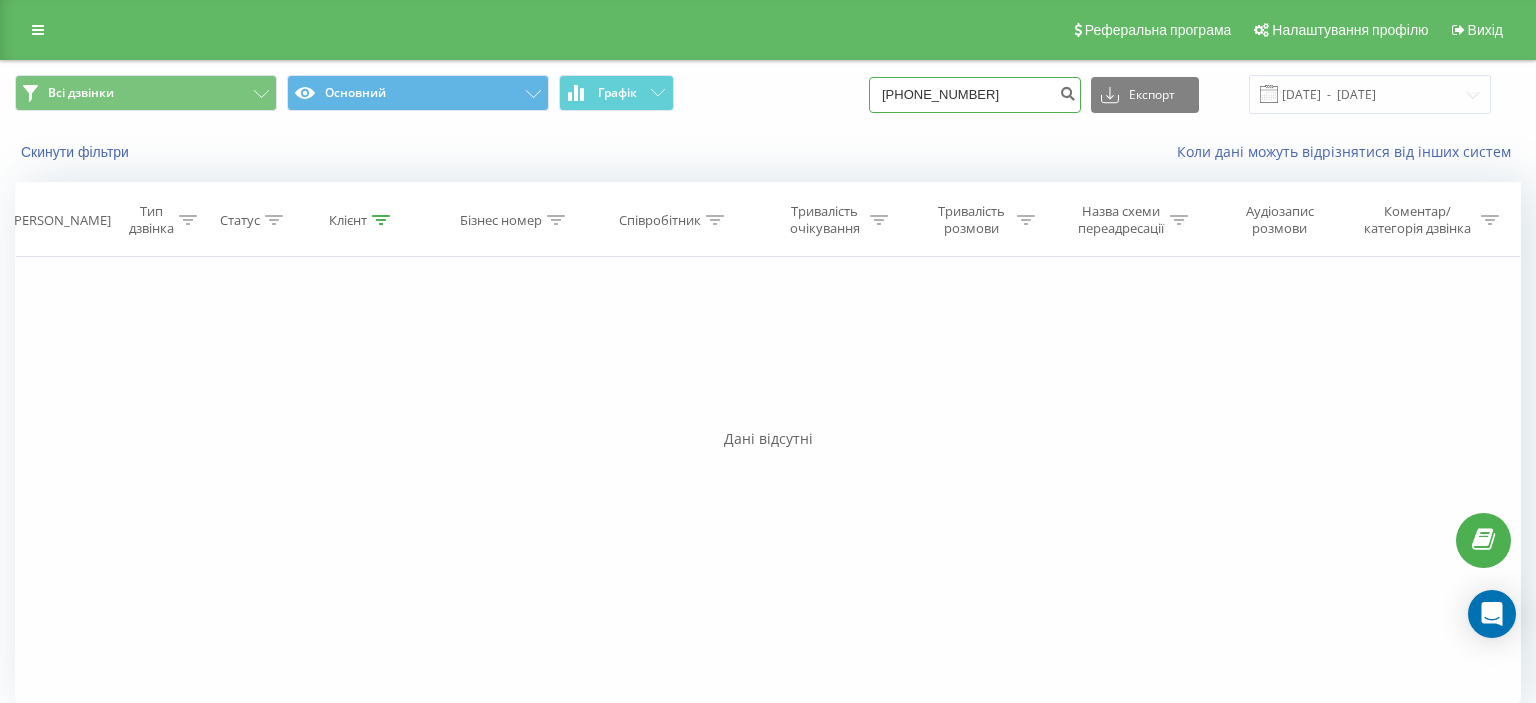 click on "(067) 170 81 81" at bounding box center [975, 95] 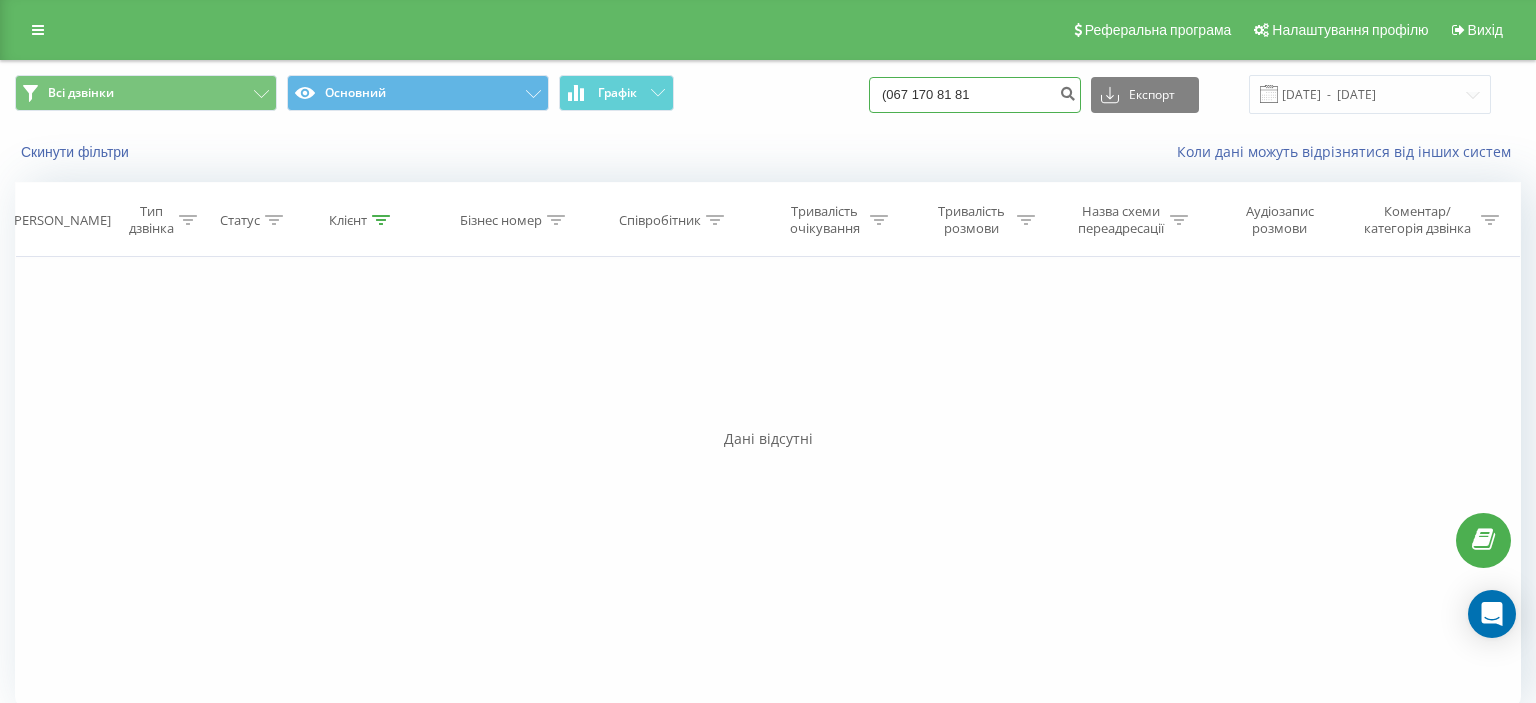 click on "(067 170 81 81" at bounding box center (975, 95) 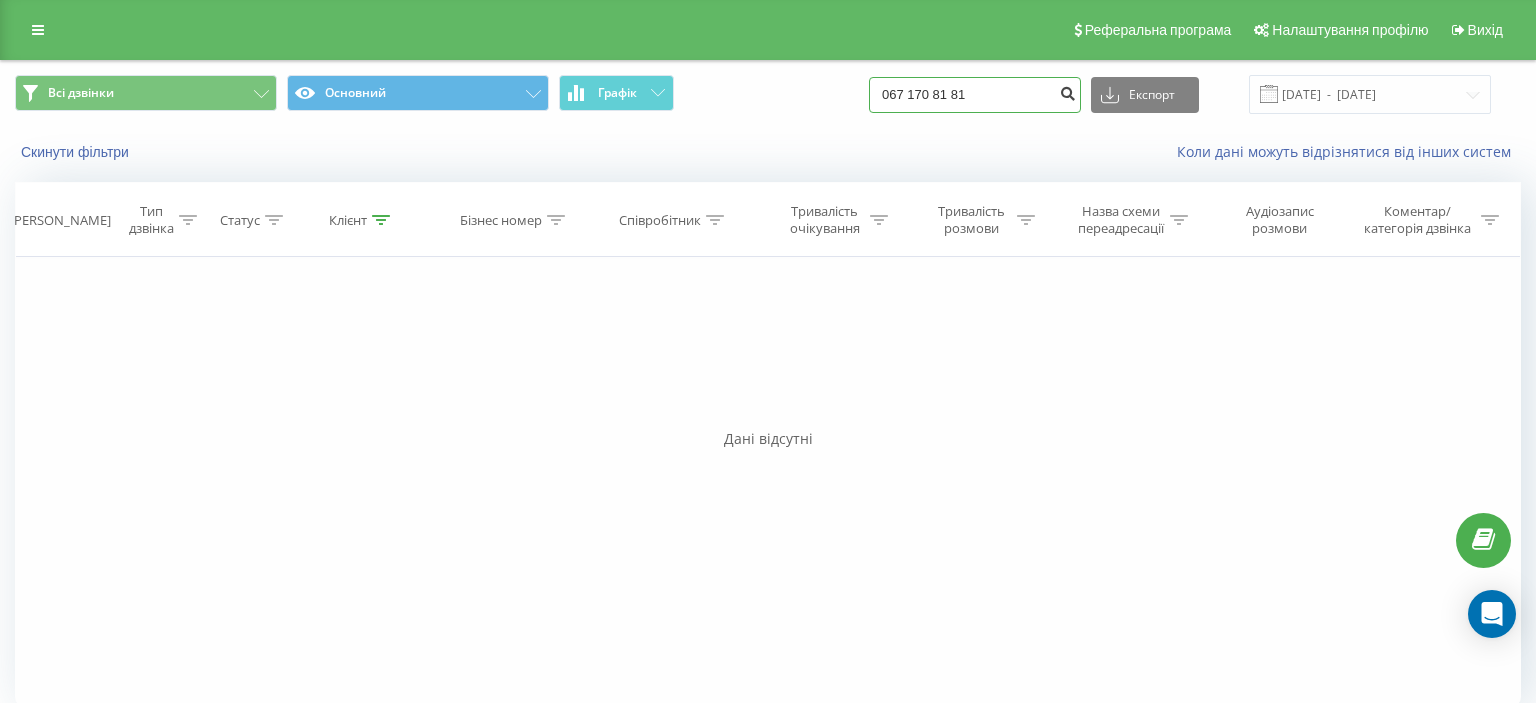 type on "067 170 81 81" 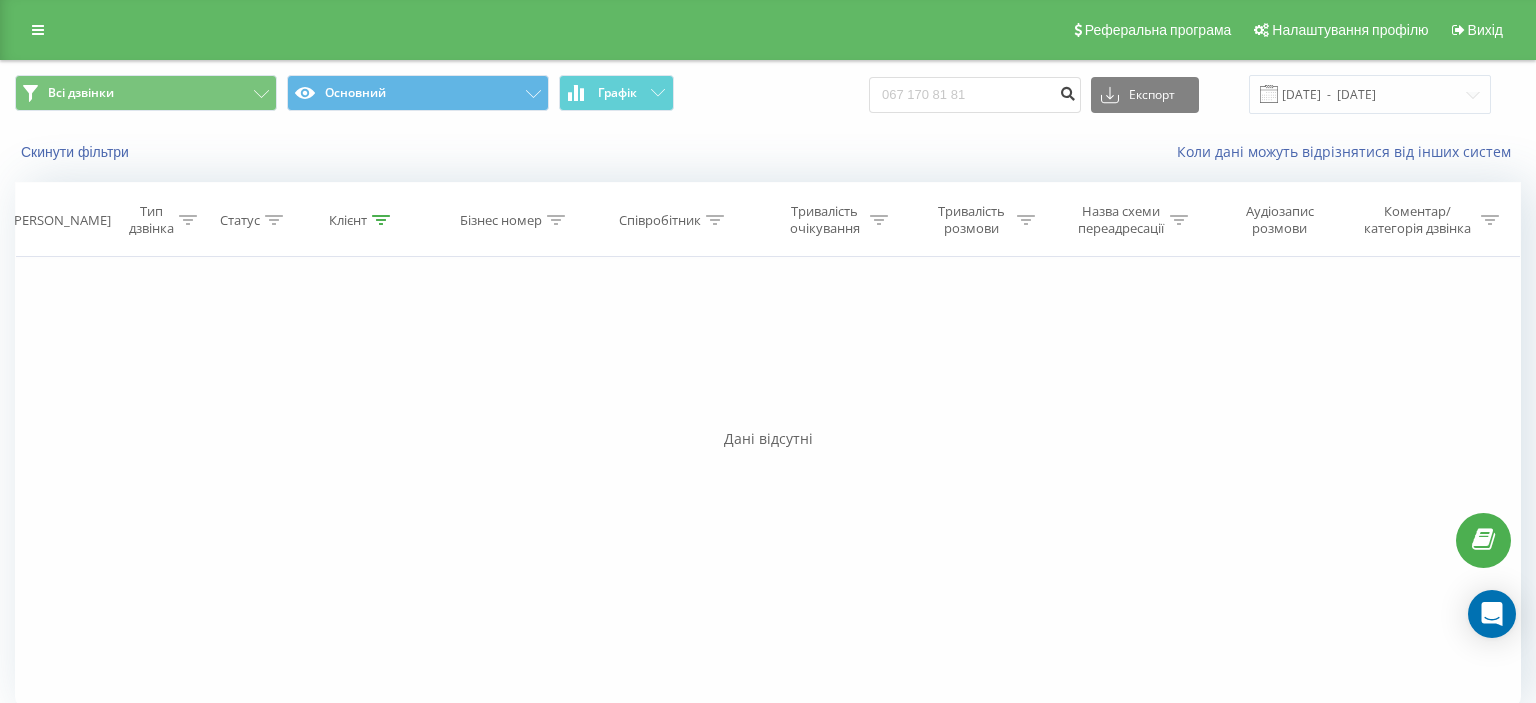 click at bounding box center [1067, 91] 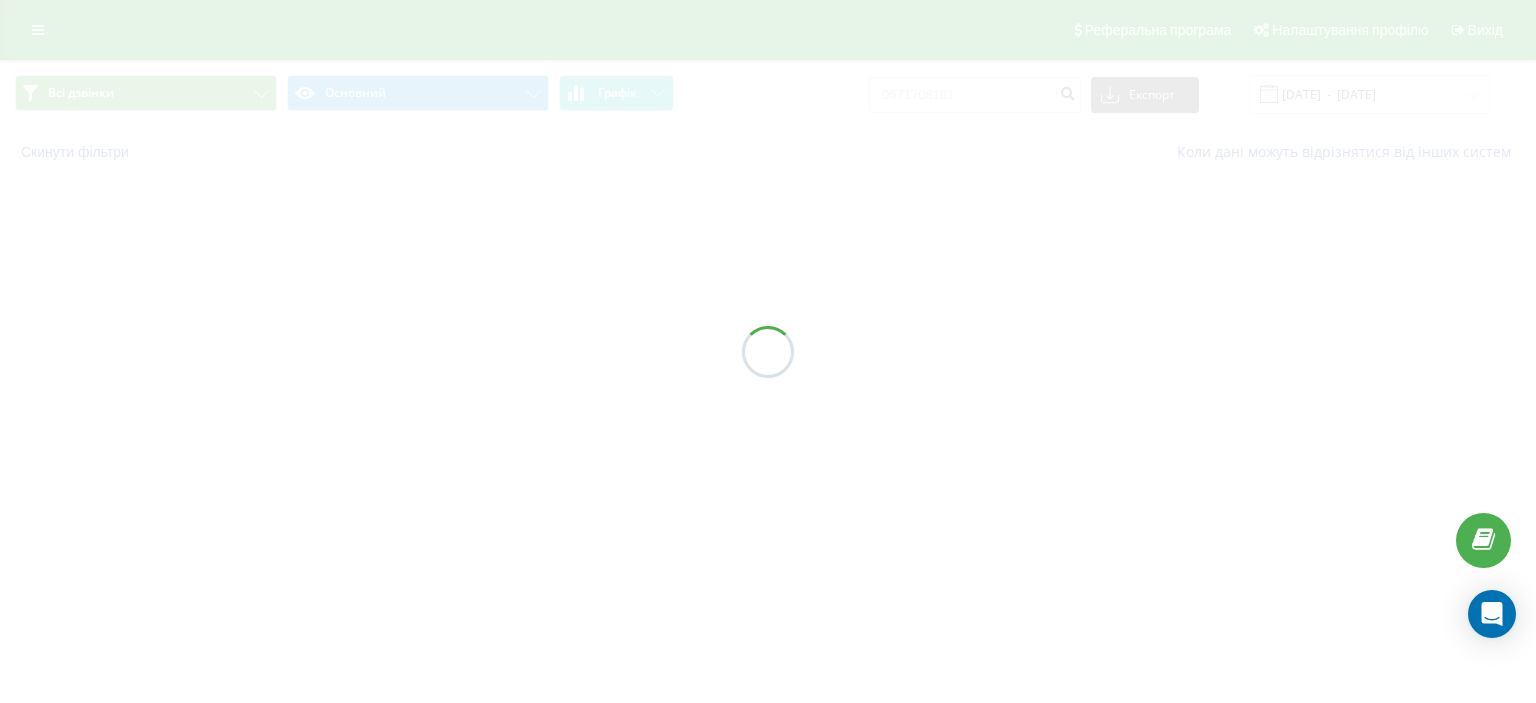 scroll, scrollTop: 0, scrollLeft: 0, axis: both 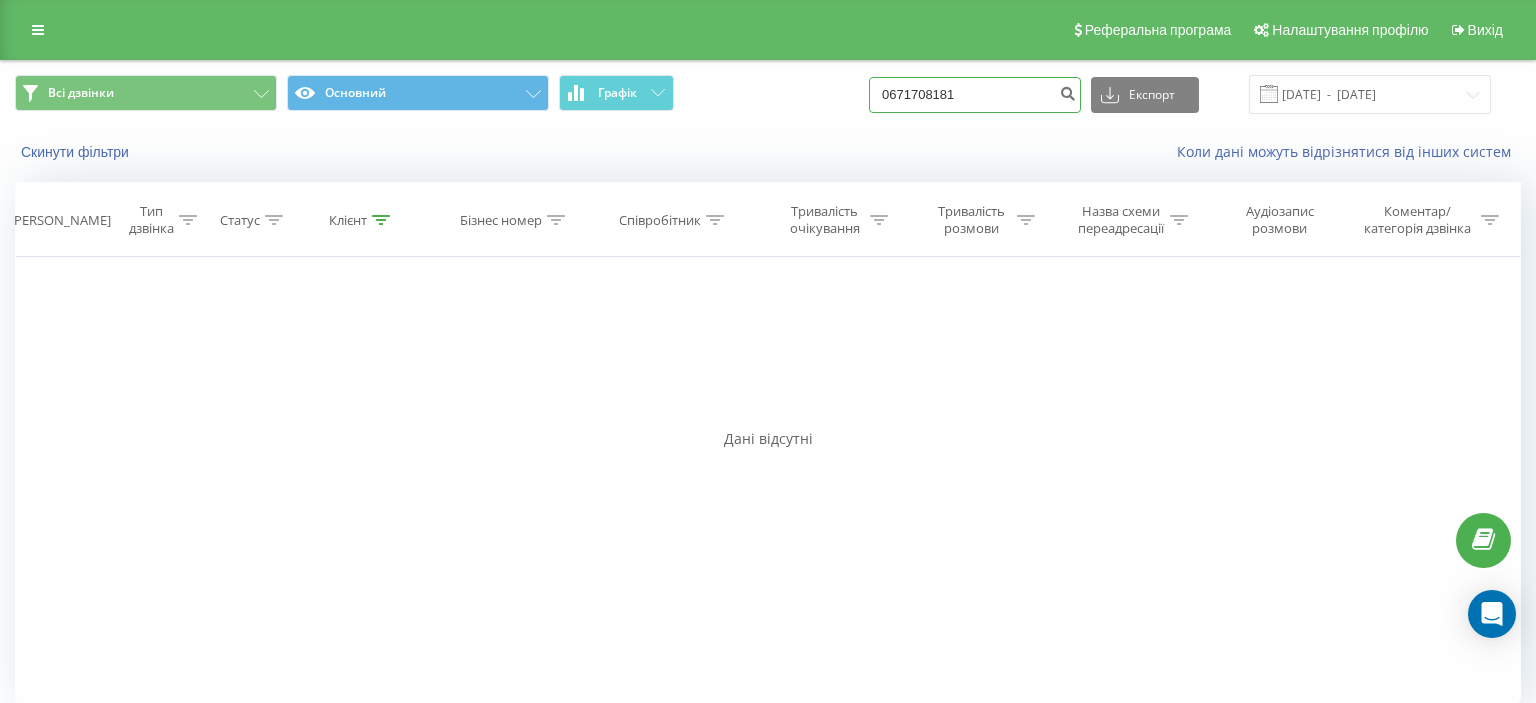 drag, startPoint x: 905, startPoint y: 100, endPoint x: 1011, endPoint y: 96, distance: 106.07545 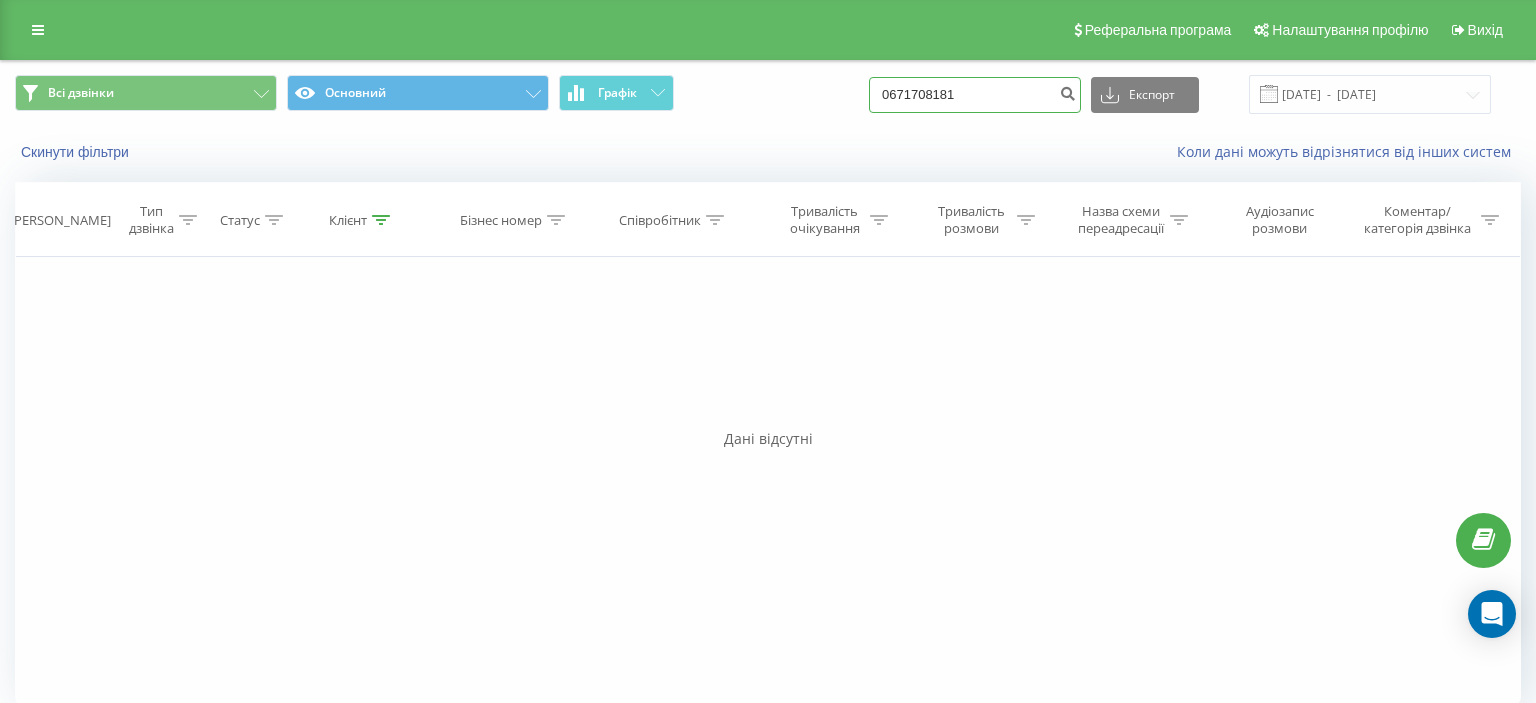 paste on "(099) 960 25 54" 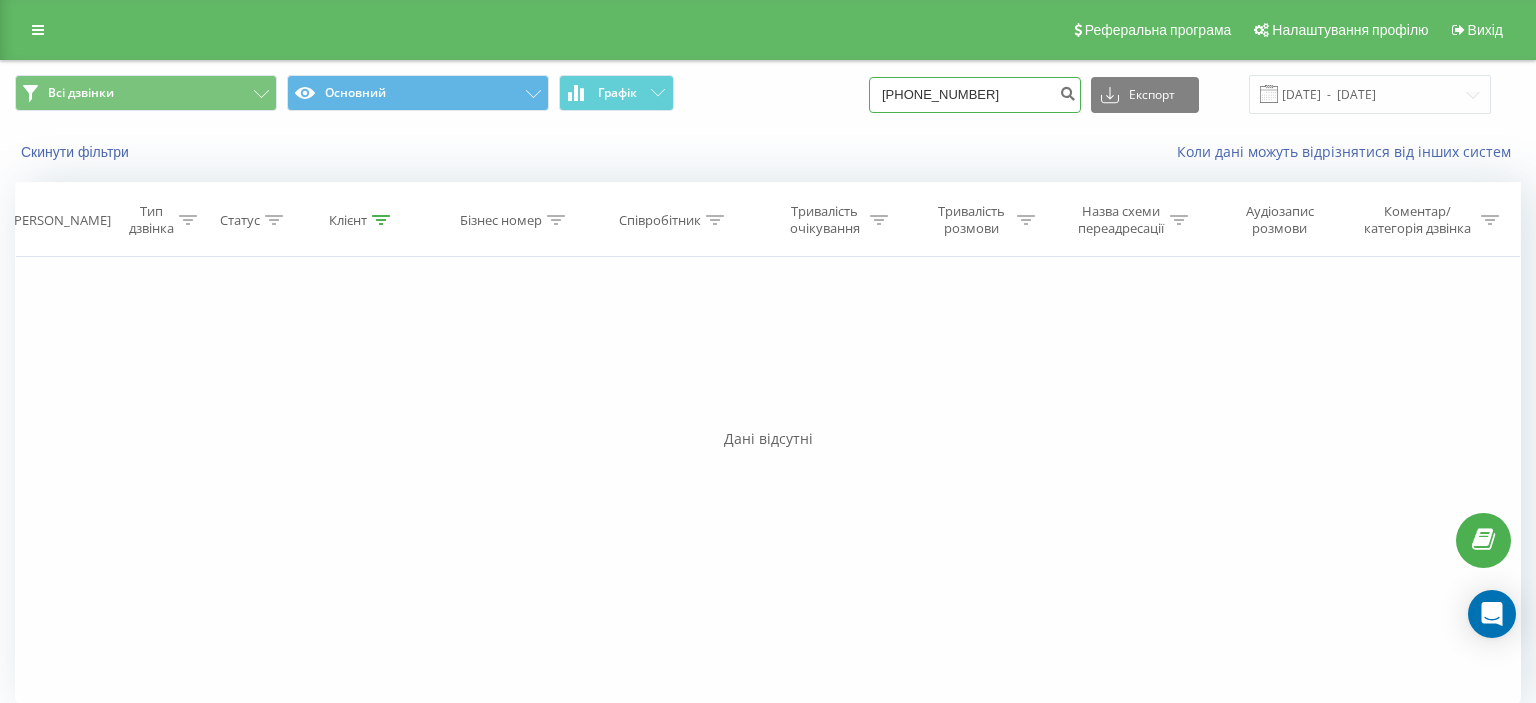 click on "(099) 960 25 54" at bounding box center [975, 95] 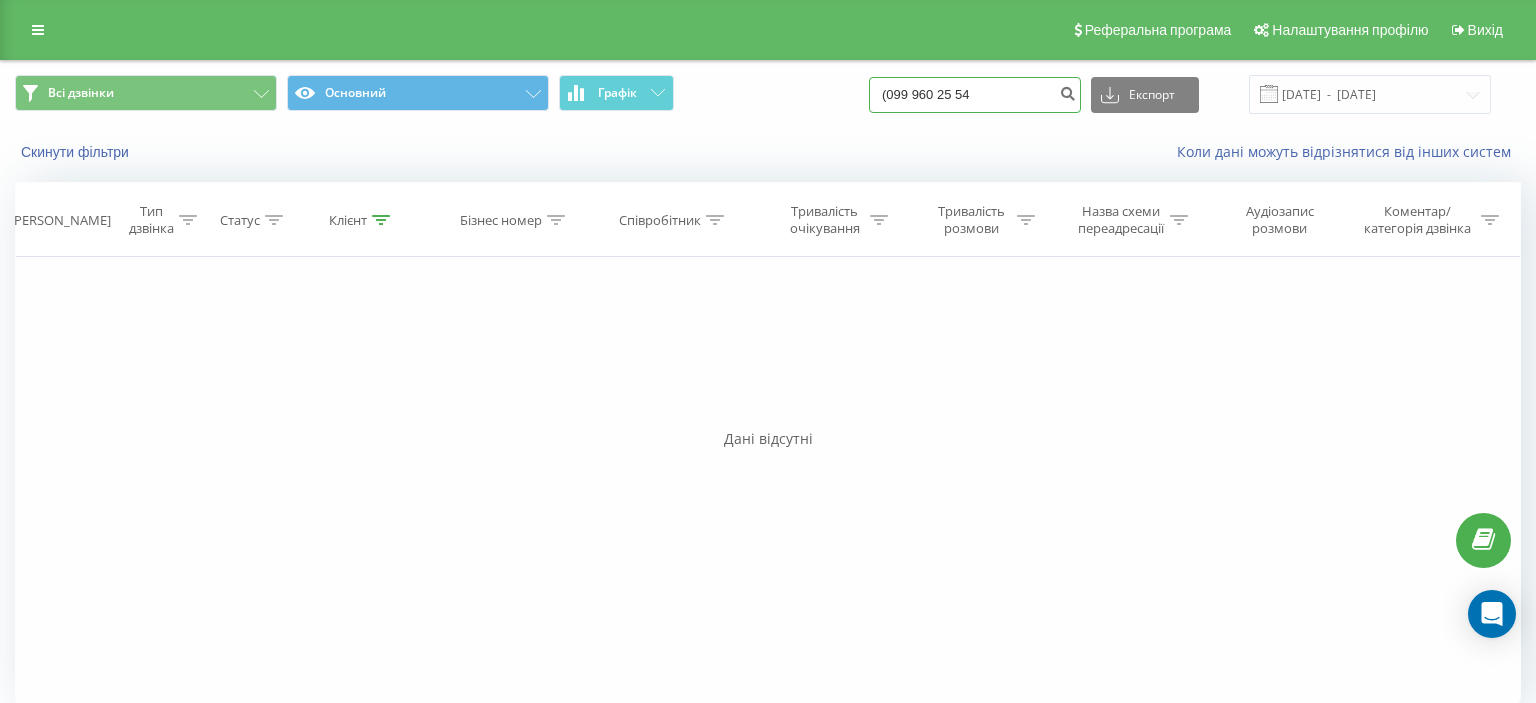 click on "(099 960 25 54" at bounding box center (975, 95) 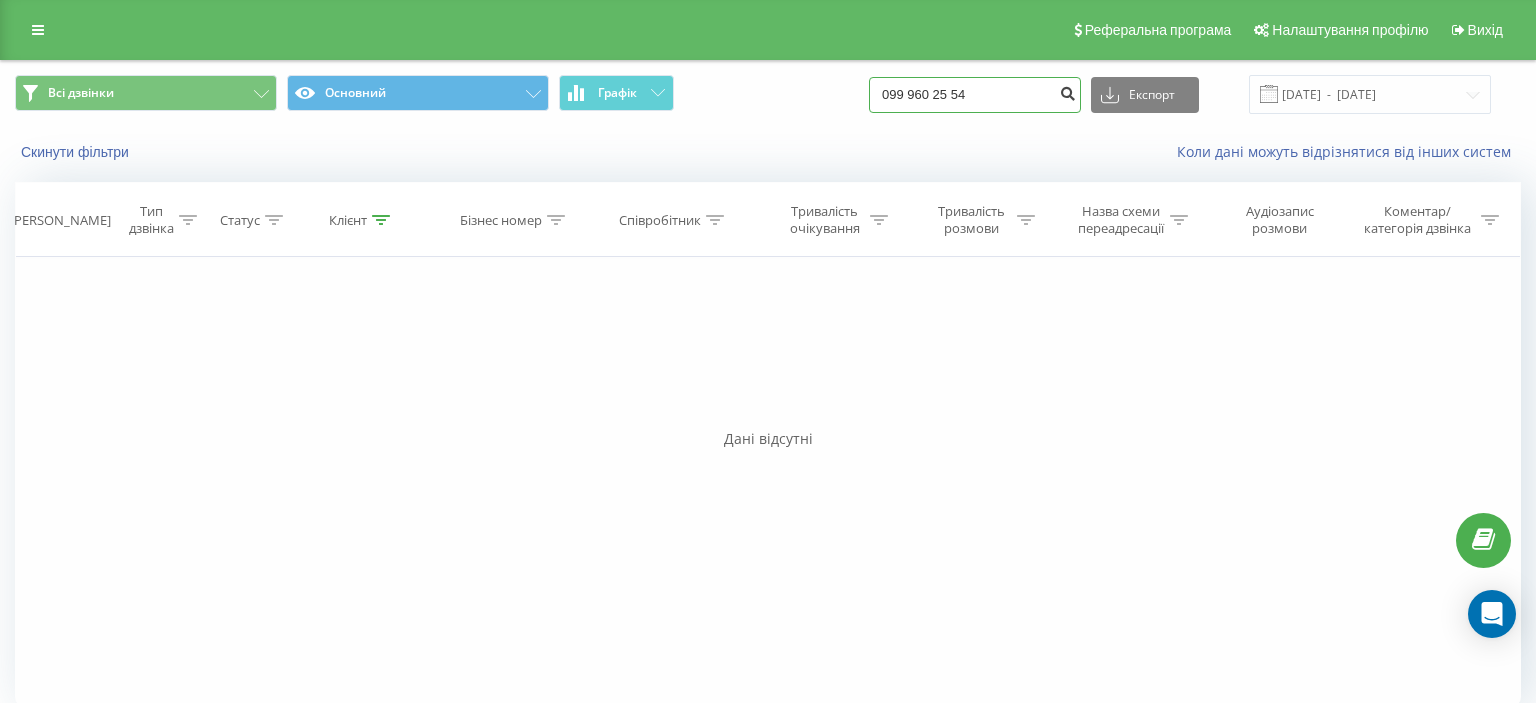 type on "099 960 25 54" 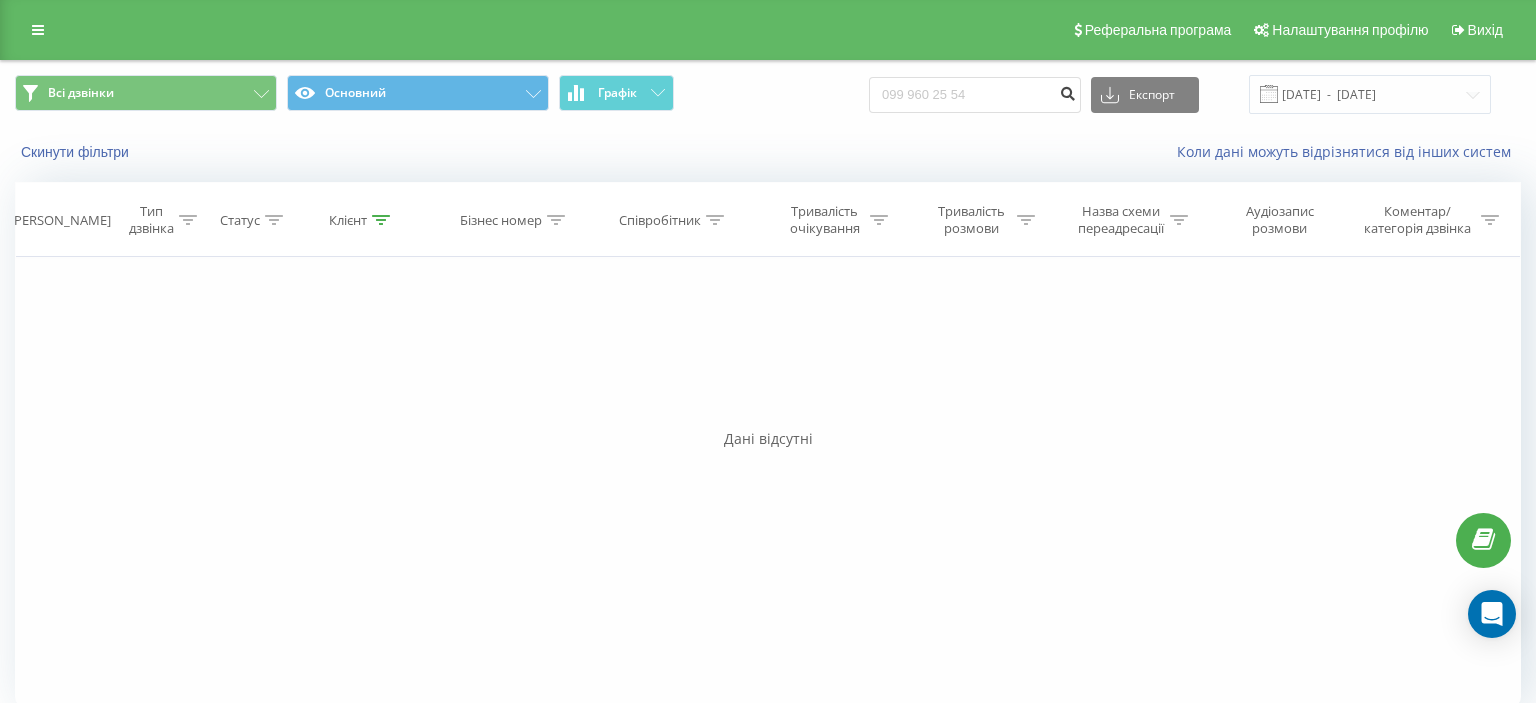 click at bounding box center (1067, 91) 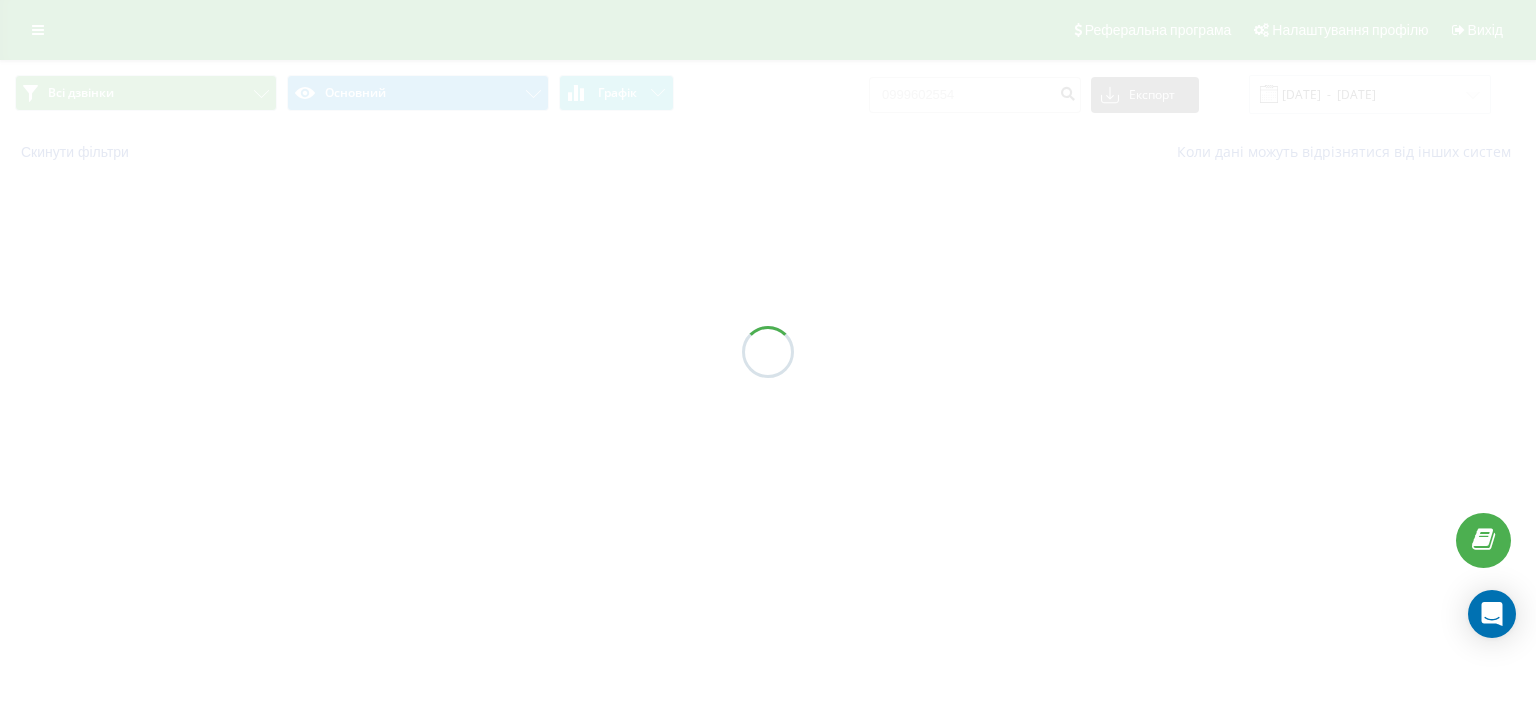 scroll, scrollTop: 0, scrollLeft: 0, axis: both 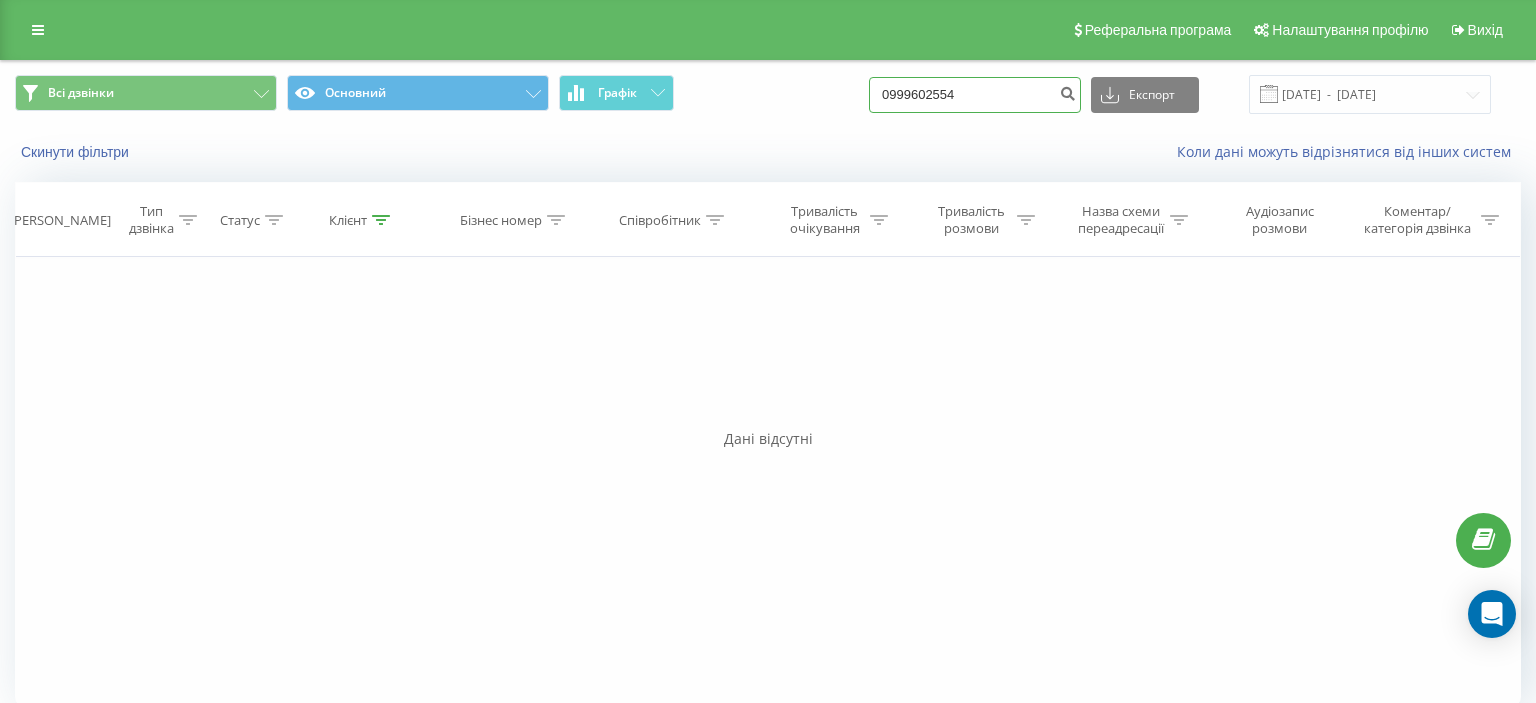 drag, startPoint x: 903, startPoint y: 98, endPoint x: 1038, endPoint y: 98, distance: 135 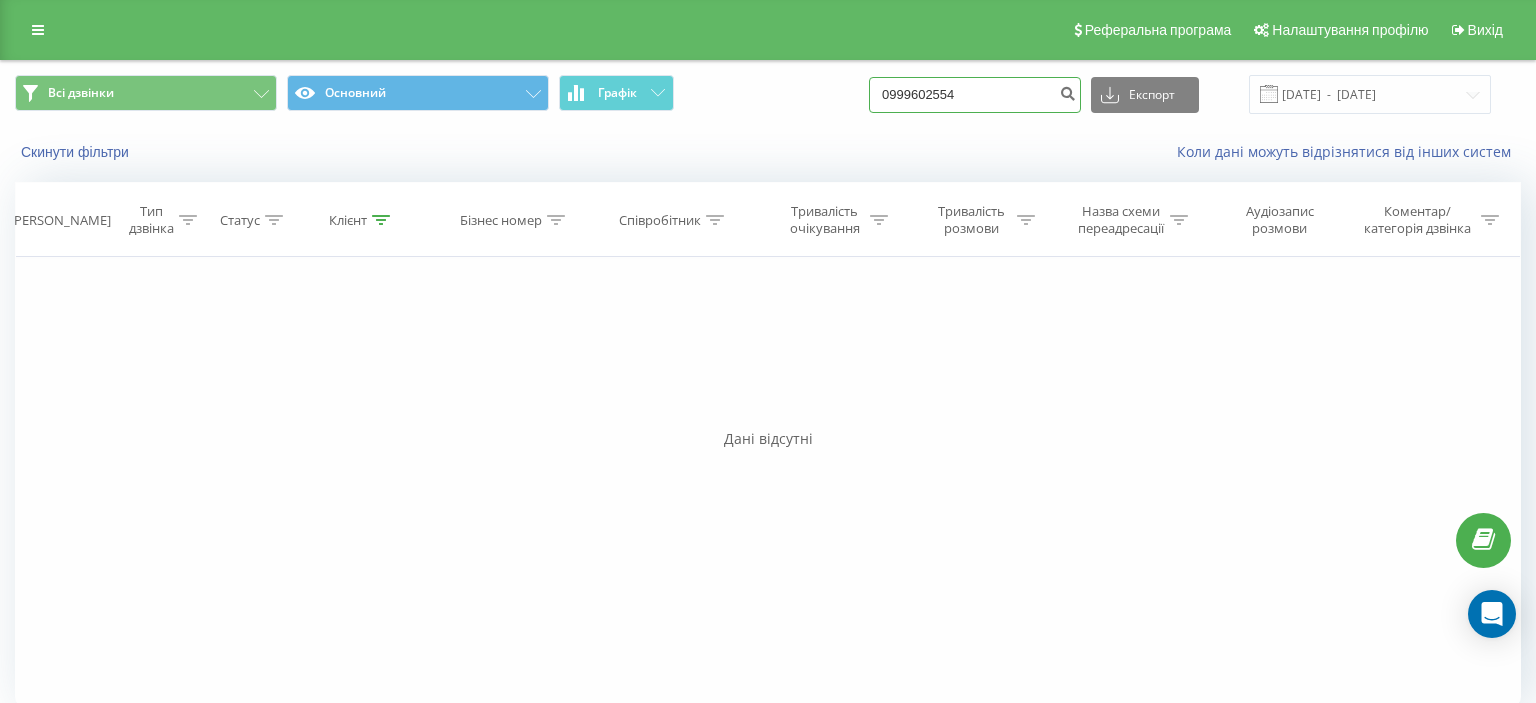 paste on "[PHONE_NUMBER]" 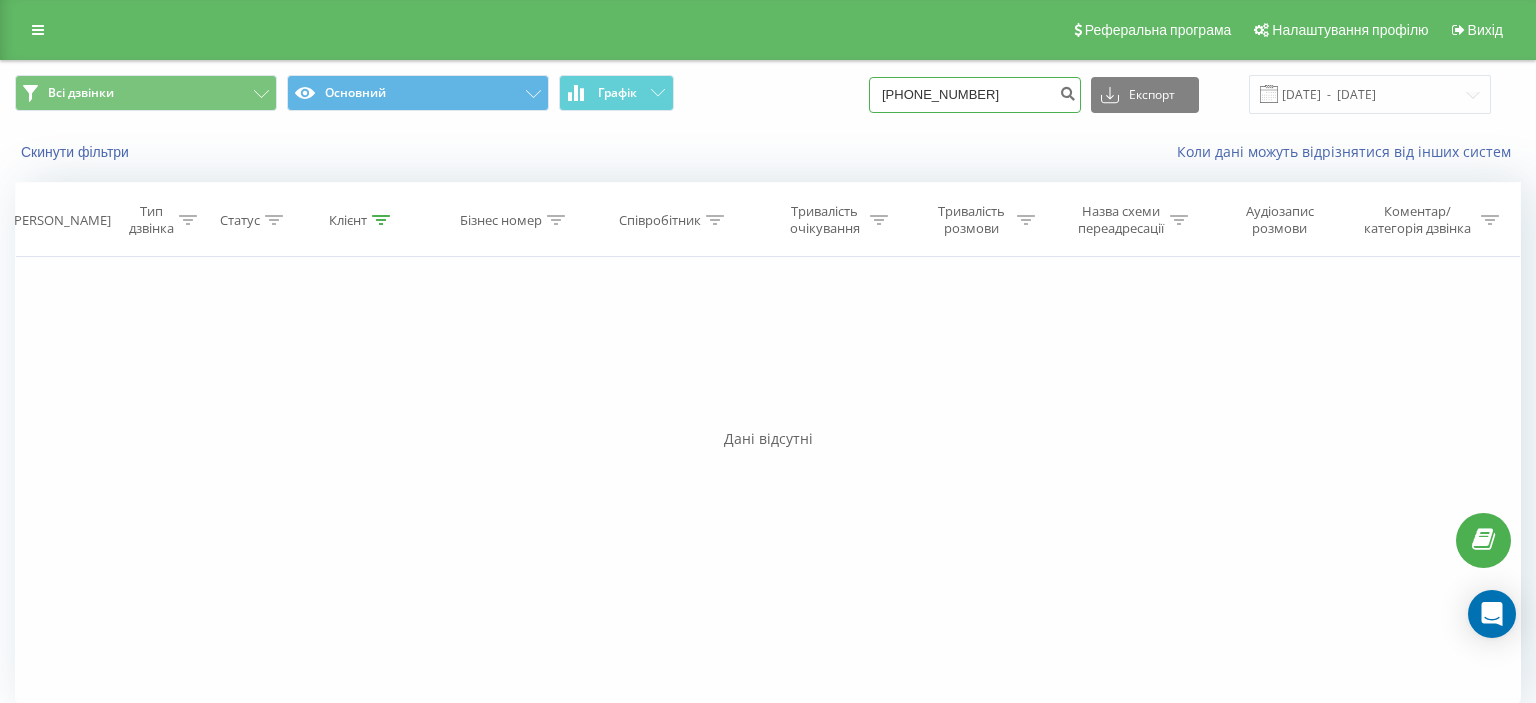 click on "[PHONE_NUMBER]" at bounding box center (975, 95) 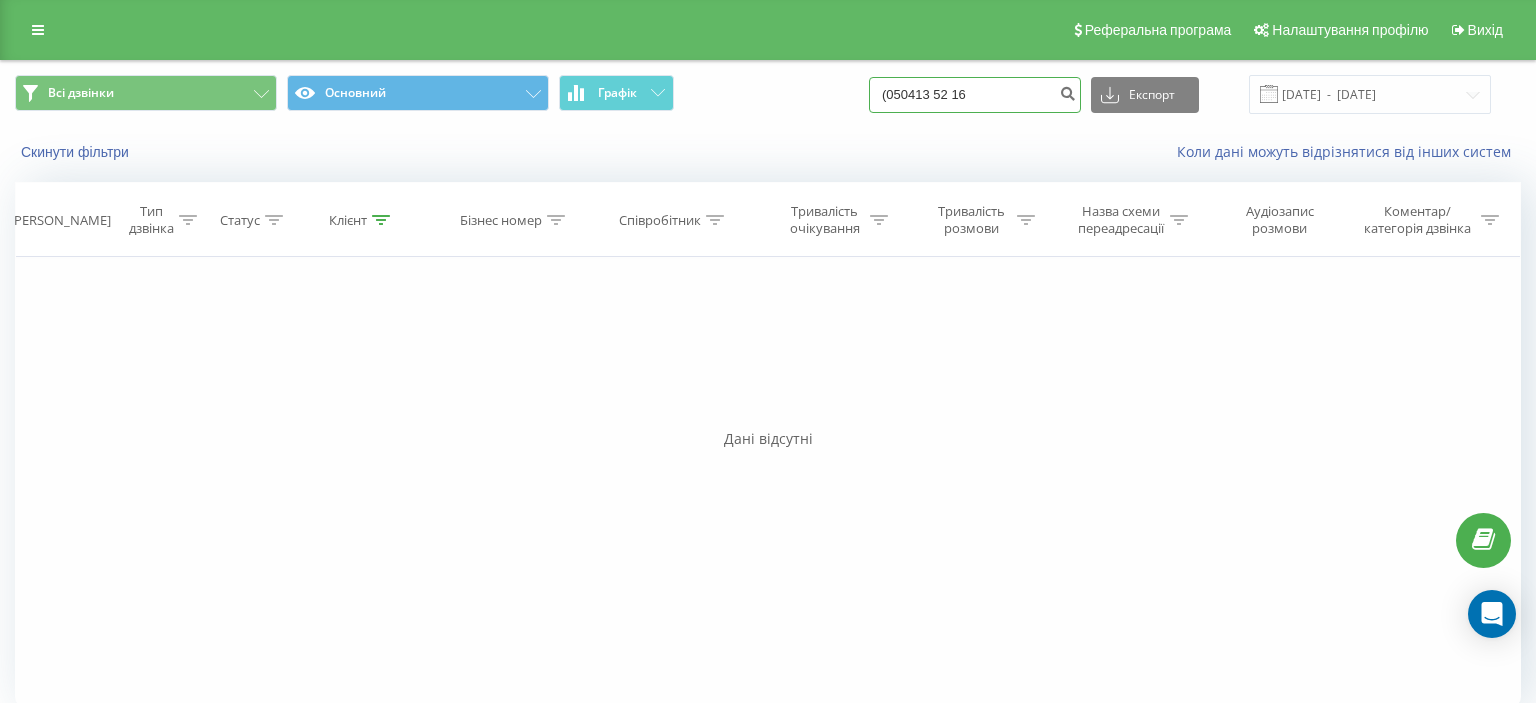click on "(050413 52 16" at bounding box center (975, 95) 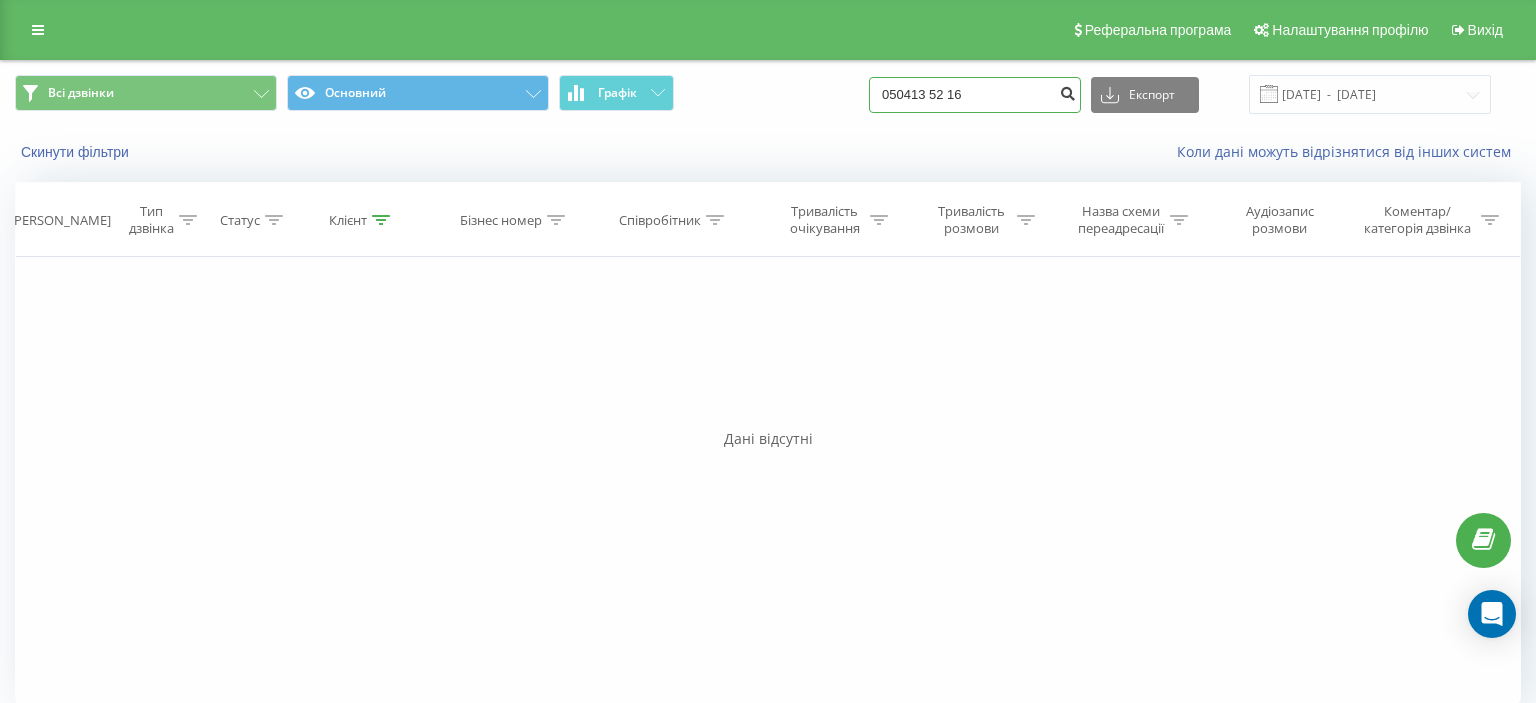 type on "050413 52 16" 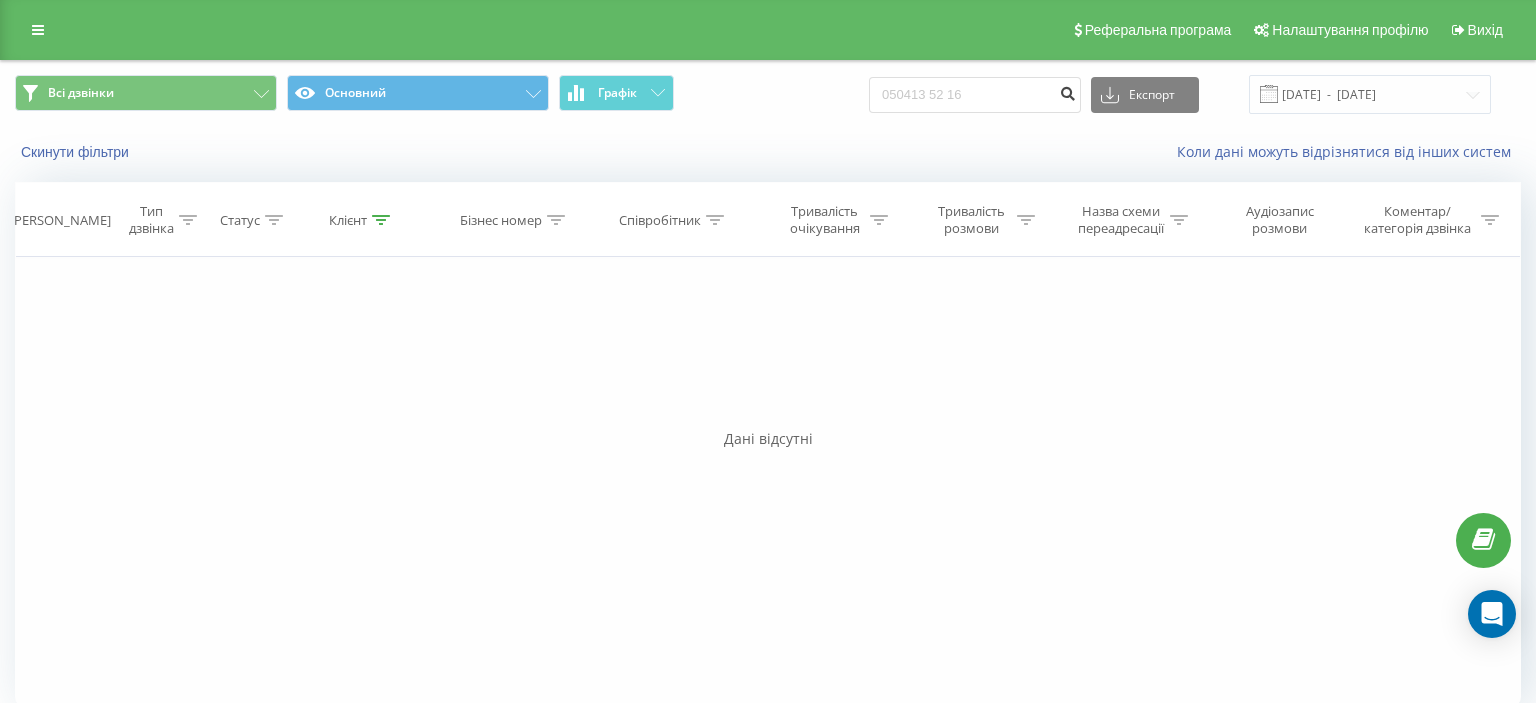 click at bounding box center (1067, 91) 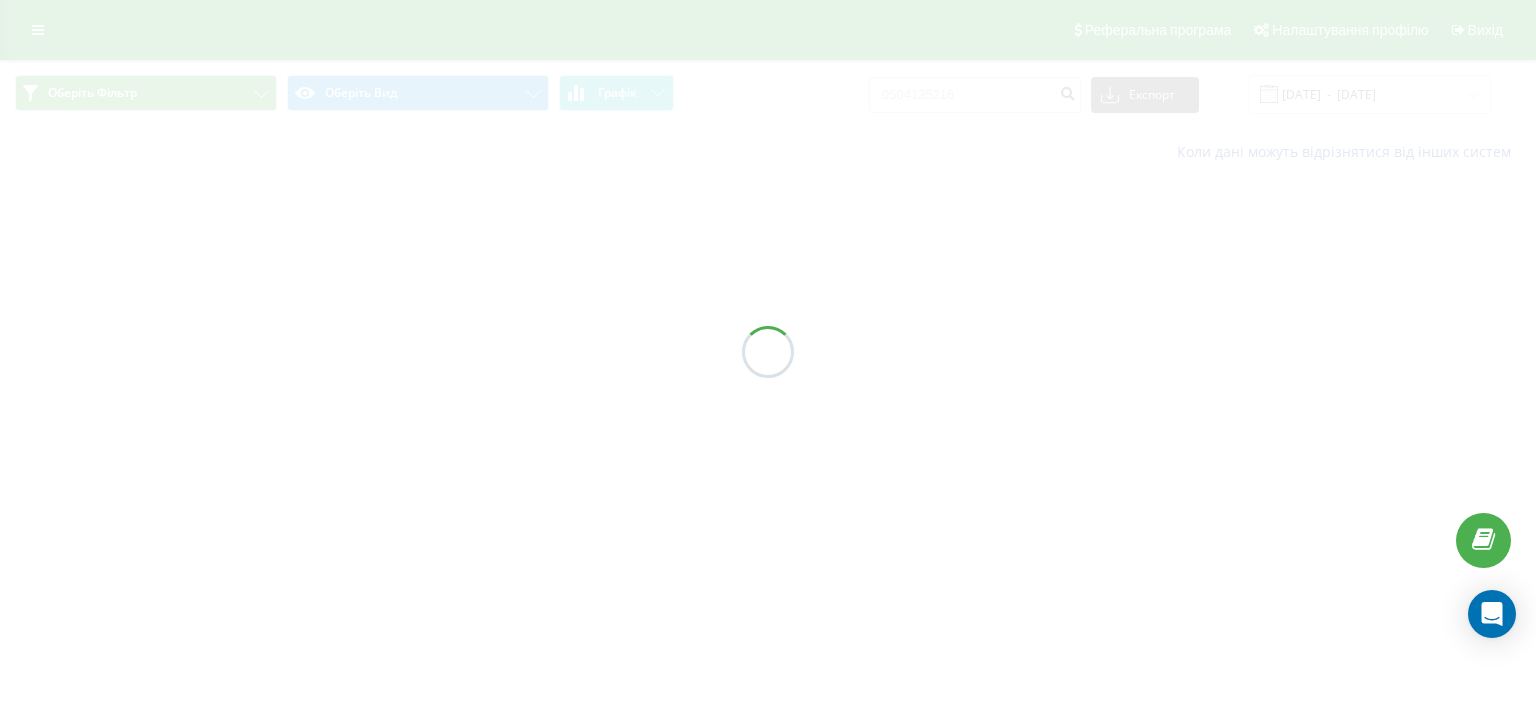 scroll, scrollTop: 0, scrollLeft: 0, axis: both 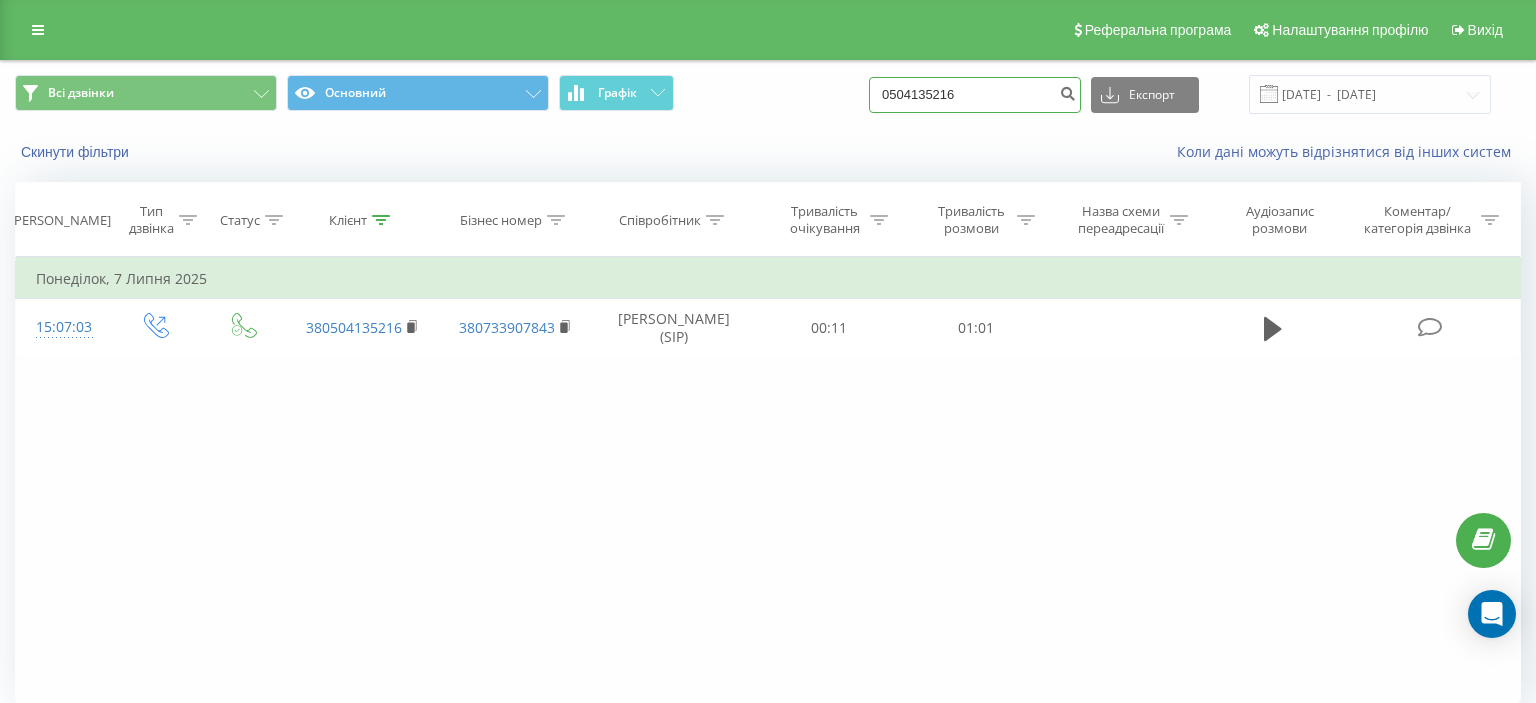 drag, startPoint x: 906, startPoint y: 97, endPoint x: 954, endPoint y: 94, distance: 48.09366 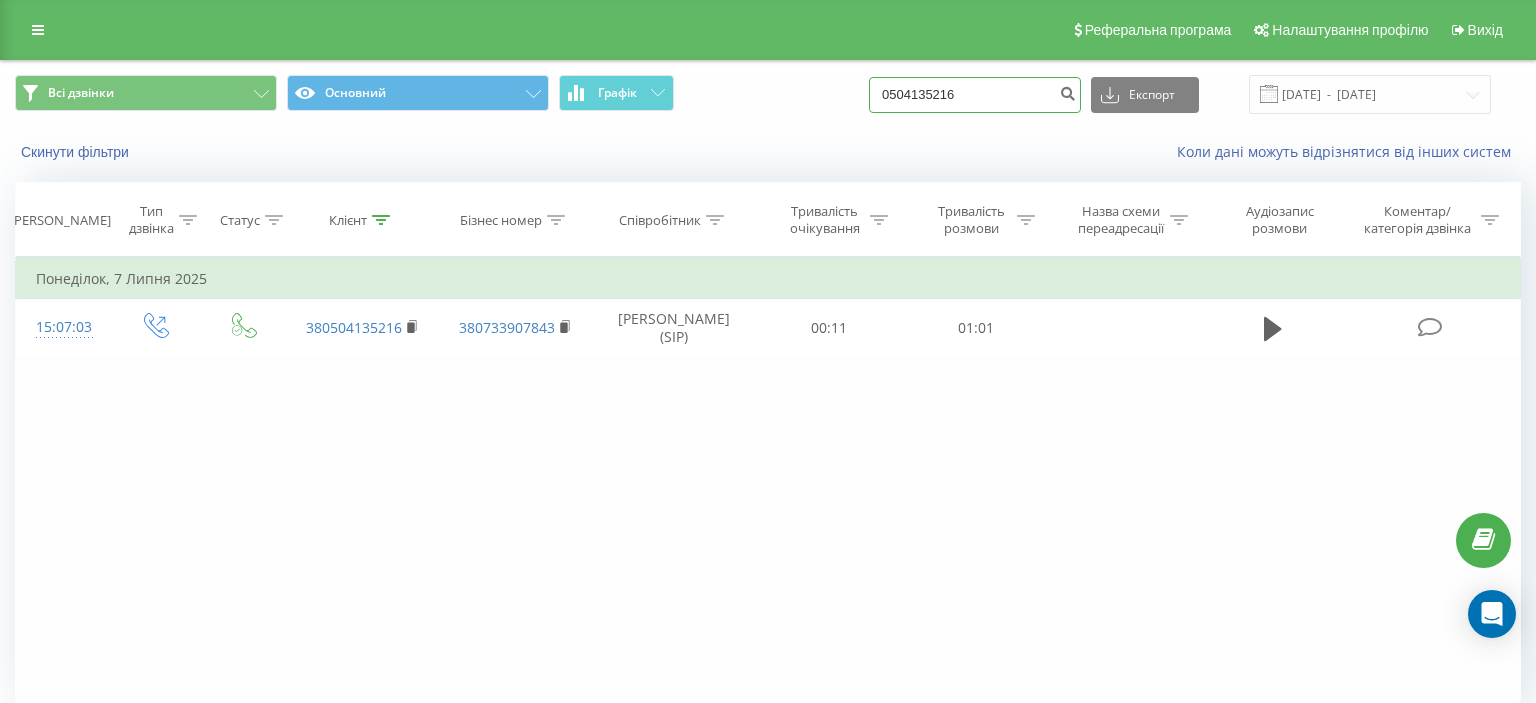 paste on "(093) 675 20 12" 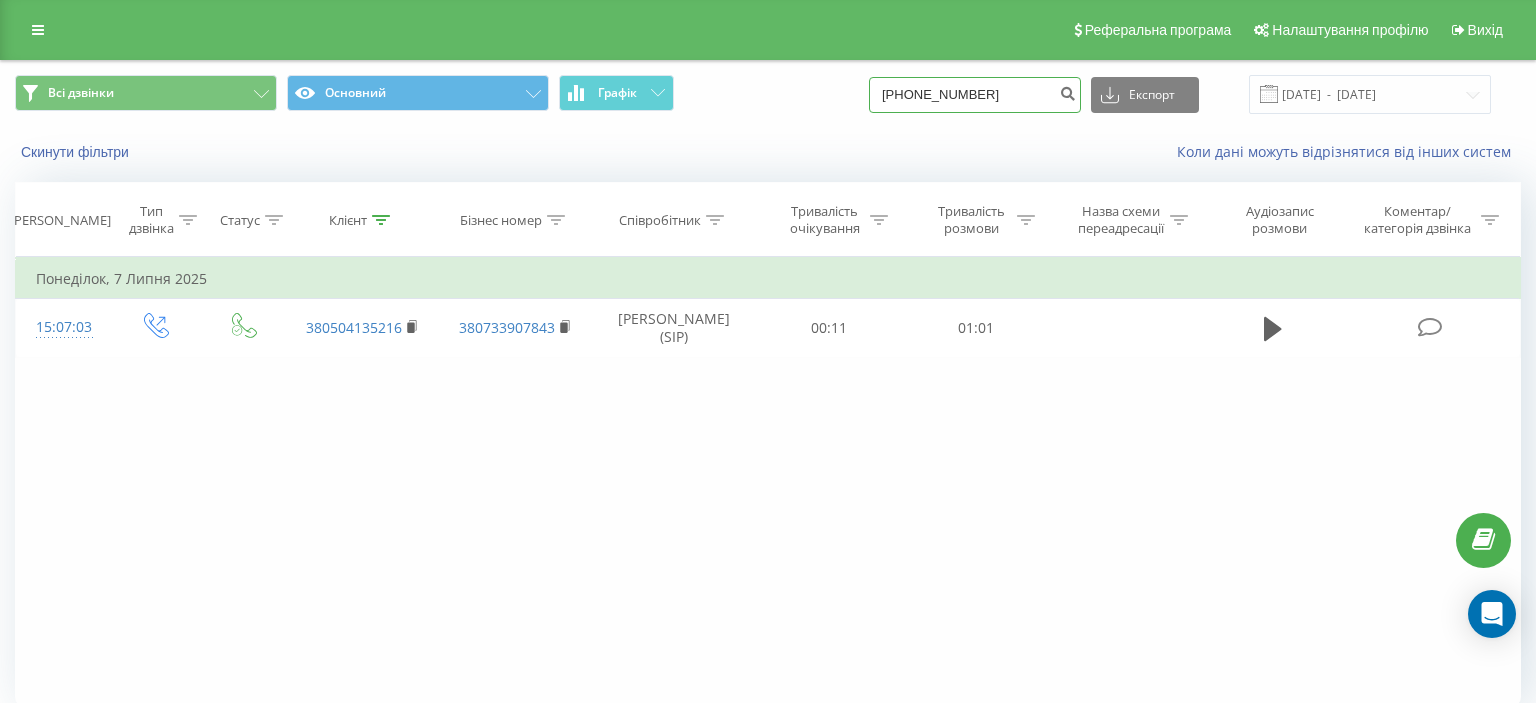 click on "(093) 675 20 12" at bounding box center (975, 95) 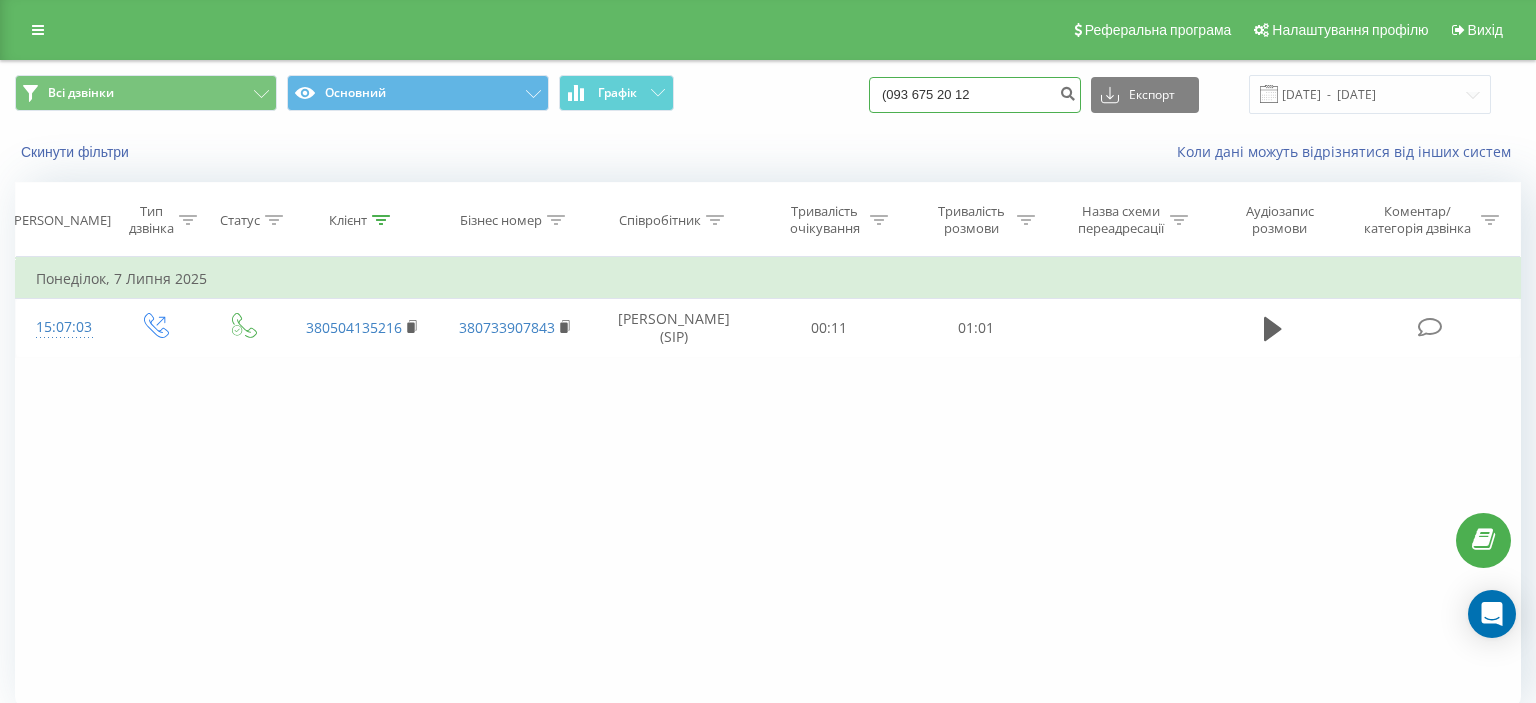 click on "(093 675 20 12" at bounding box center [975, 95] 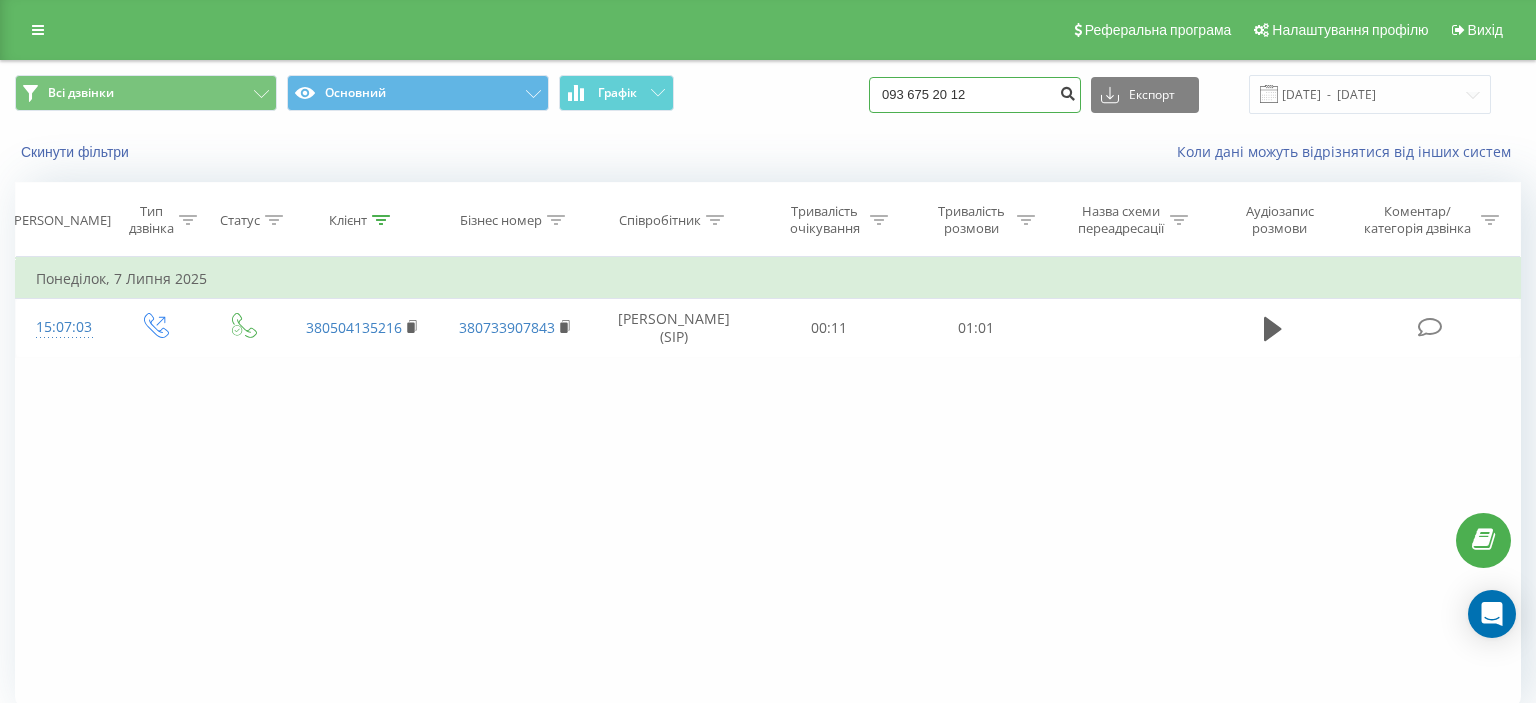 type on "093 675 20 12" 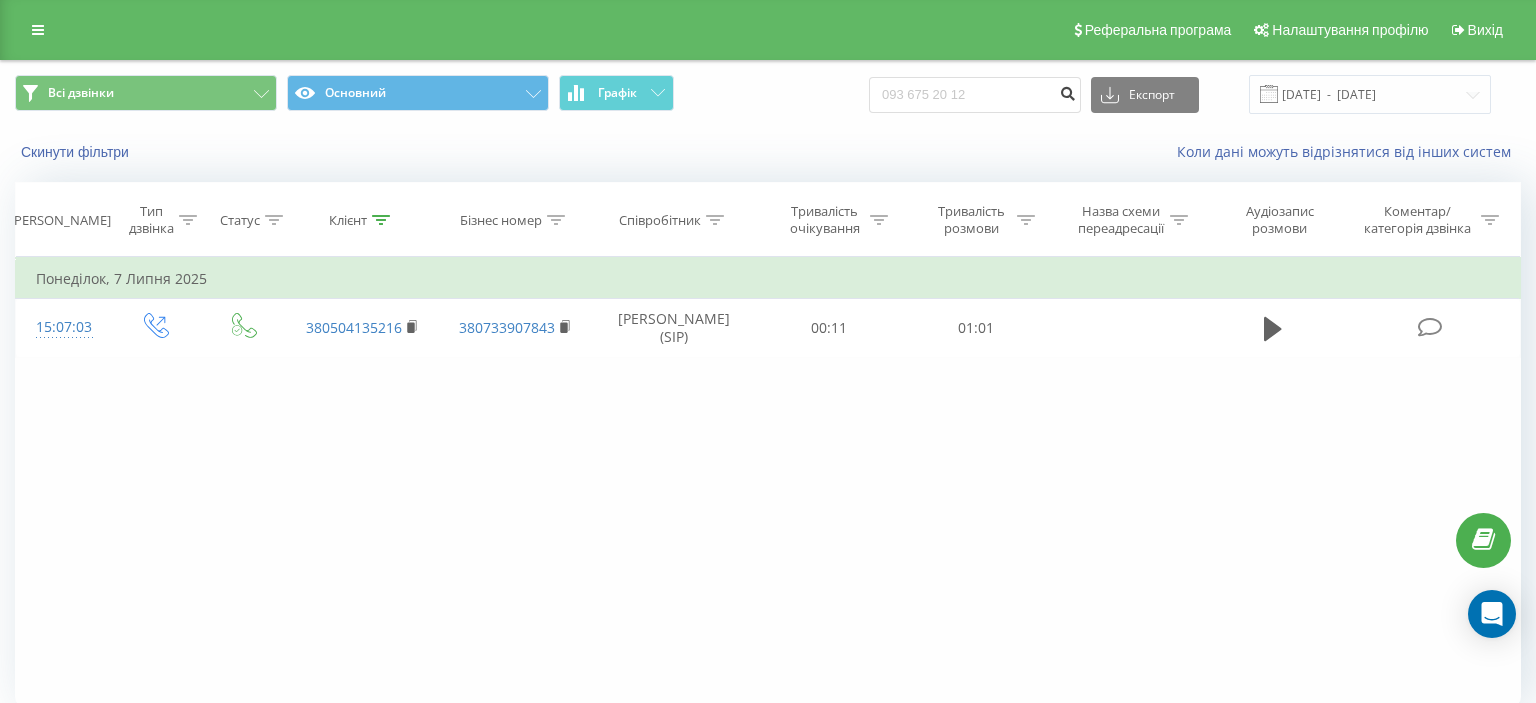 click at bounding box center (1067, 91) 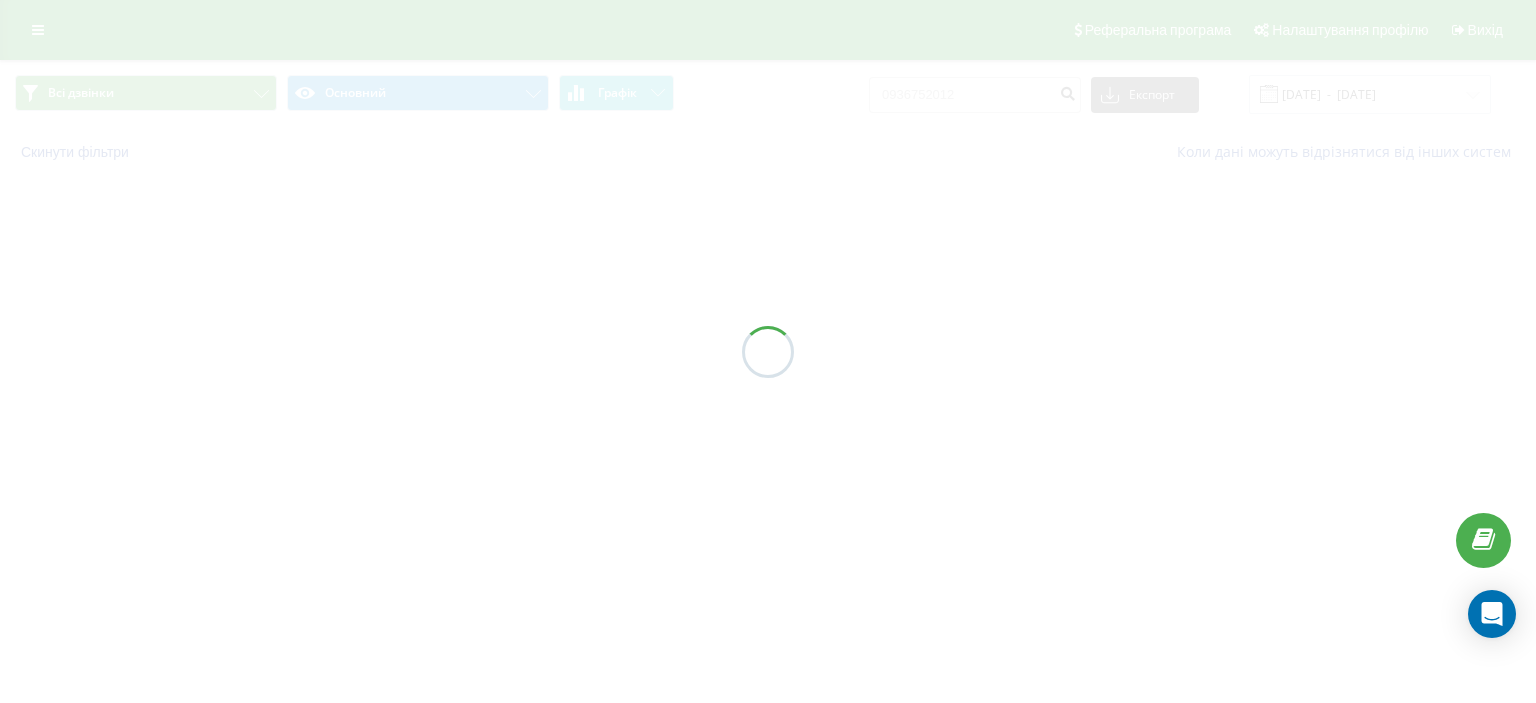 scroll, scrollTop: 0, scrollLeft: 0, axis: both 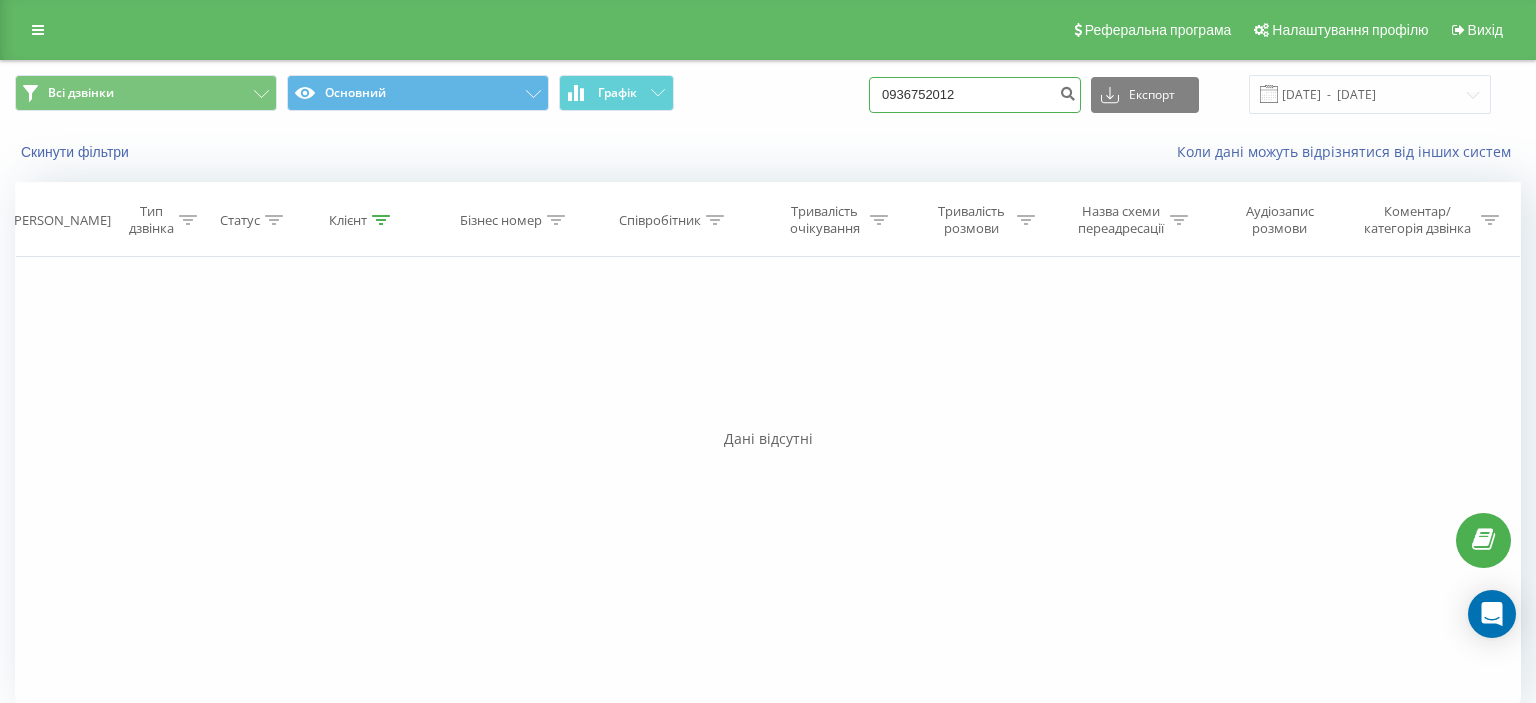 drag, startPoint x: 906, startPoint y: 94, endPoint x: 996, endPoint y: 83, distance: 90.66973 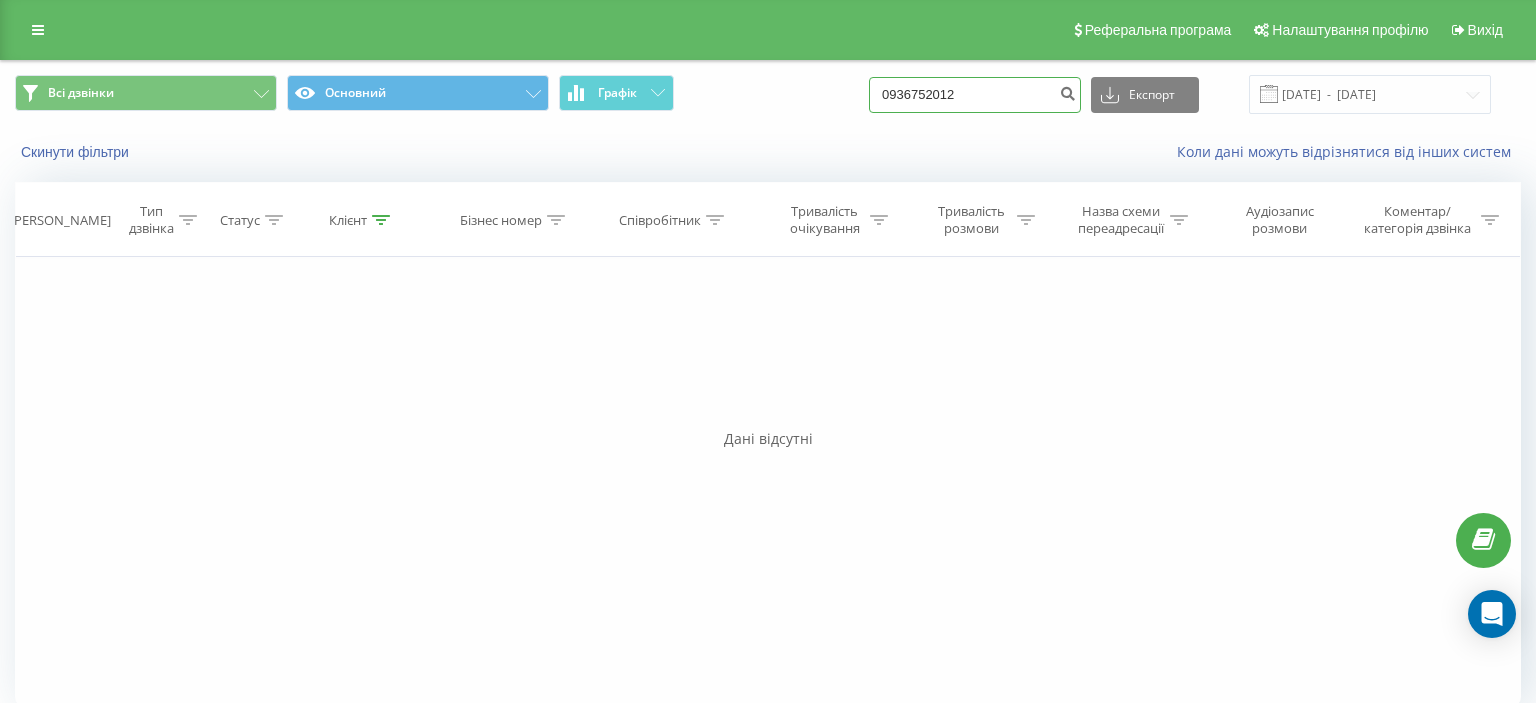 paste on "[PHONE_NUMBER]" 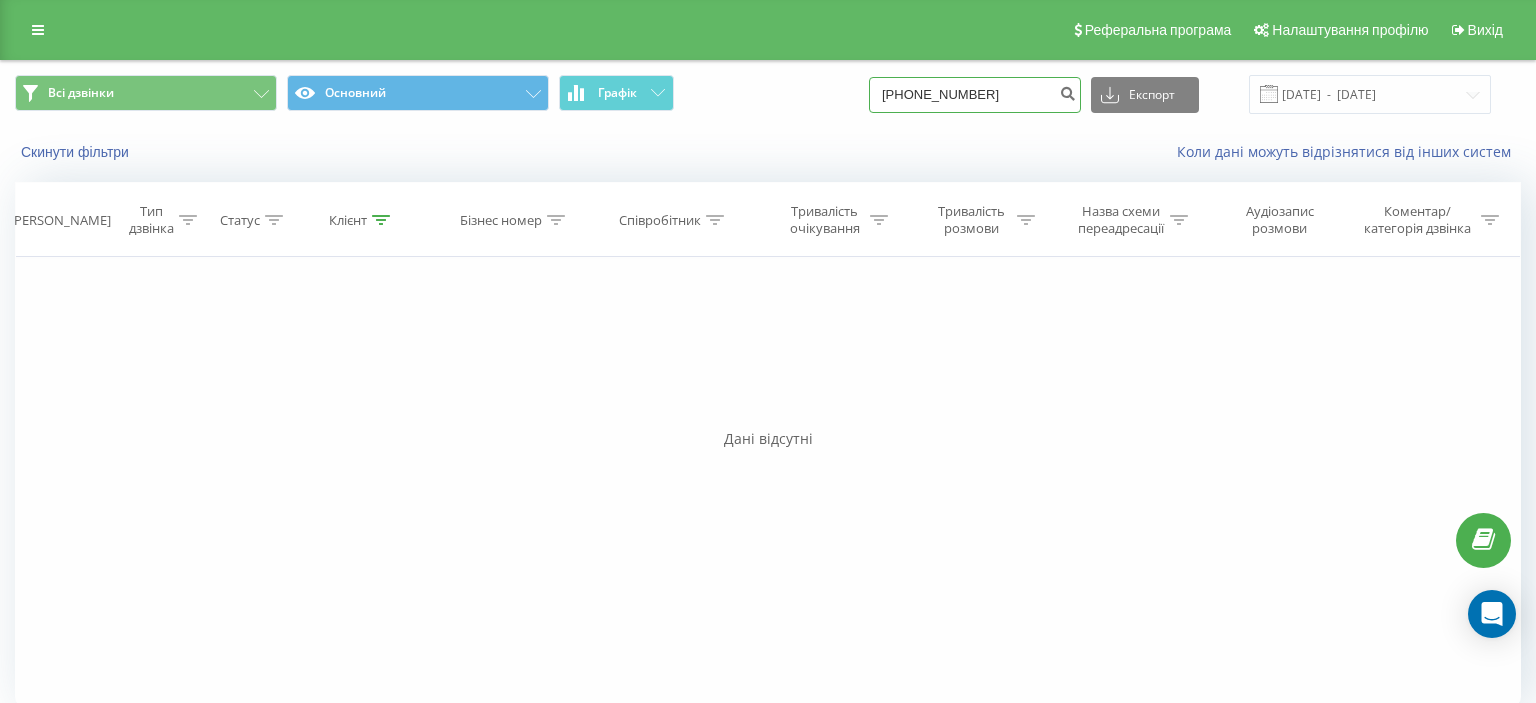 click on "(098) 019 90 91" at bounding box center (975, 95) 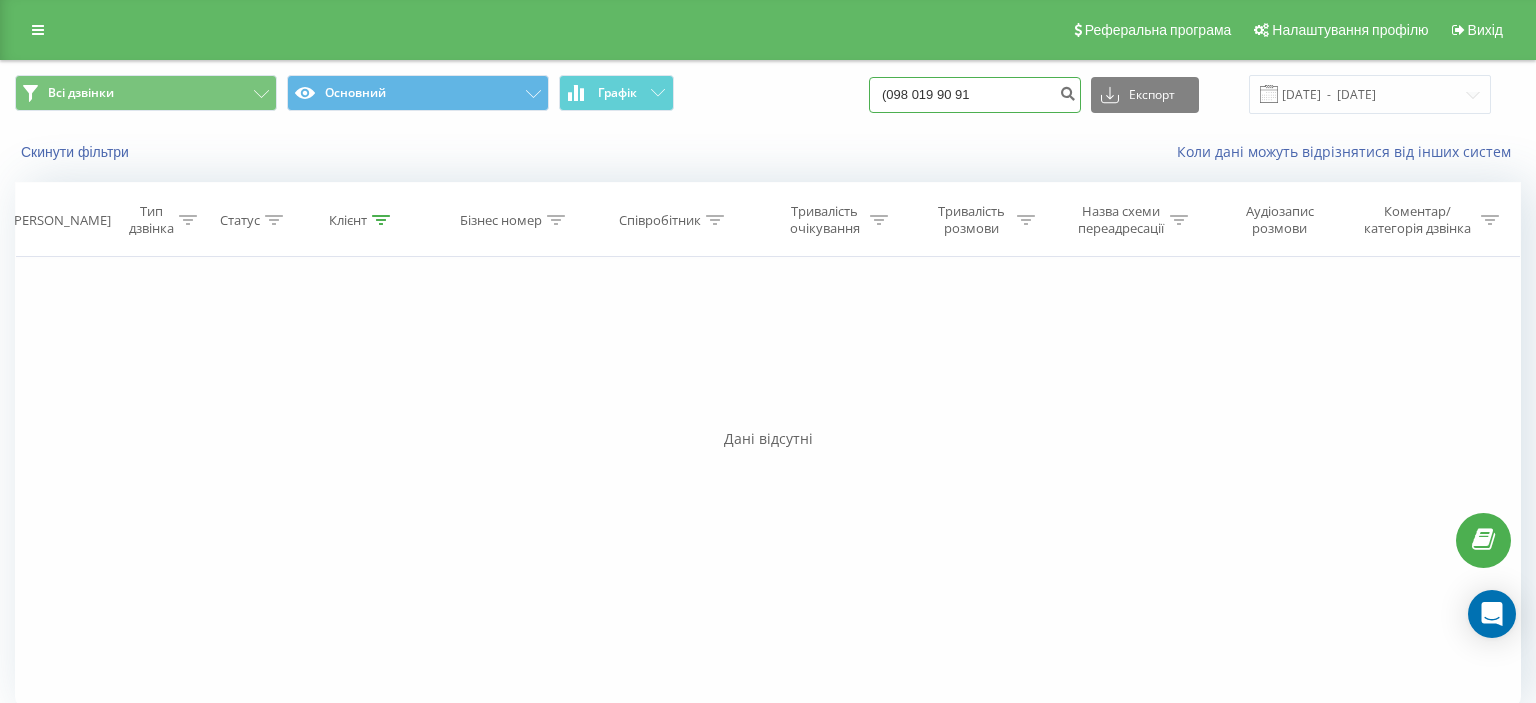 click on "(098 019 90 91" at bounding box center [975, 95] 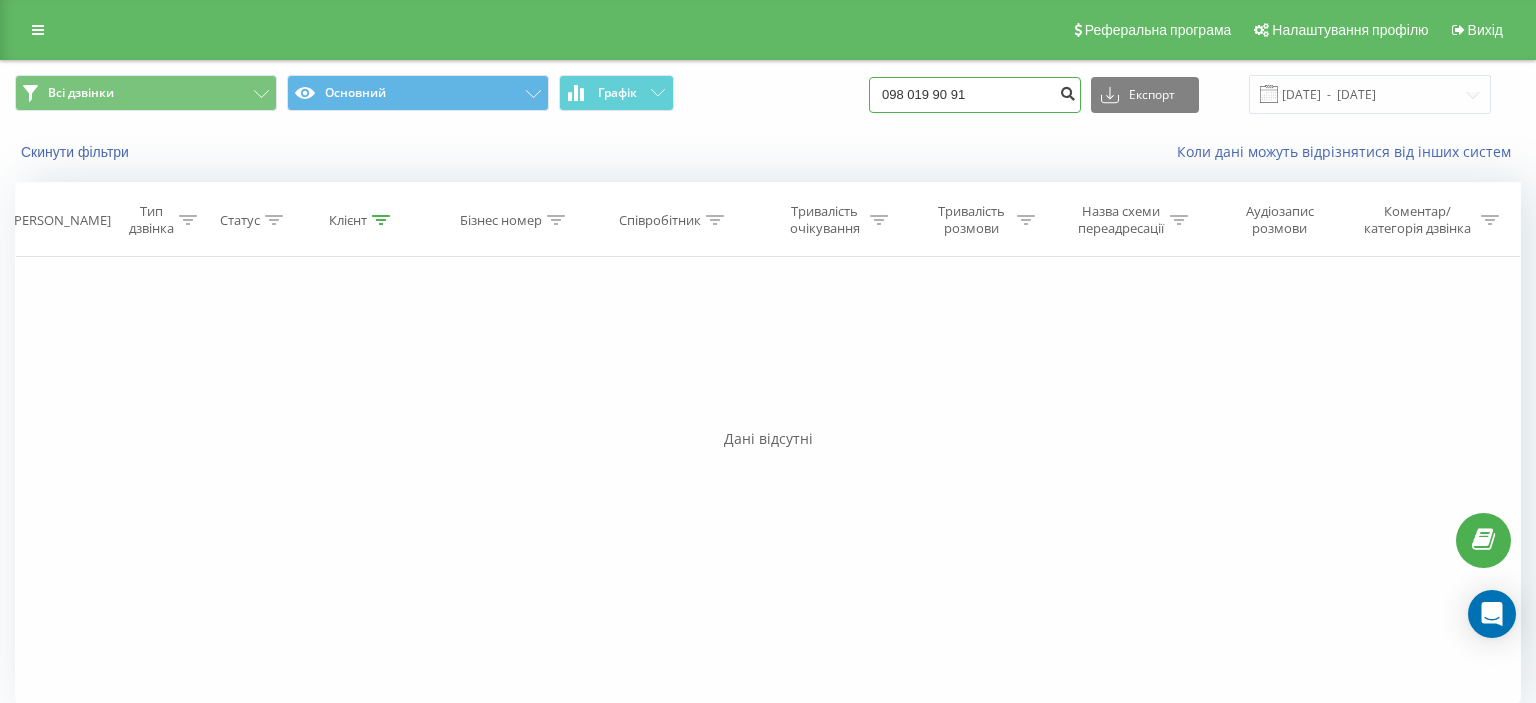 type on "098 019 90 91" 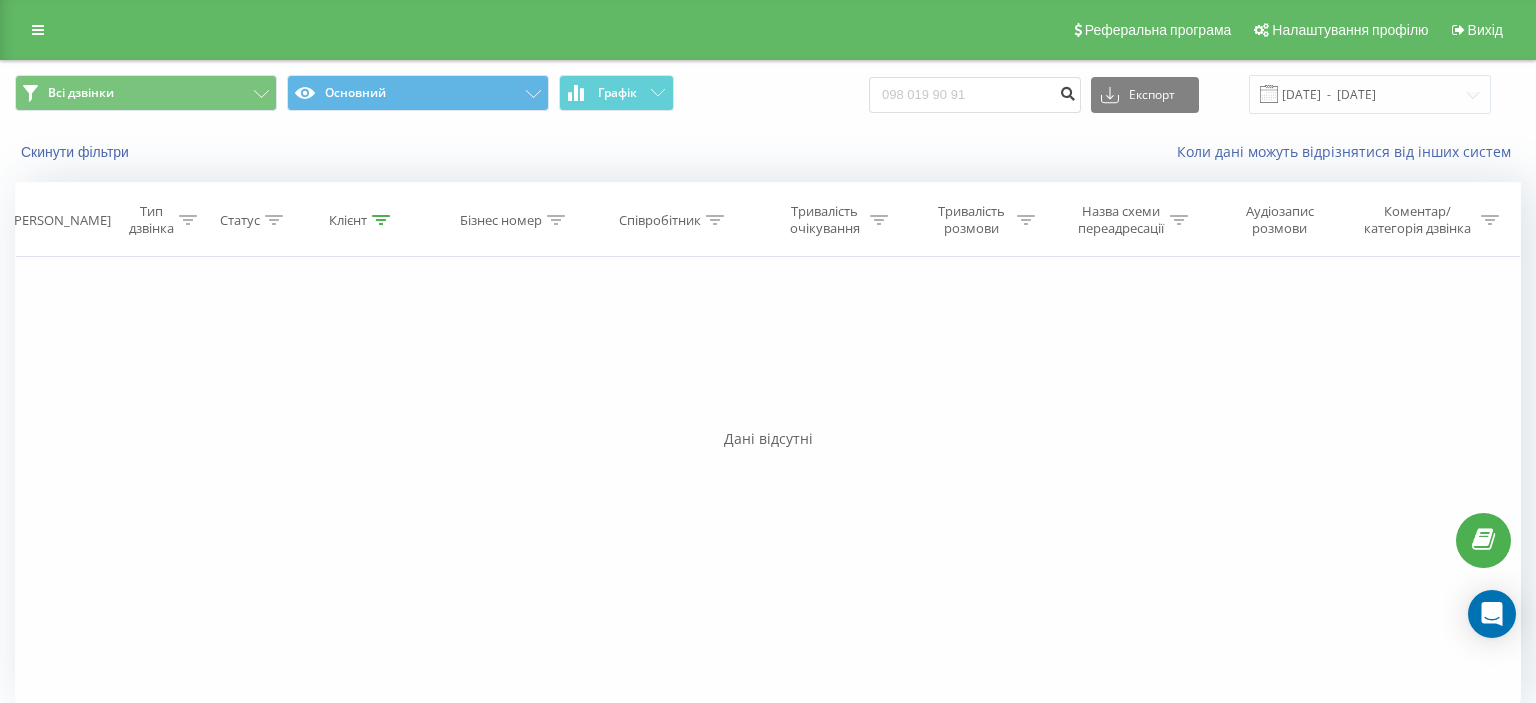 drag, startPoint x: 1078, startPoint y: 93, endPoint x: 1010, endPoint y: 106, distance: 69.2315 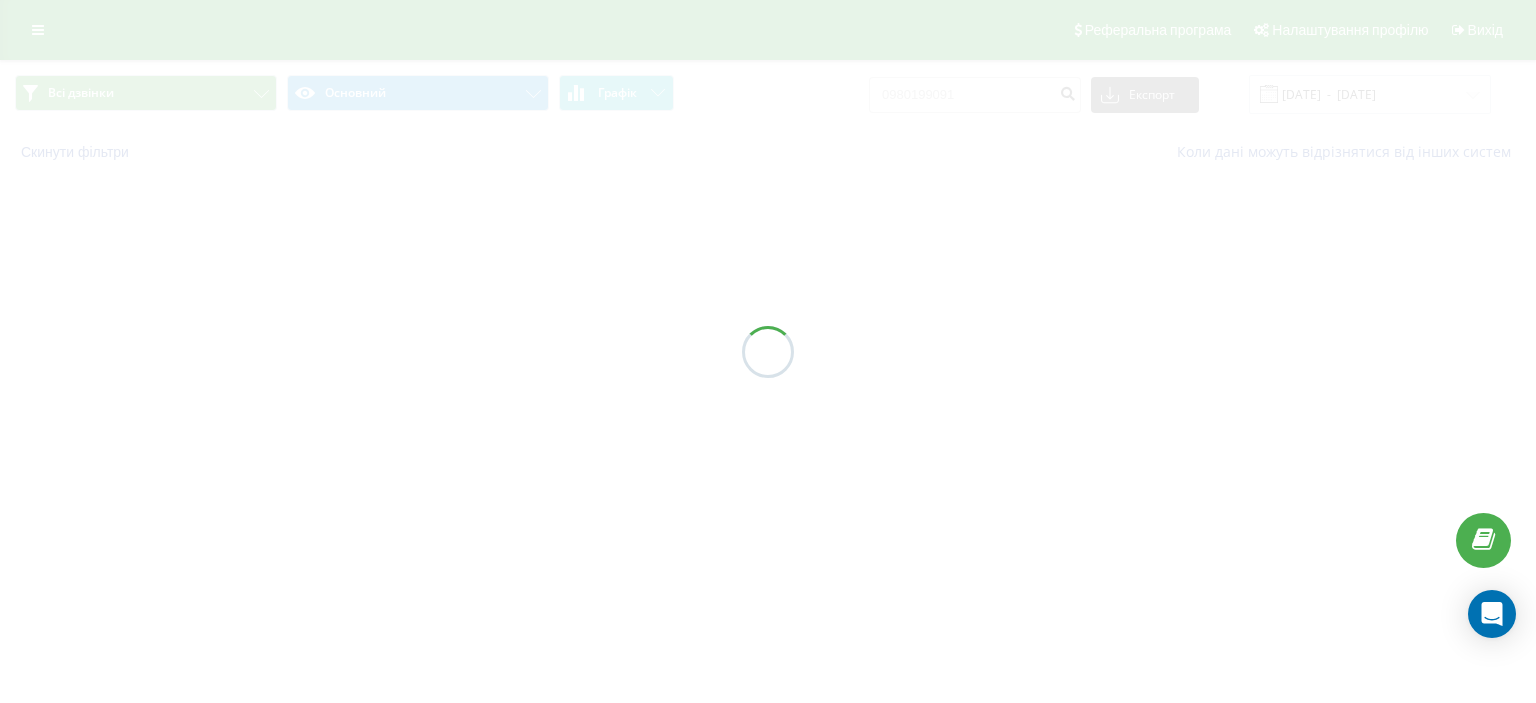 scroll, scrollTop: 0, scrollLeft: 0, axis: both 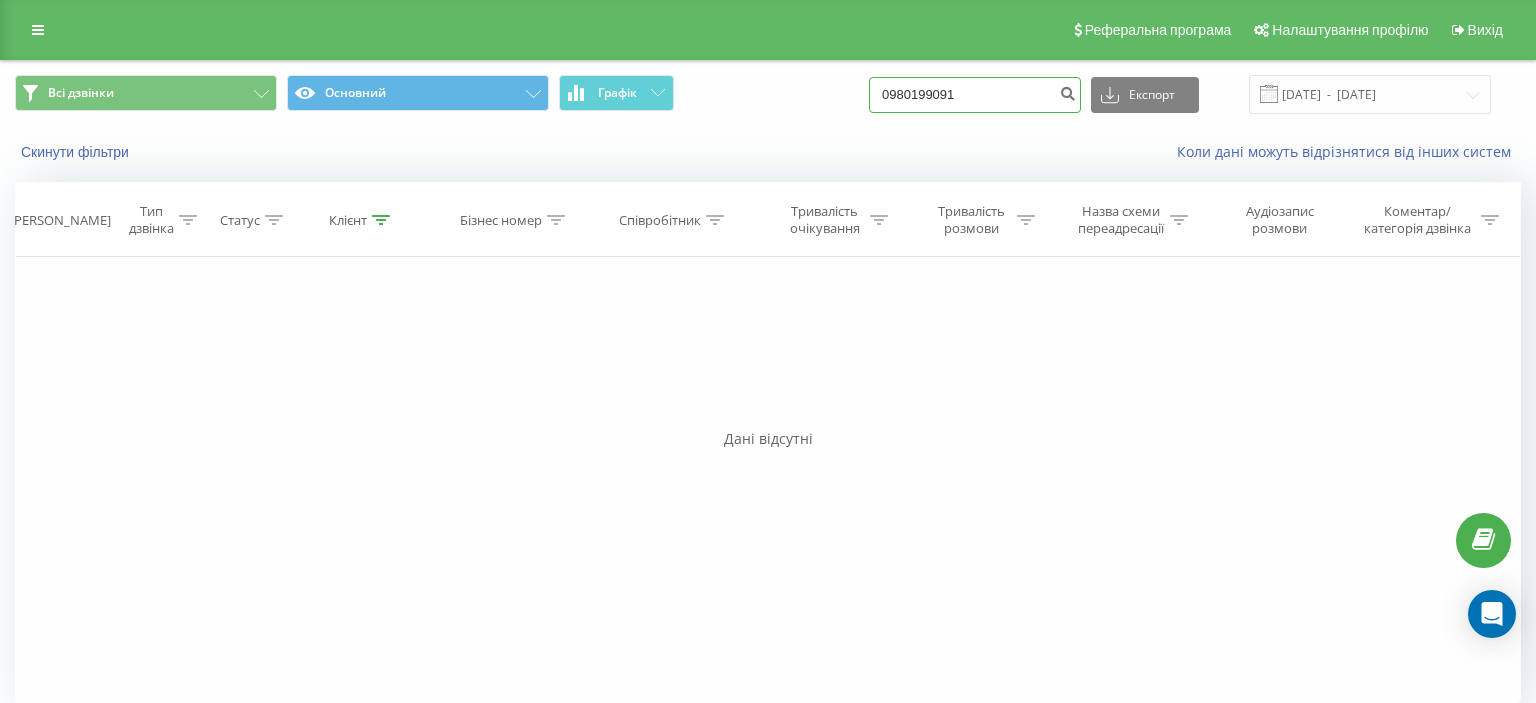 drag, startPoint x: 906, startPoint y: 91, endPoint x: 1001, endPoint y: 92, distance: 95.005264 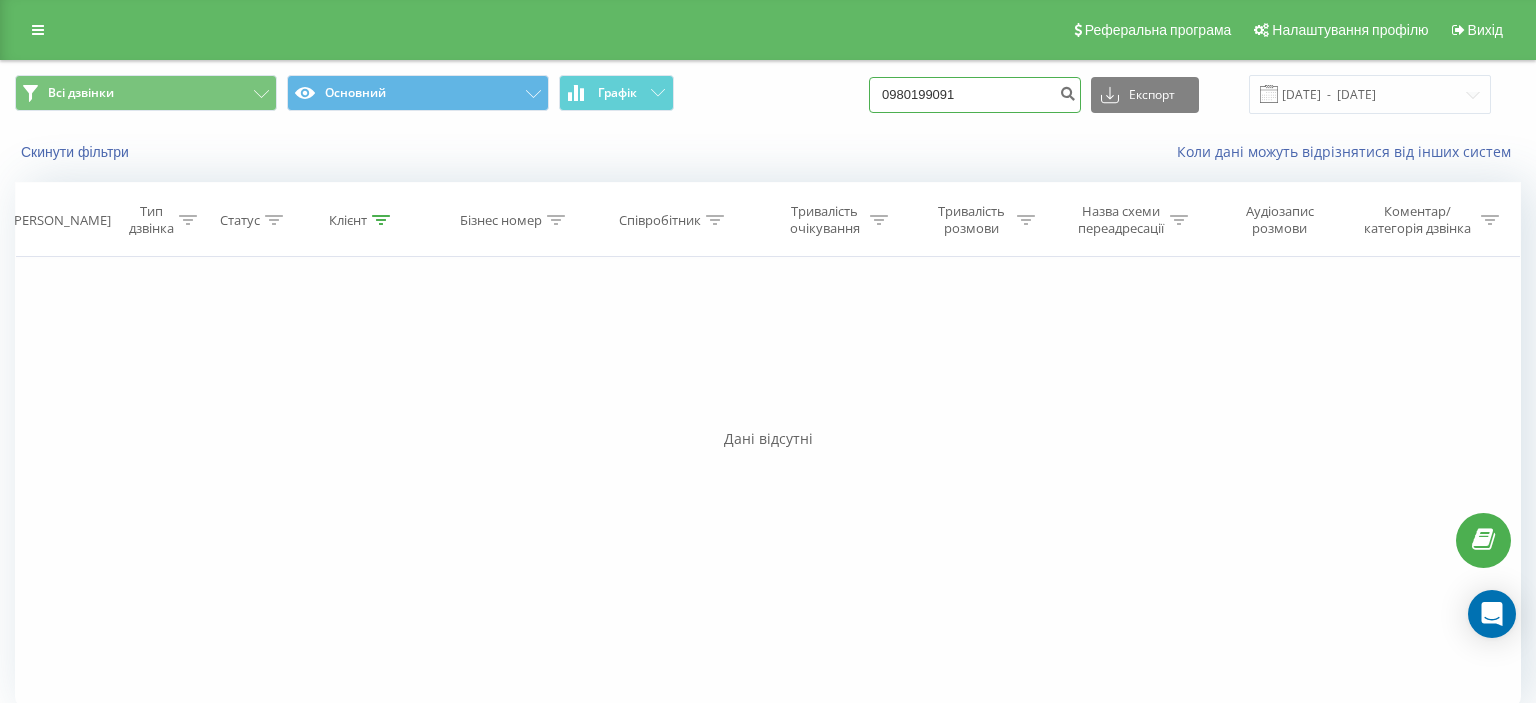 paste on "(050) 215 23 63" 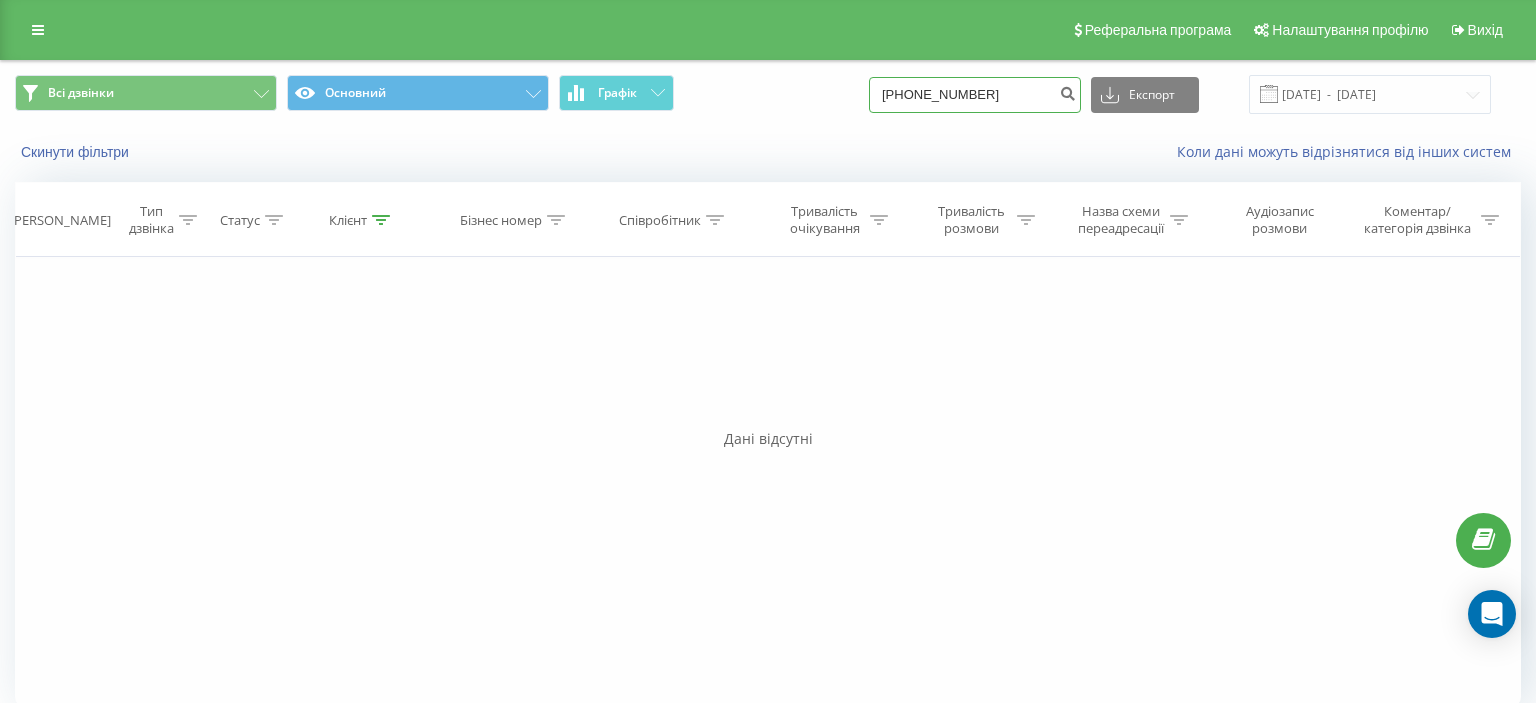 click on "(050) 215 23 63" at bounding box center [975, 95] 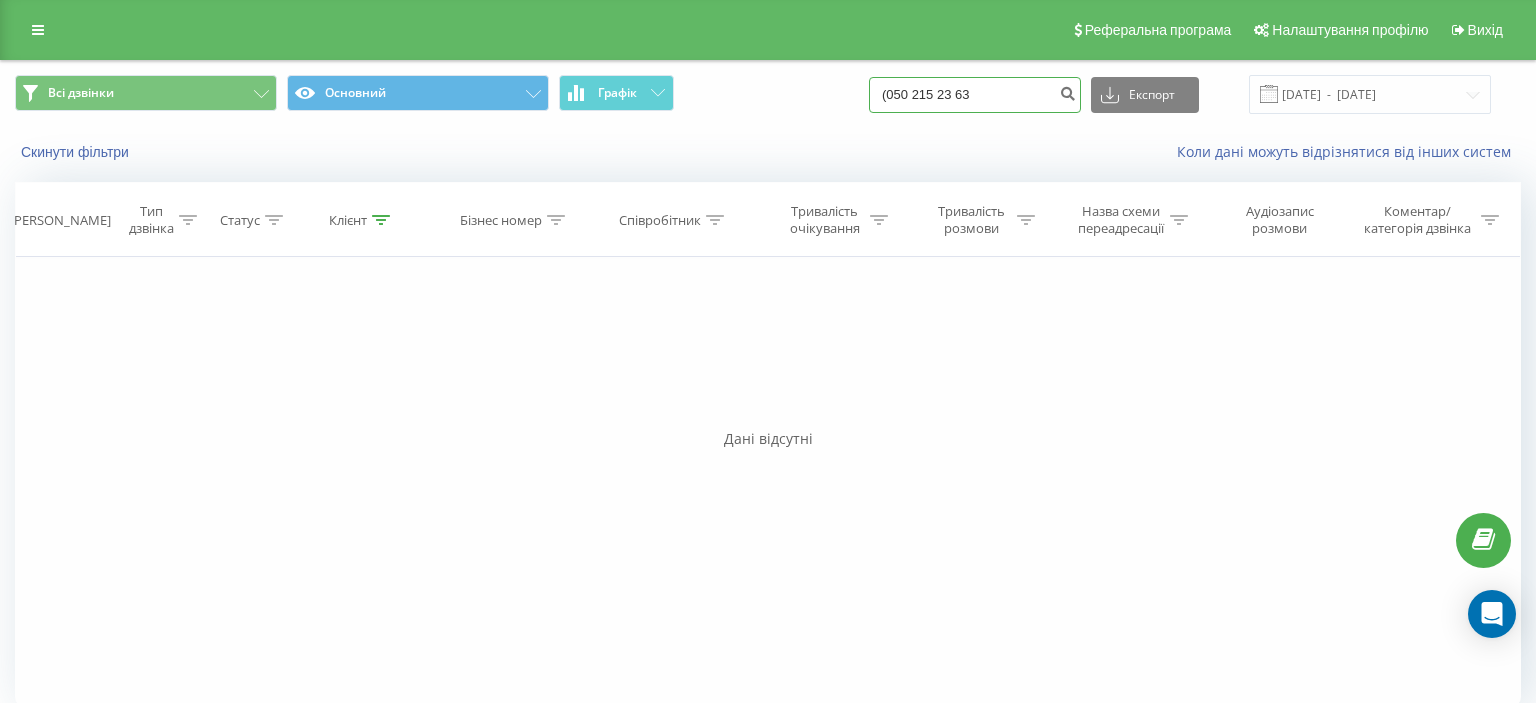 click on "(050 215 23 63" at bounding box center [975, 95] 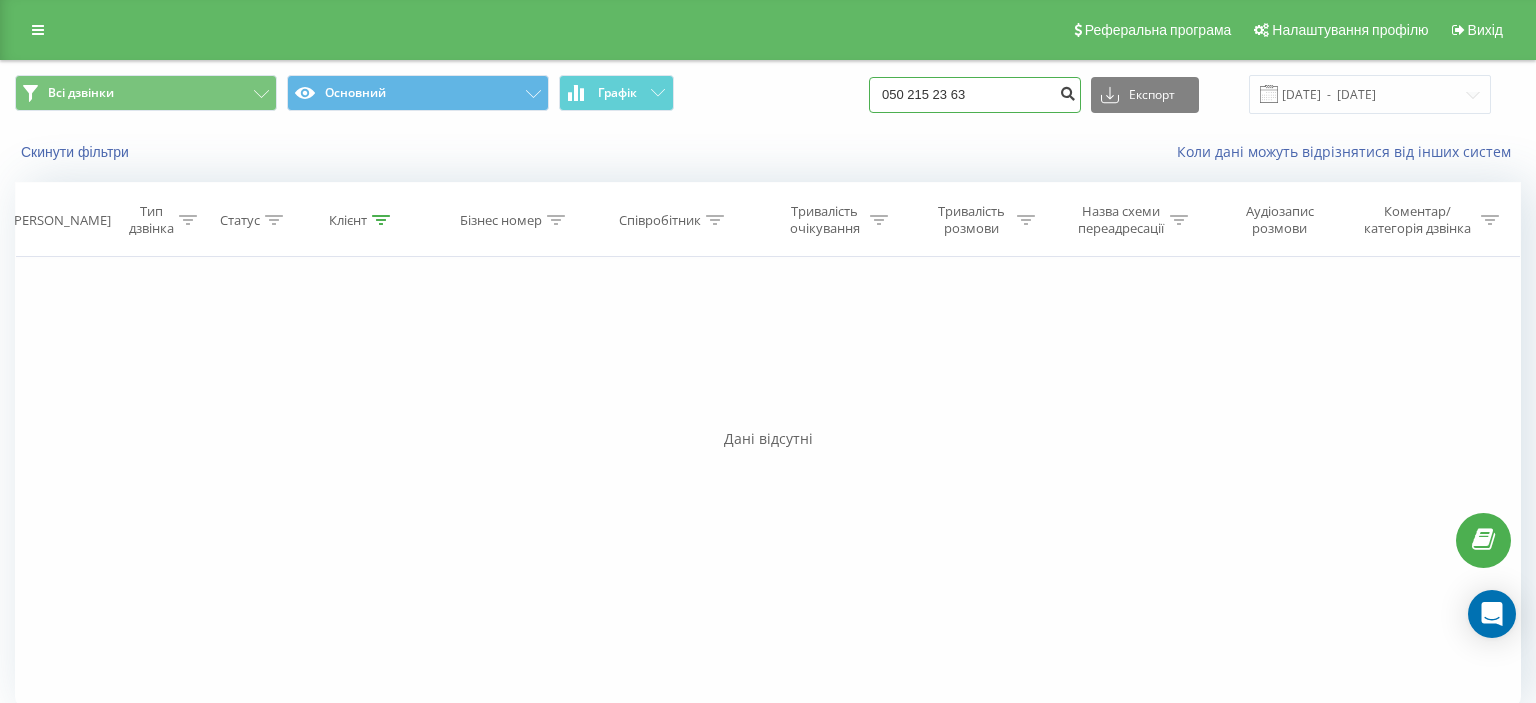 type on "050 215 23 63" 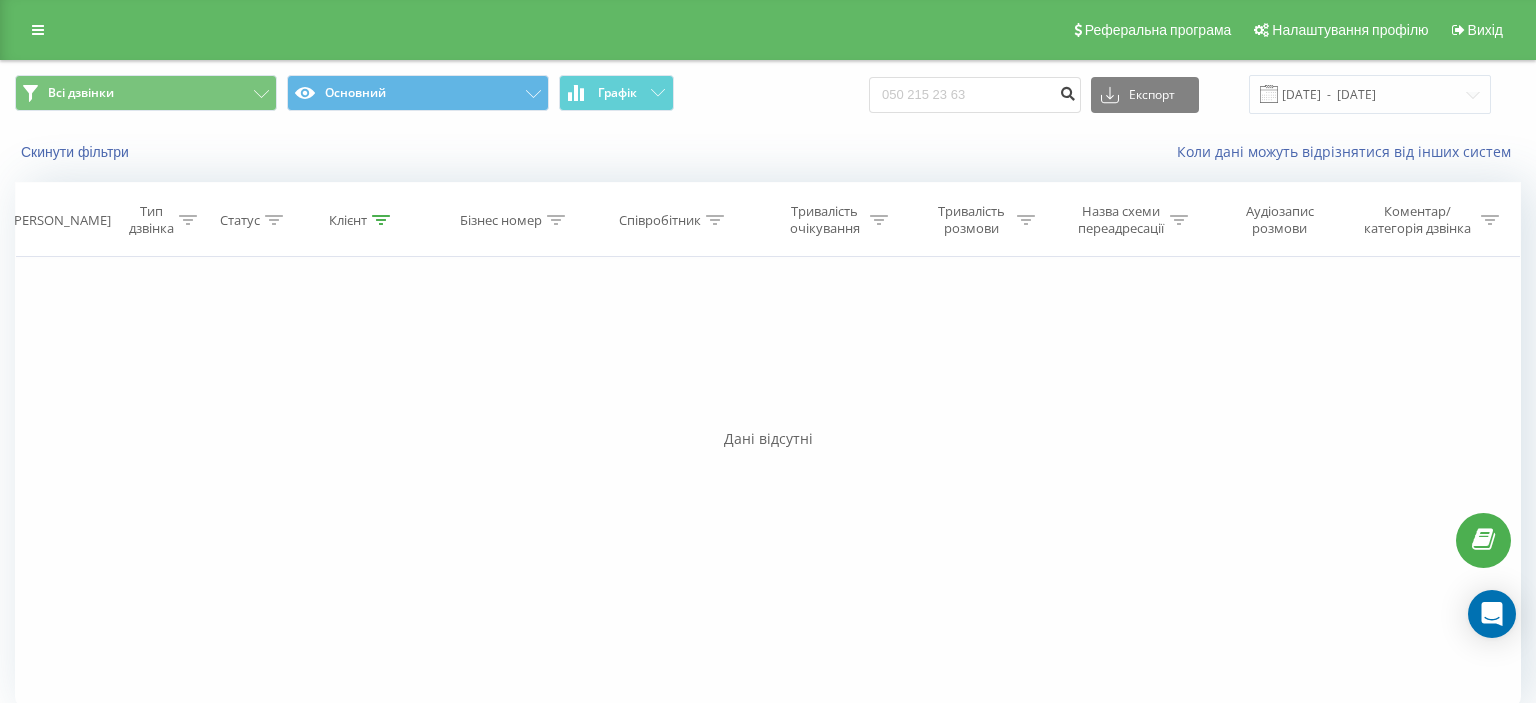 click at bounding box center (1067, 91) 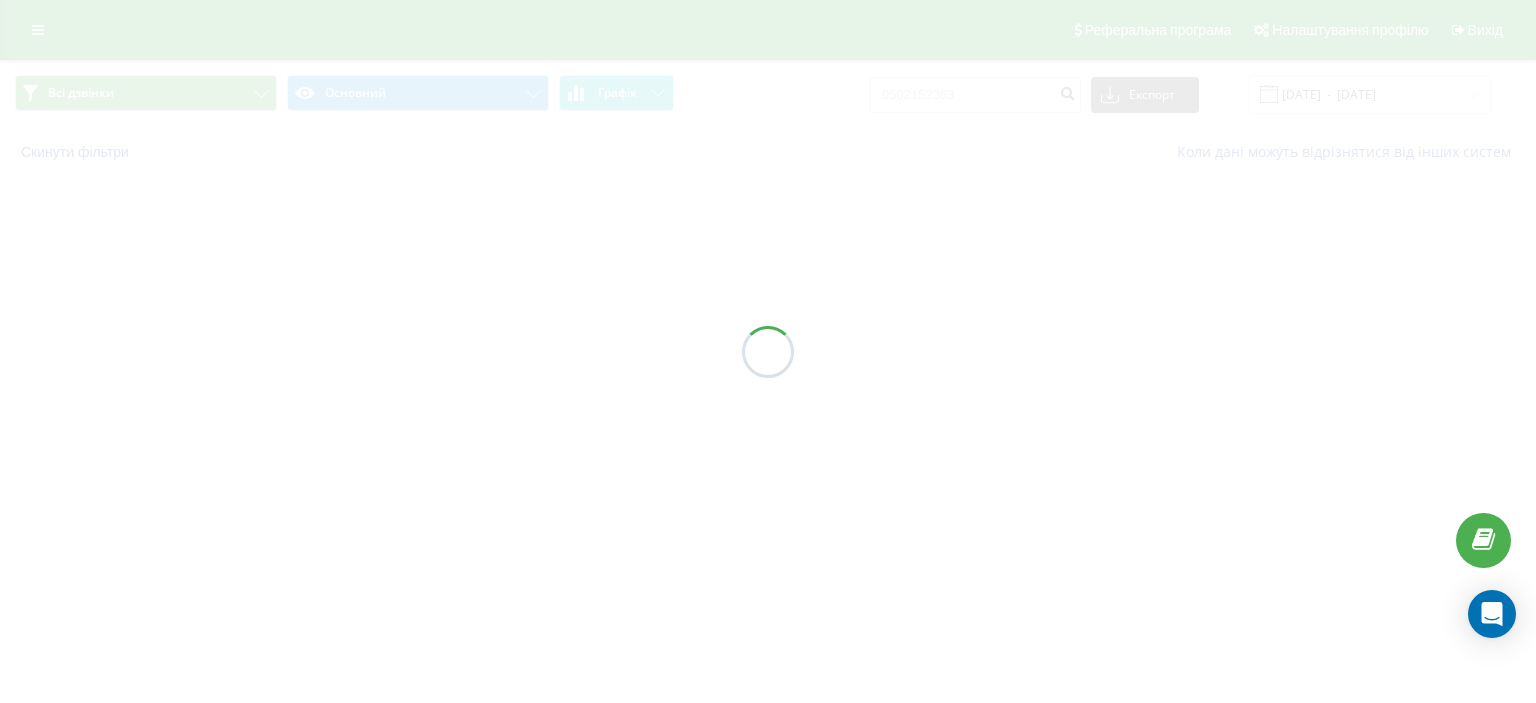 scroll, scrollTop: 0, scrollLeft: 0, axis: both 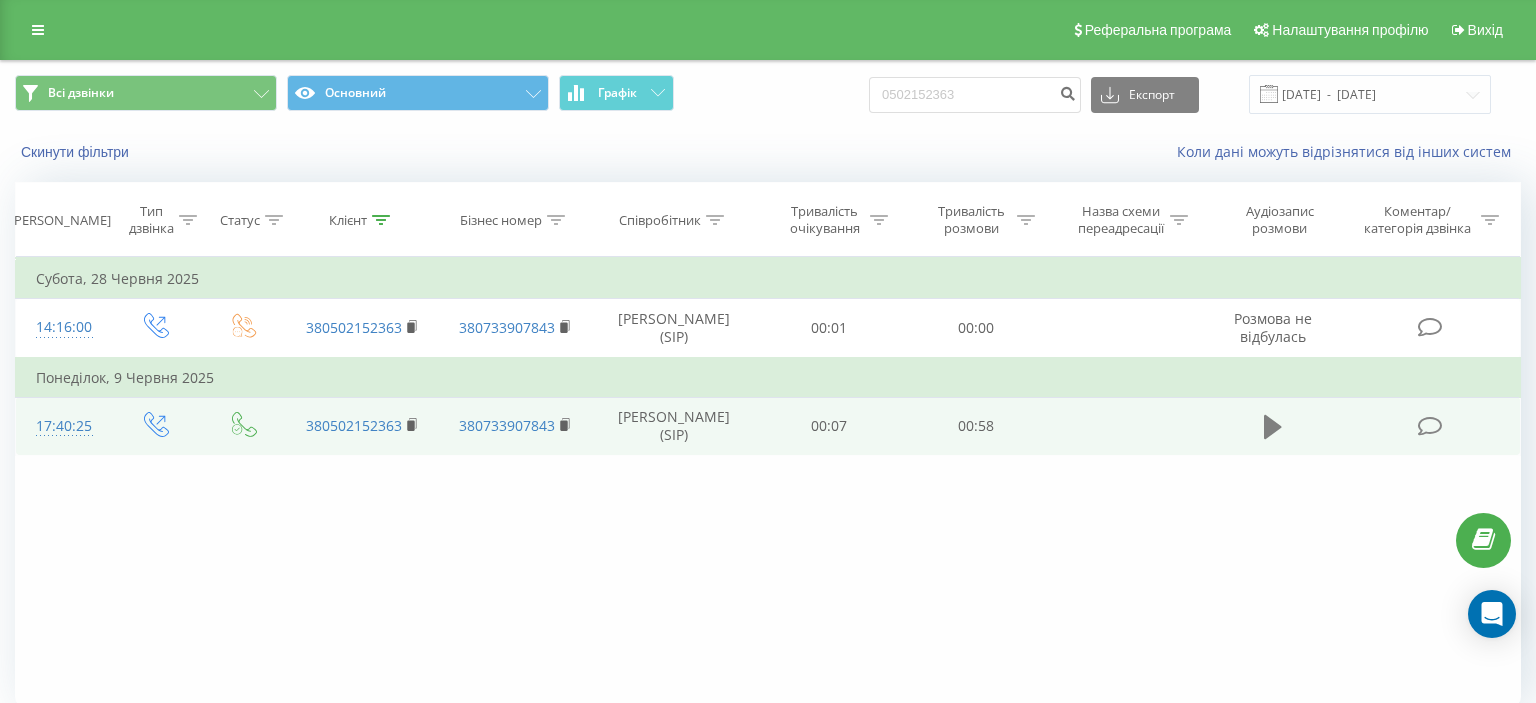 click 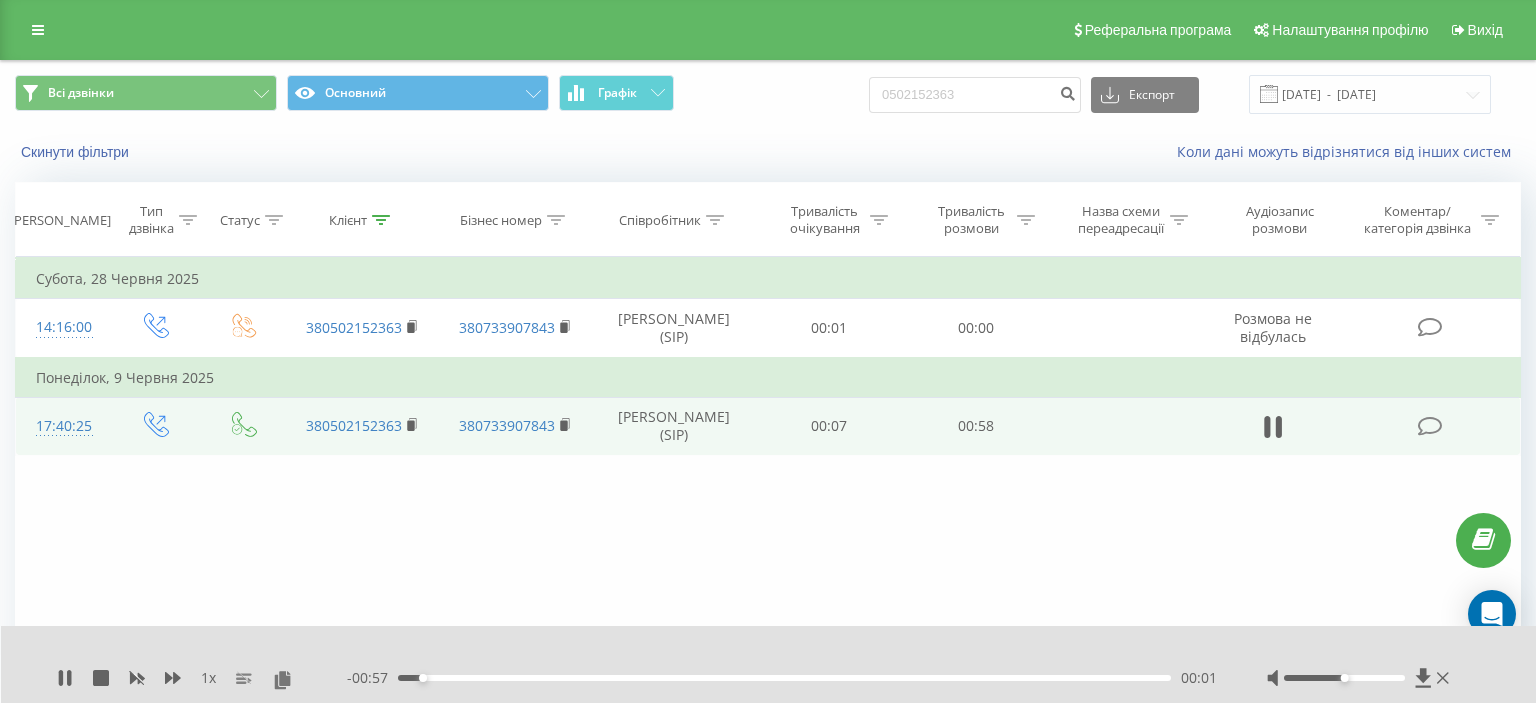 click on "00:01" at bounding box center (784, 678) 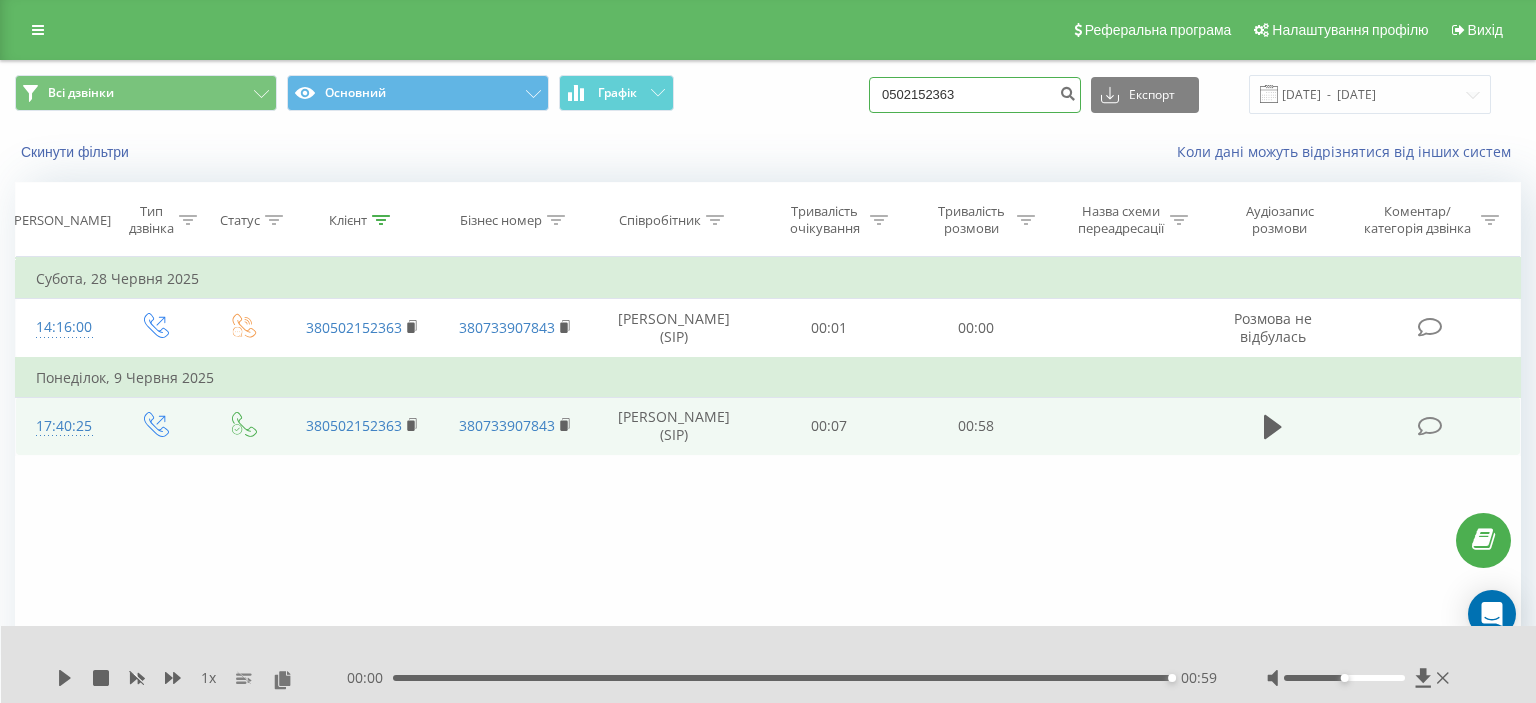 drag, startPoint x: 902, startPoint y: 95, endPoint x: 997, endPoint y: 89, distance: 95.189285 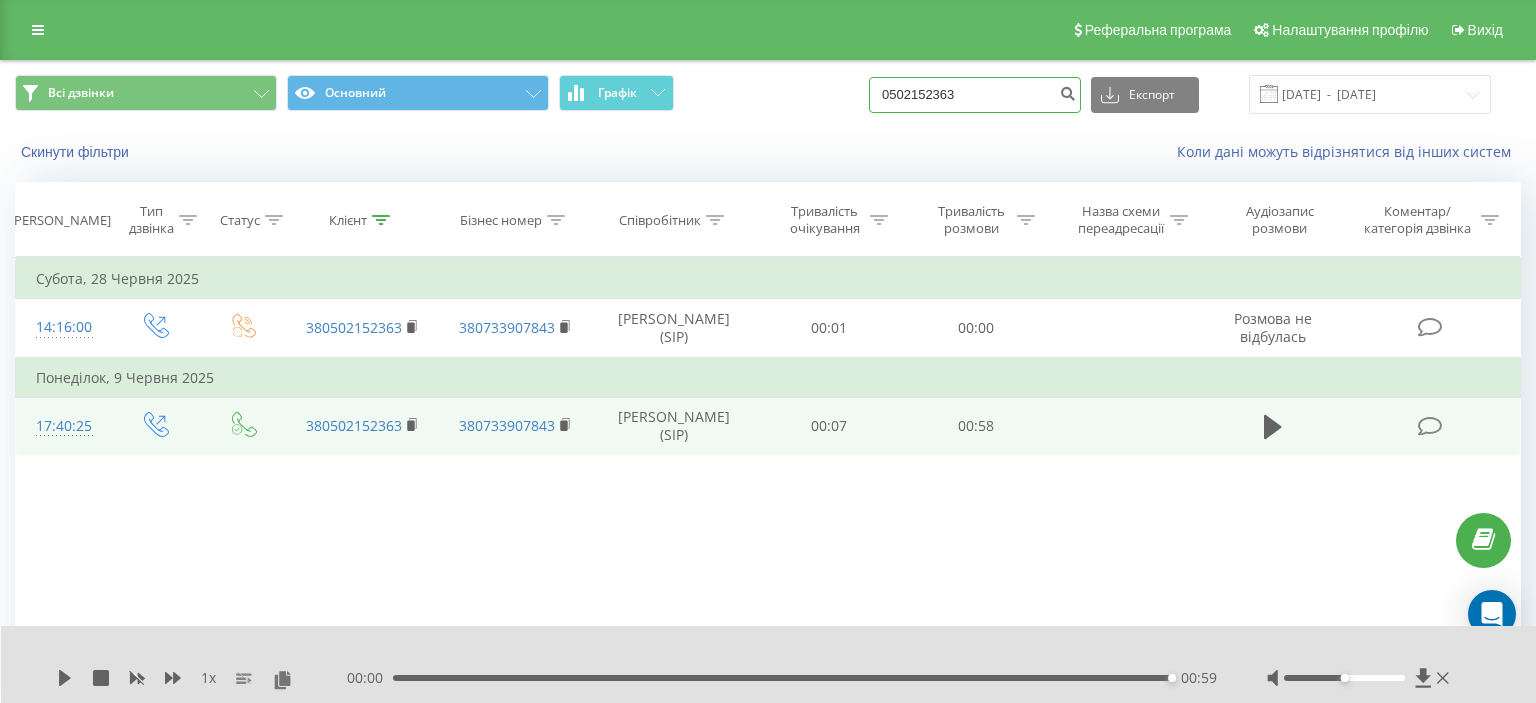 paste on "(067) 807 00 98" 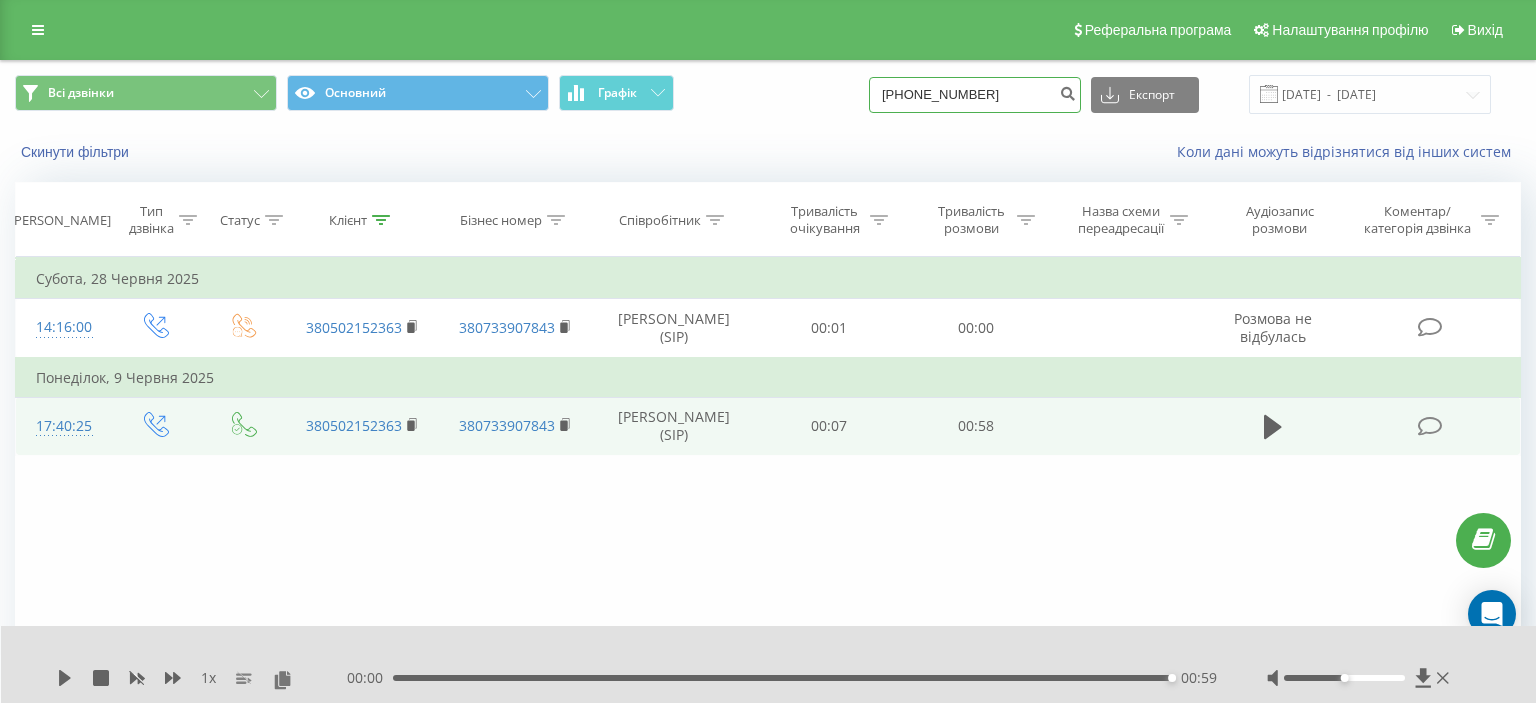 click on "(067) 807 00 98" at bounding box center (975, 95) 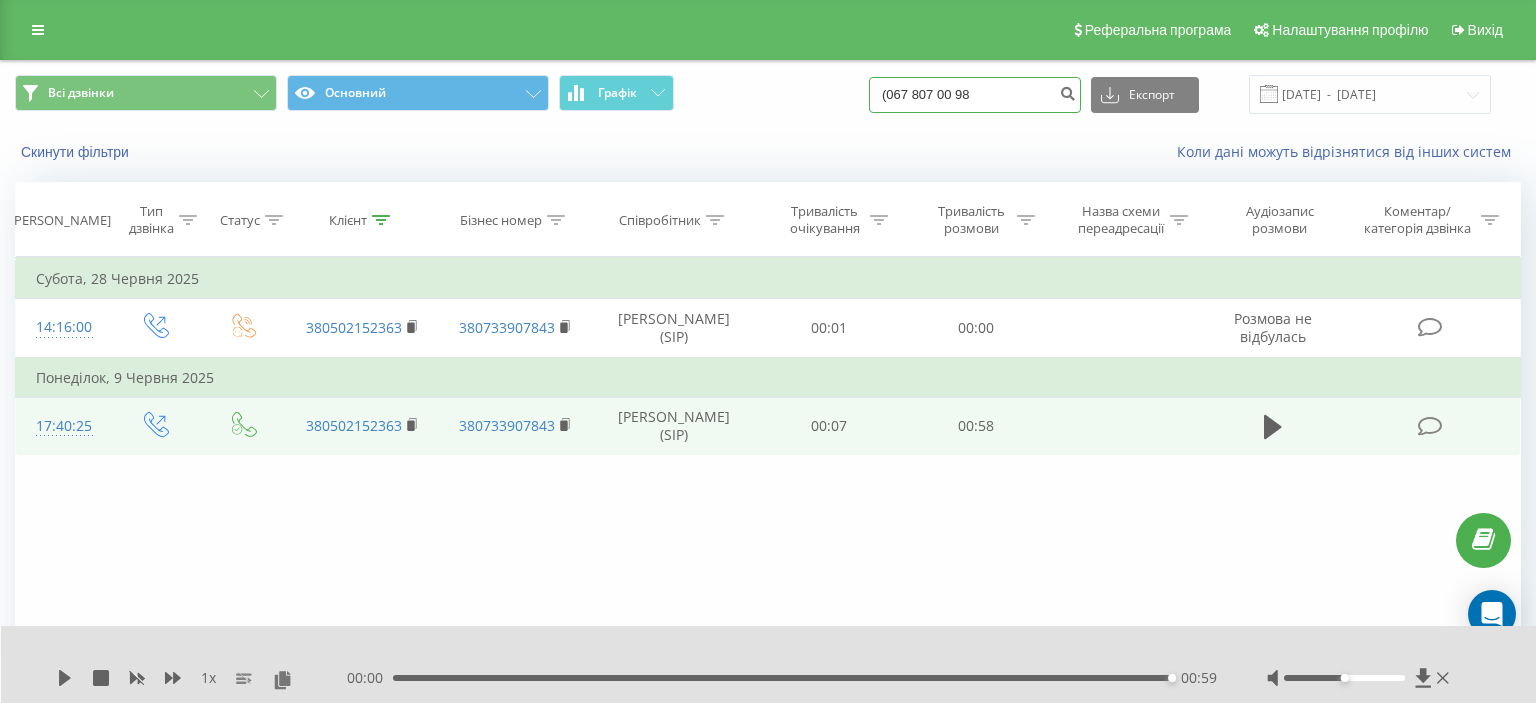 click on "(067 807 00 98" at bounding box center [975, 95] 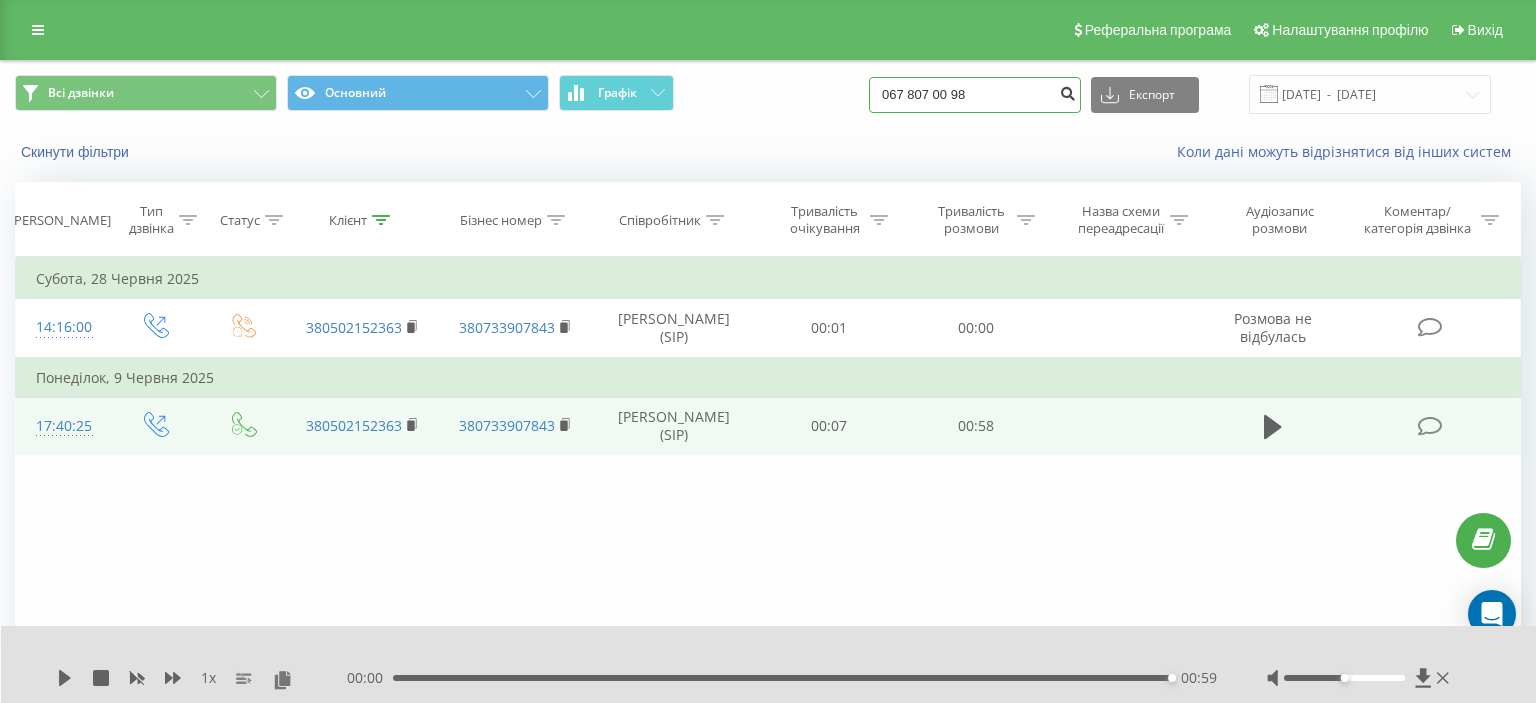 type on "067 807 00 98" 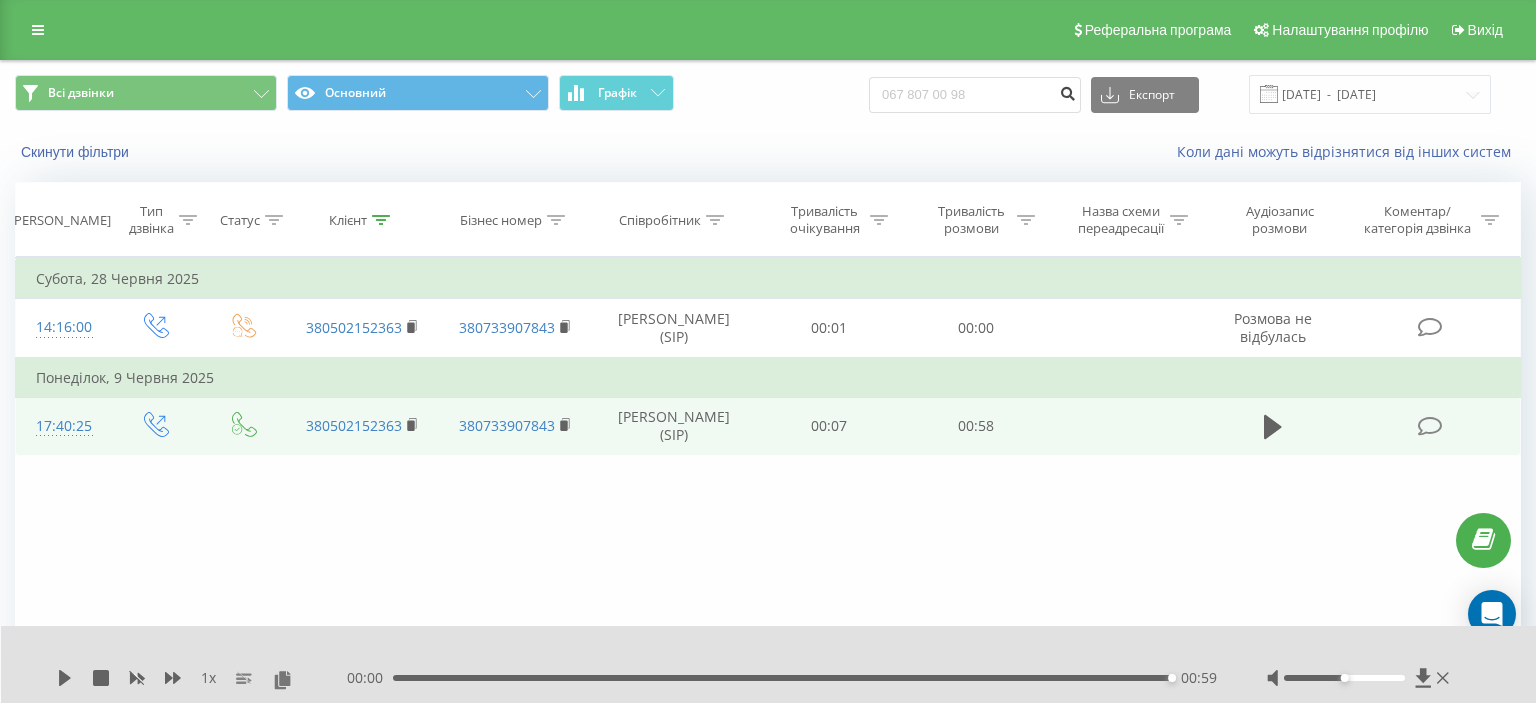 click at bounding box center (1067, 91) 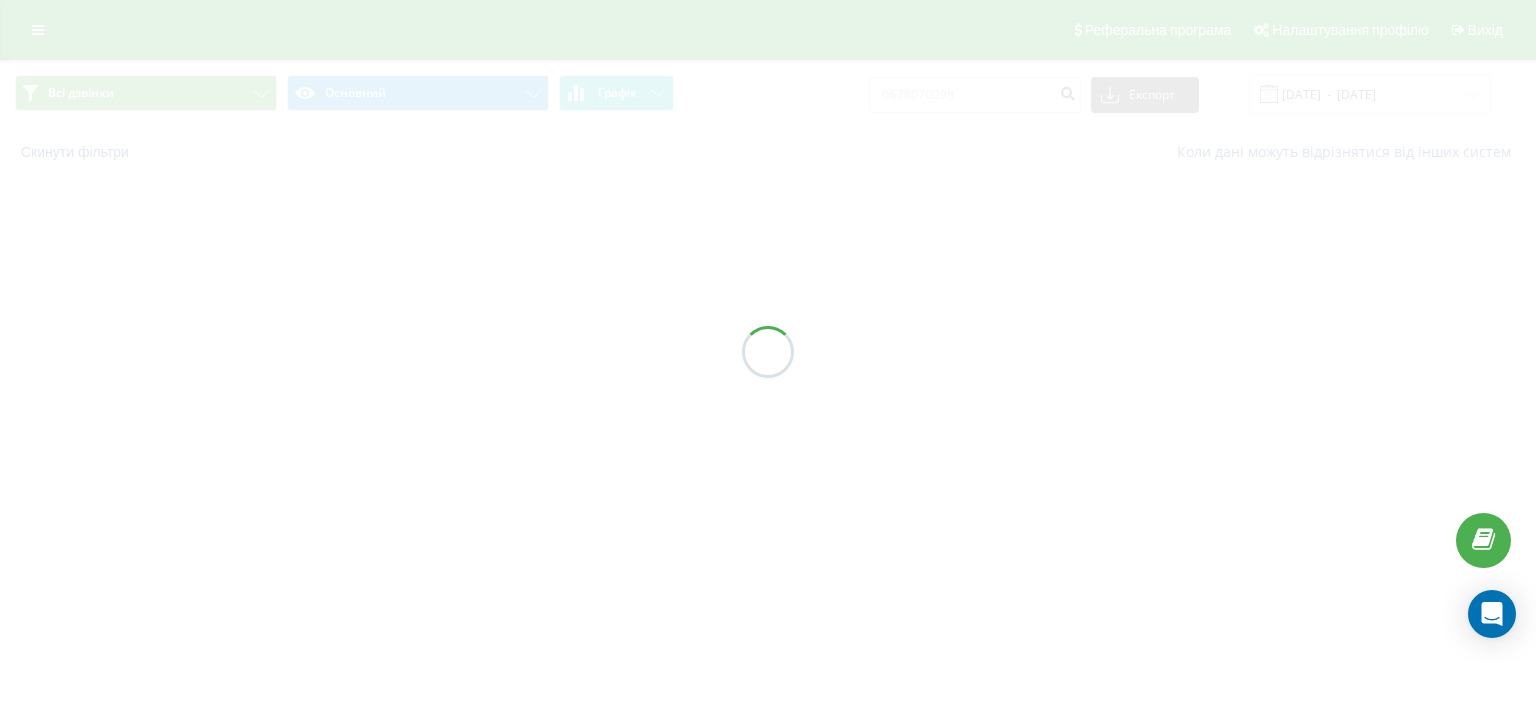 scroll, scrollTop: 0, scrollLeft: 0, axis: both 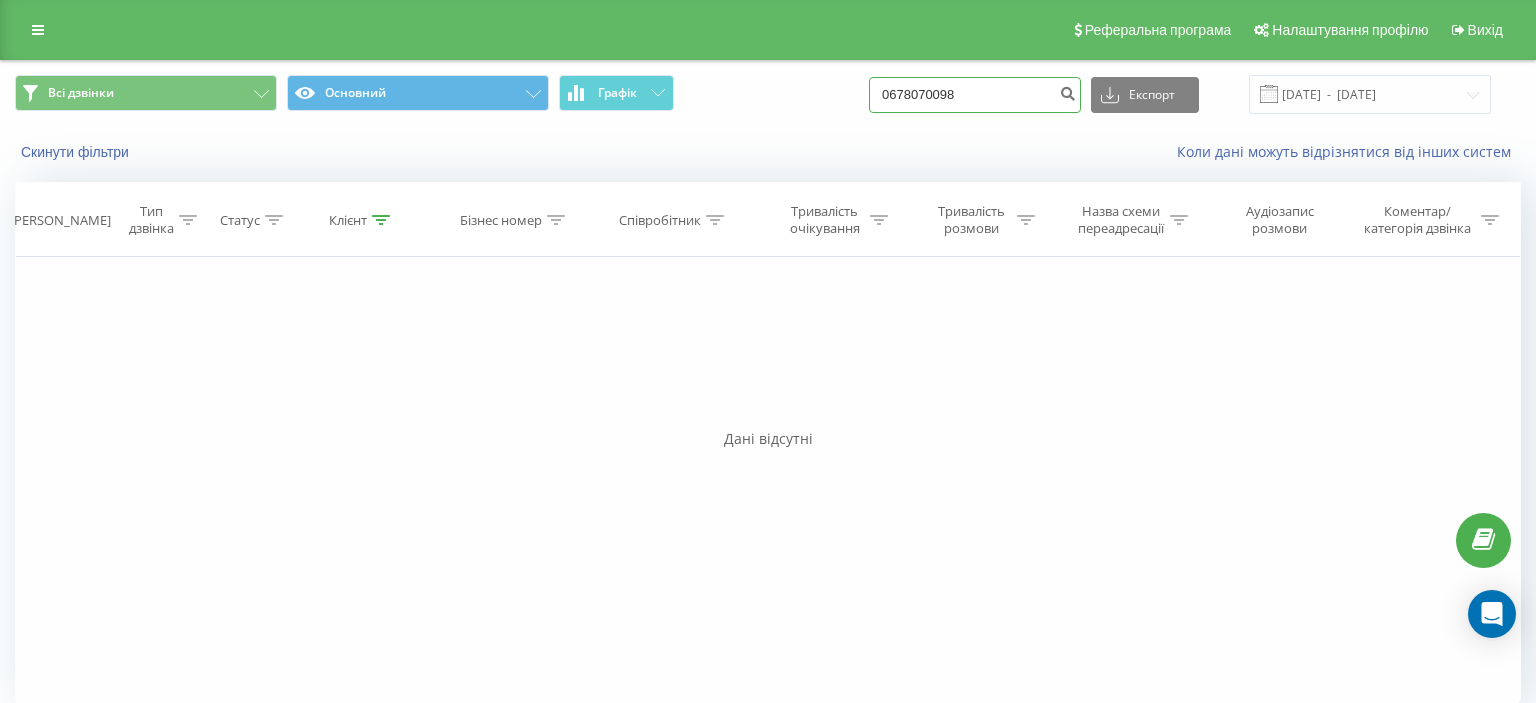 drag, startPoint x: 902, startPoint y: 101, endPoint x: 1000, endPoint y: 84, distance: 99.46356 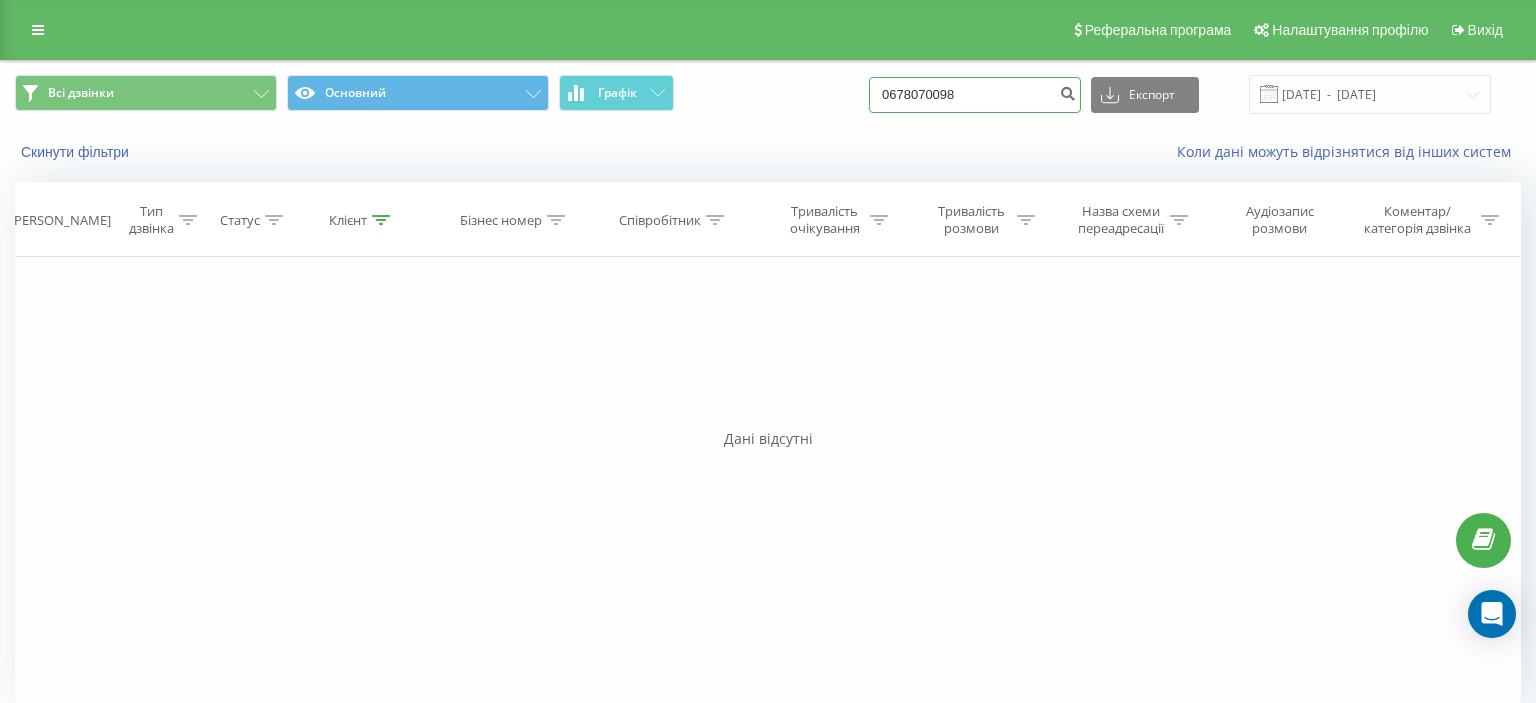 paste on "(066) 777 06 63" 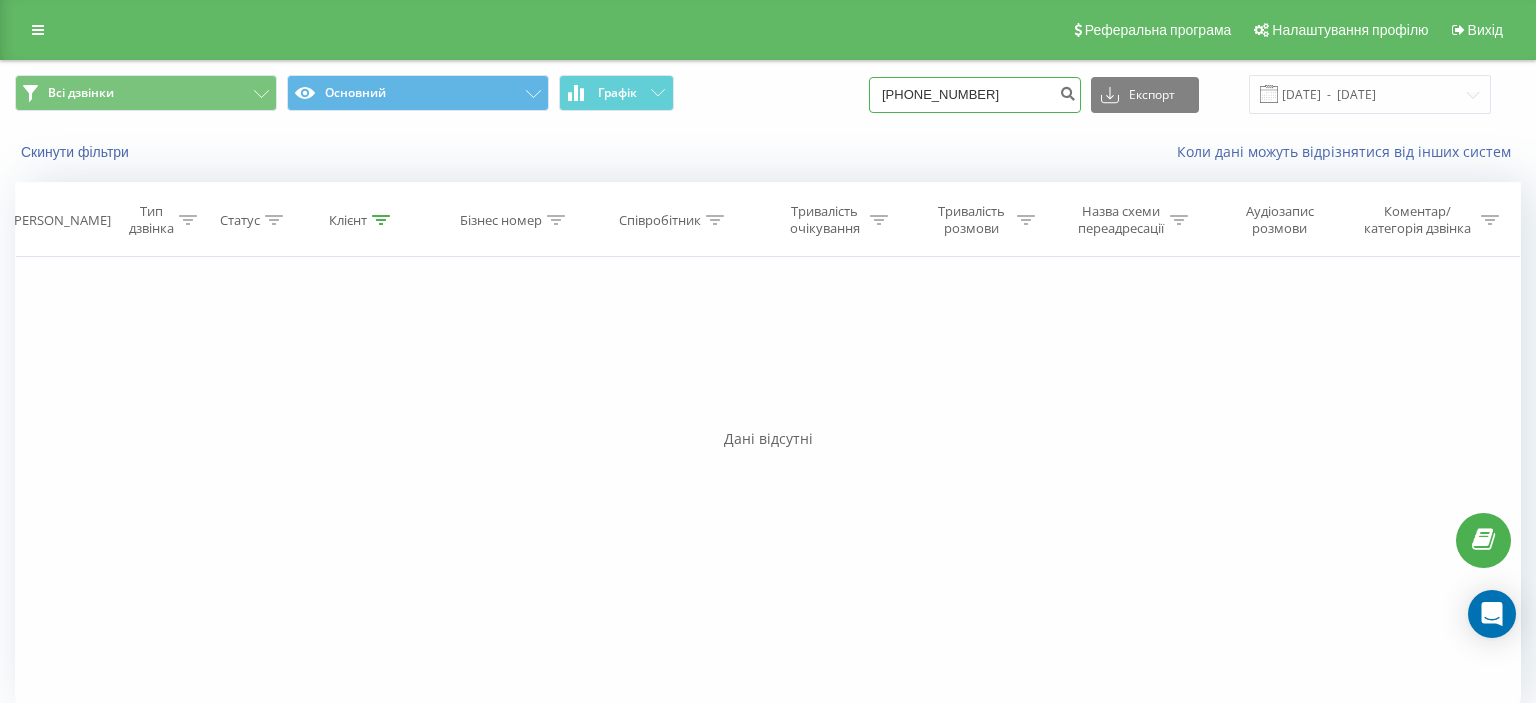click on "(066) 777 06 63" at bounding box center [975, 95] 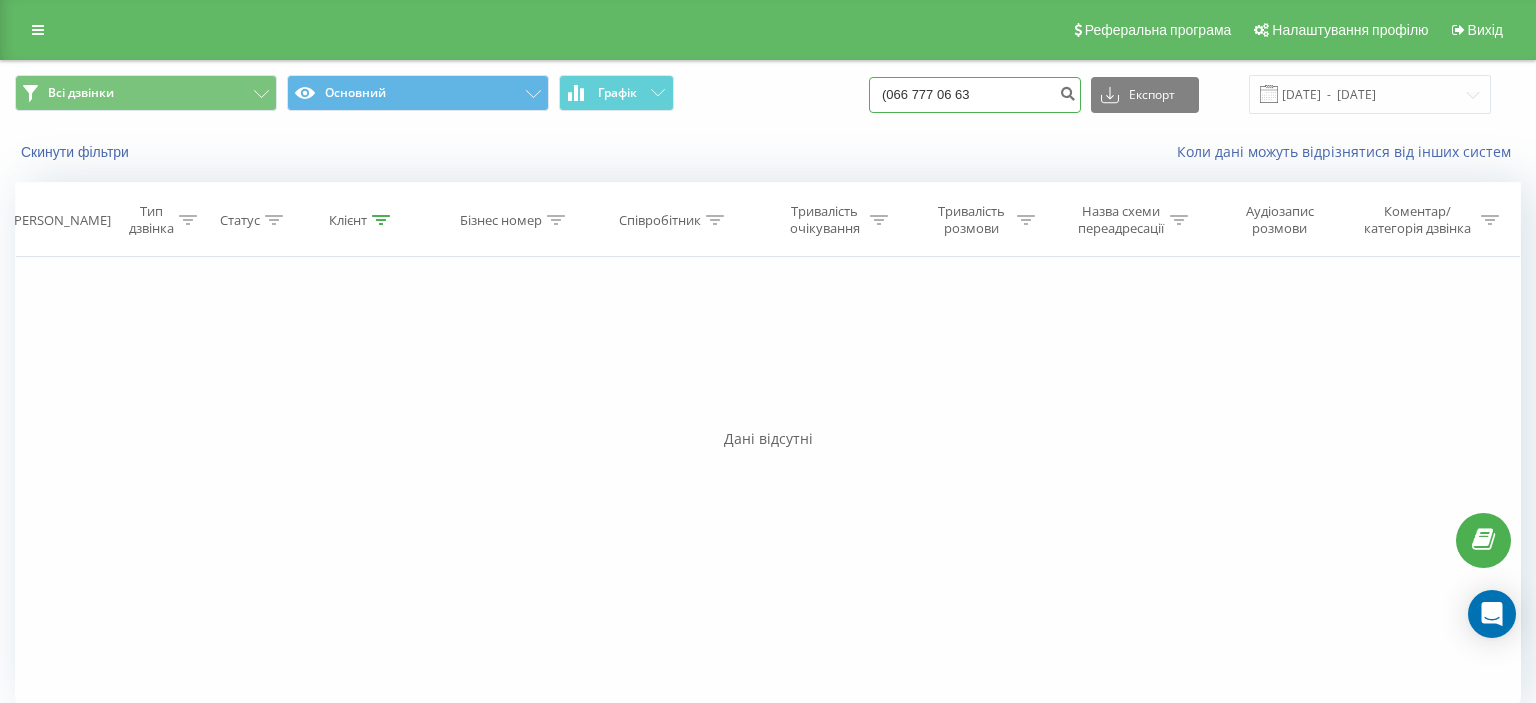 click on "(066 777 06 63" at bounding box center [975, 95] 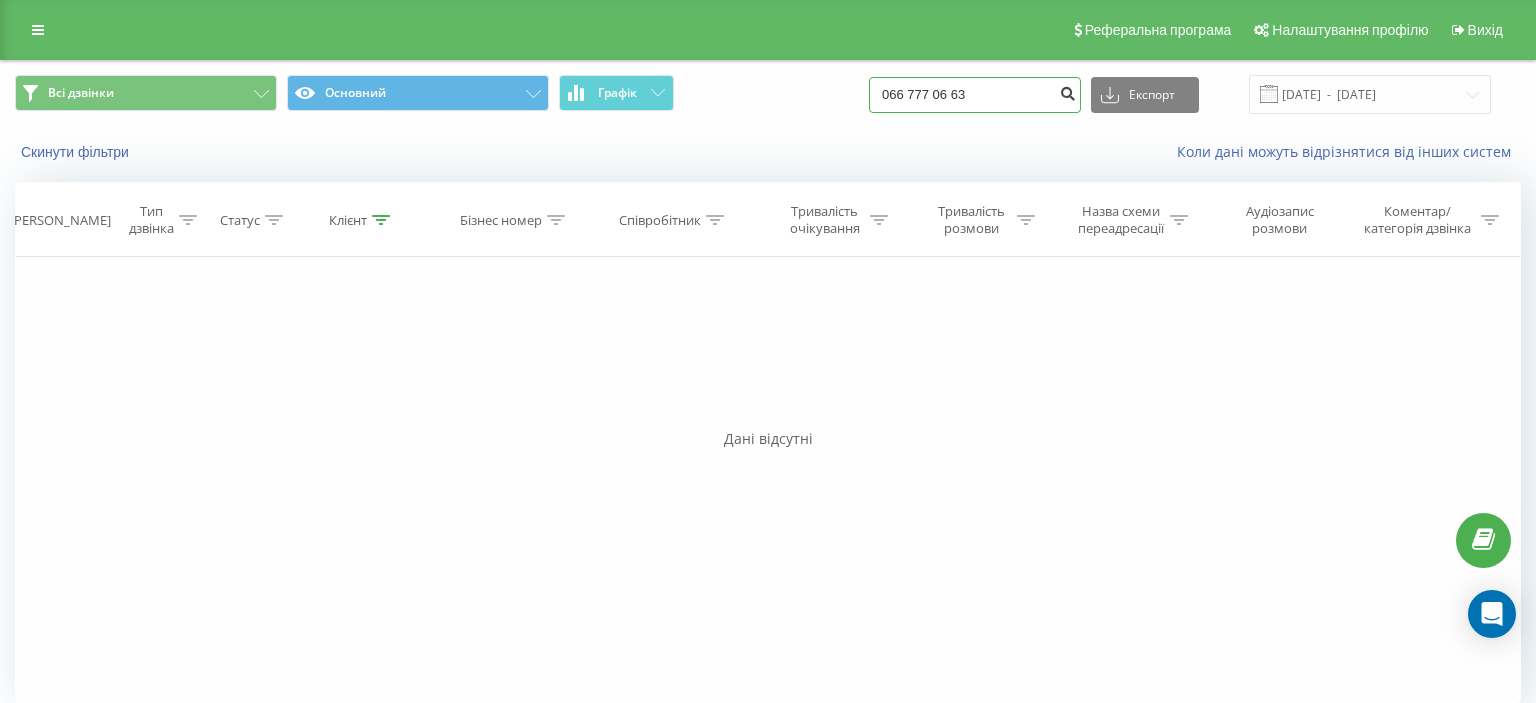 type on "066 777 06 63" 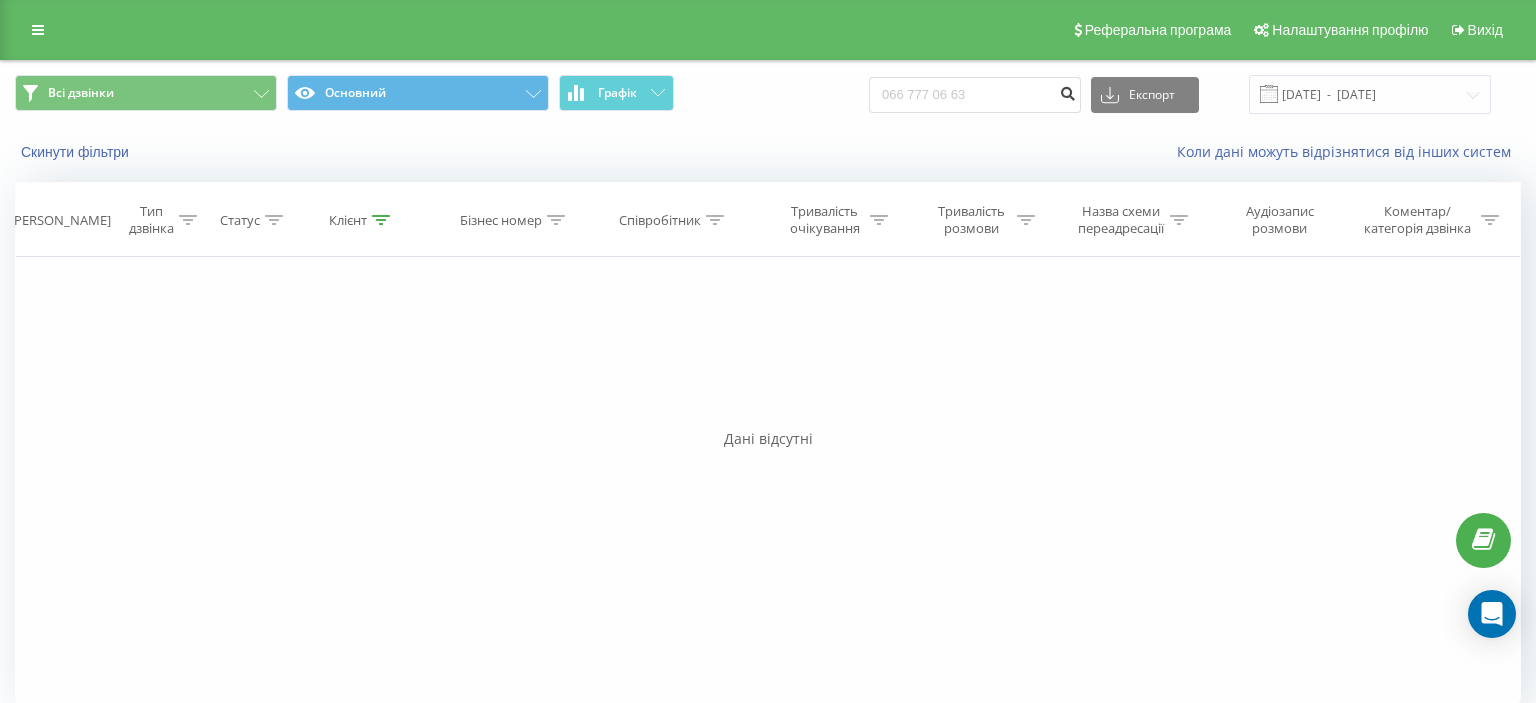 click at bounding box center (1067, 91) 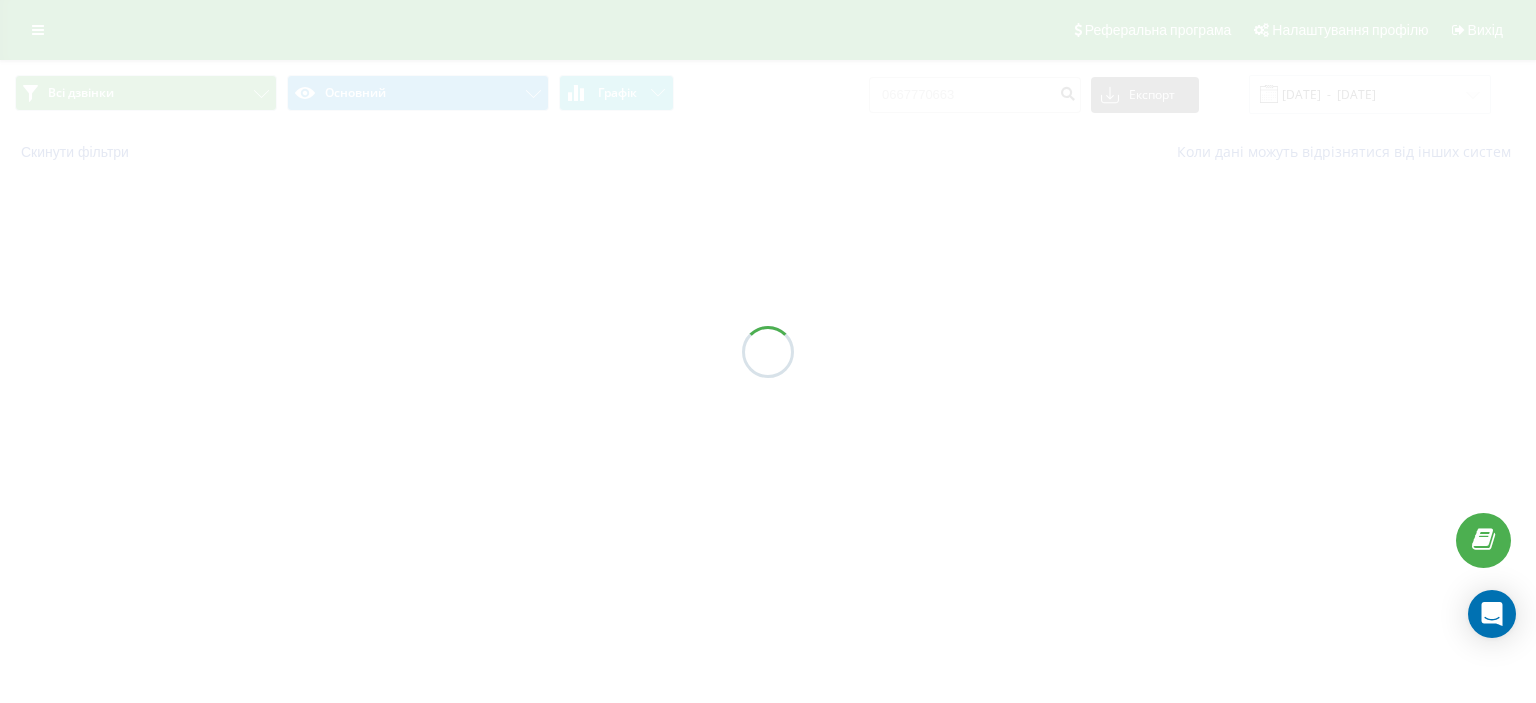 scroll, scrollTop: 0, scrollLeft: 0, axis: both 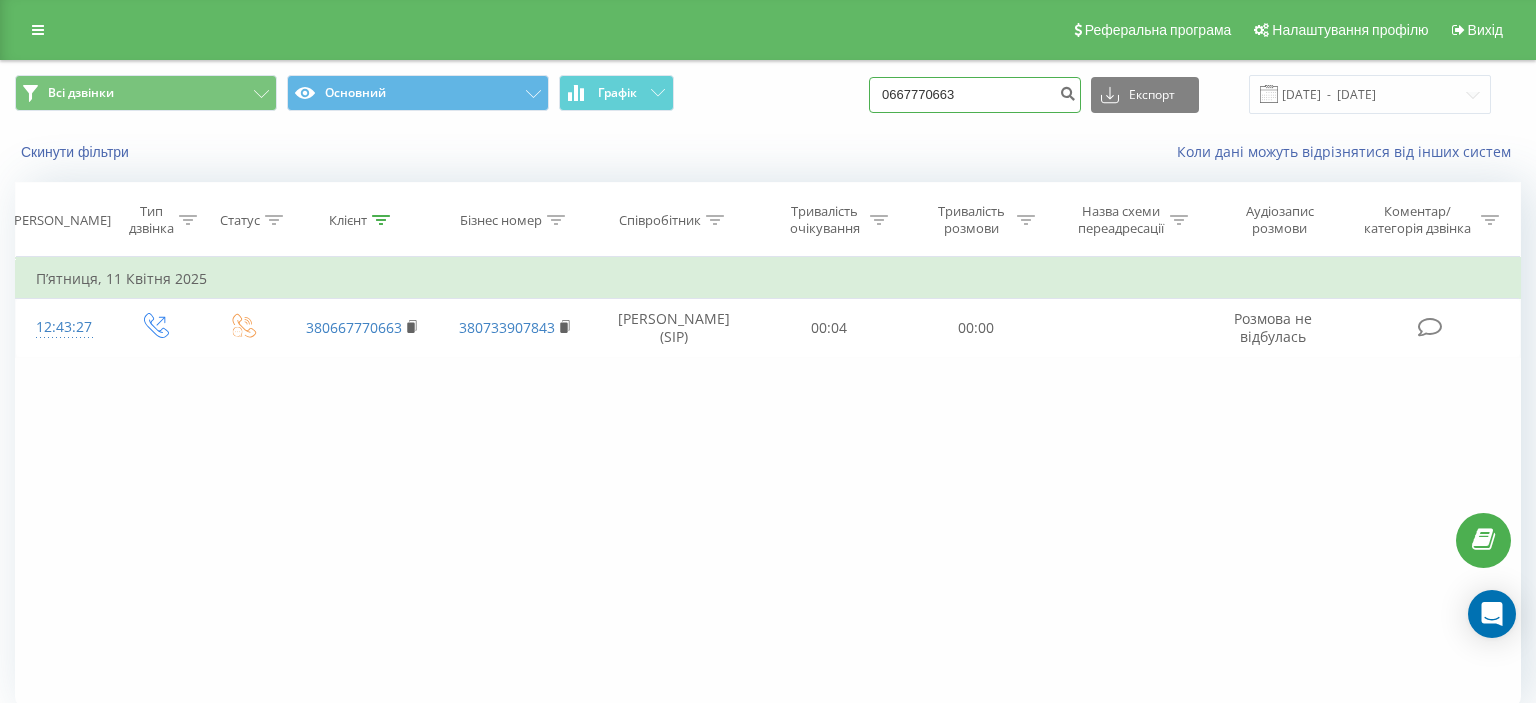 drag, startPoint x: 902, startPoint y: 102, endPoint x: 1010, endPoint y: 94, distance: 108.29589 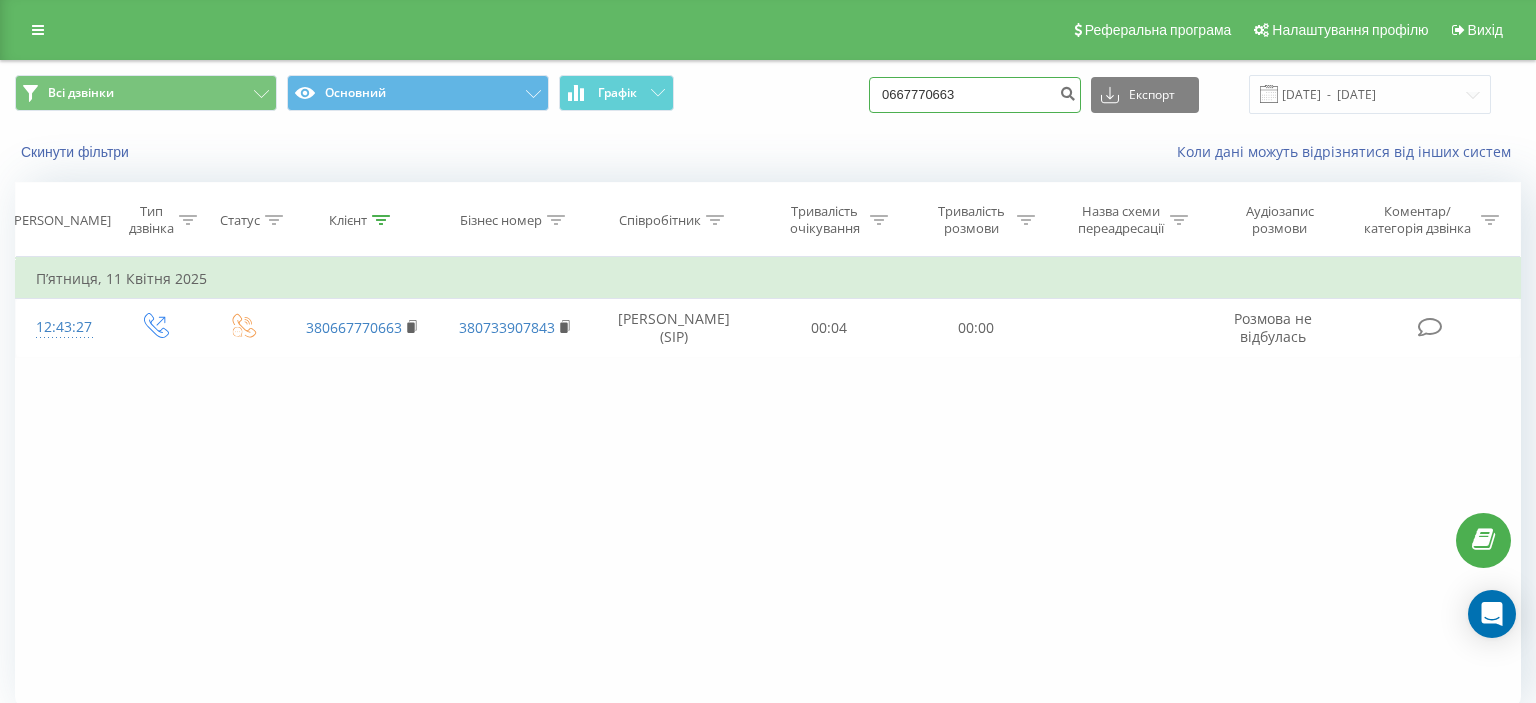 paste on "(067) 633 95 68" 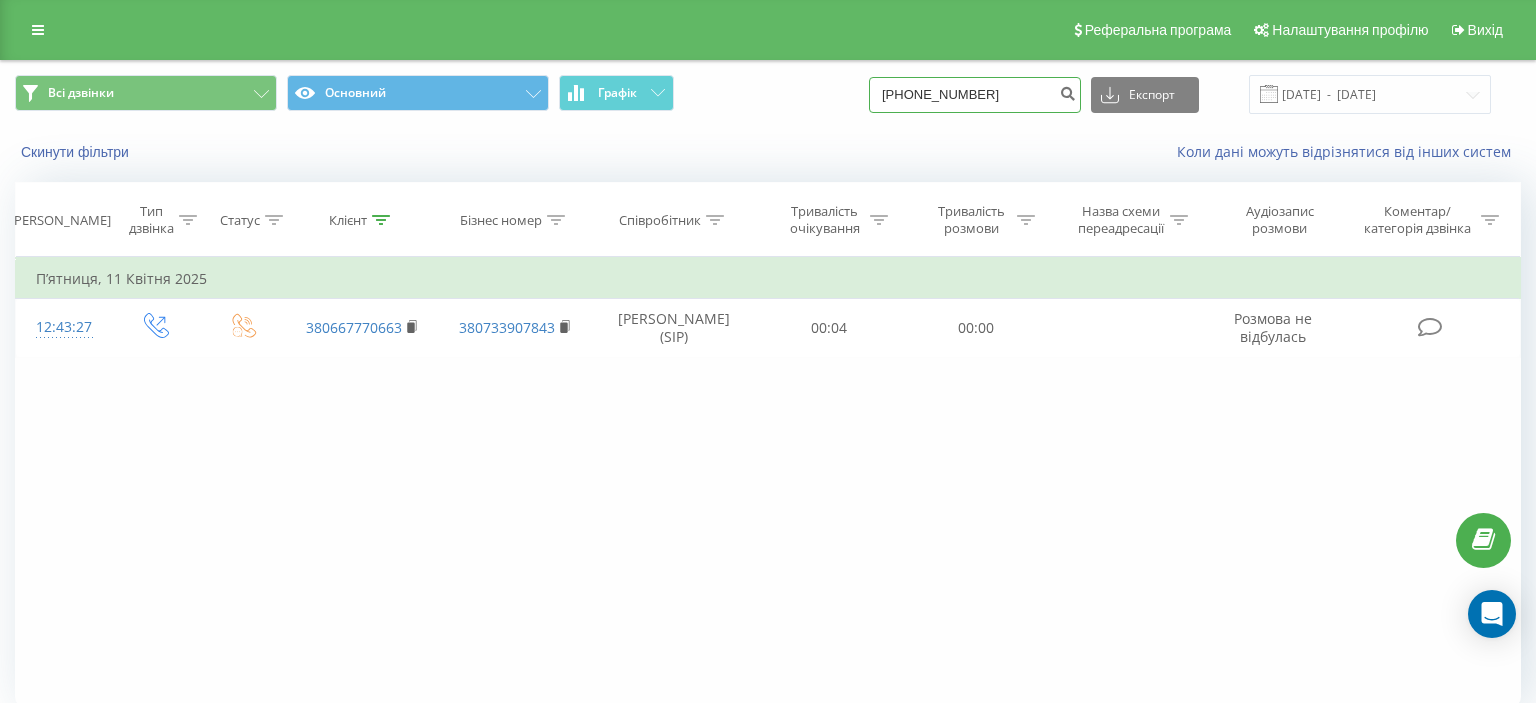 click on "(067) 633 95 68" at bounding box center (975, 95) 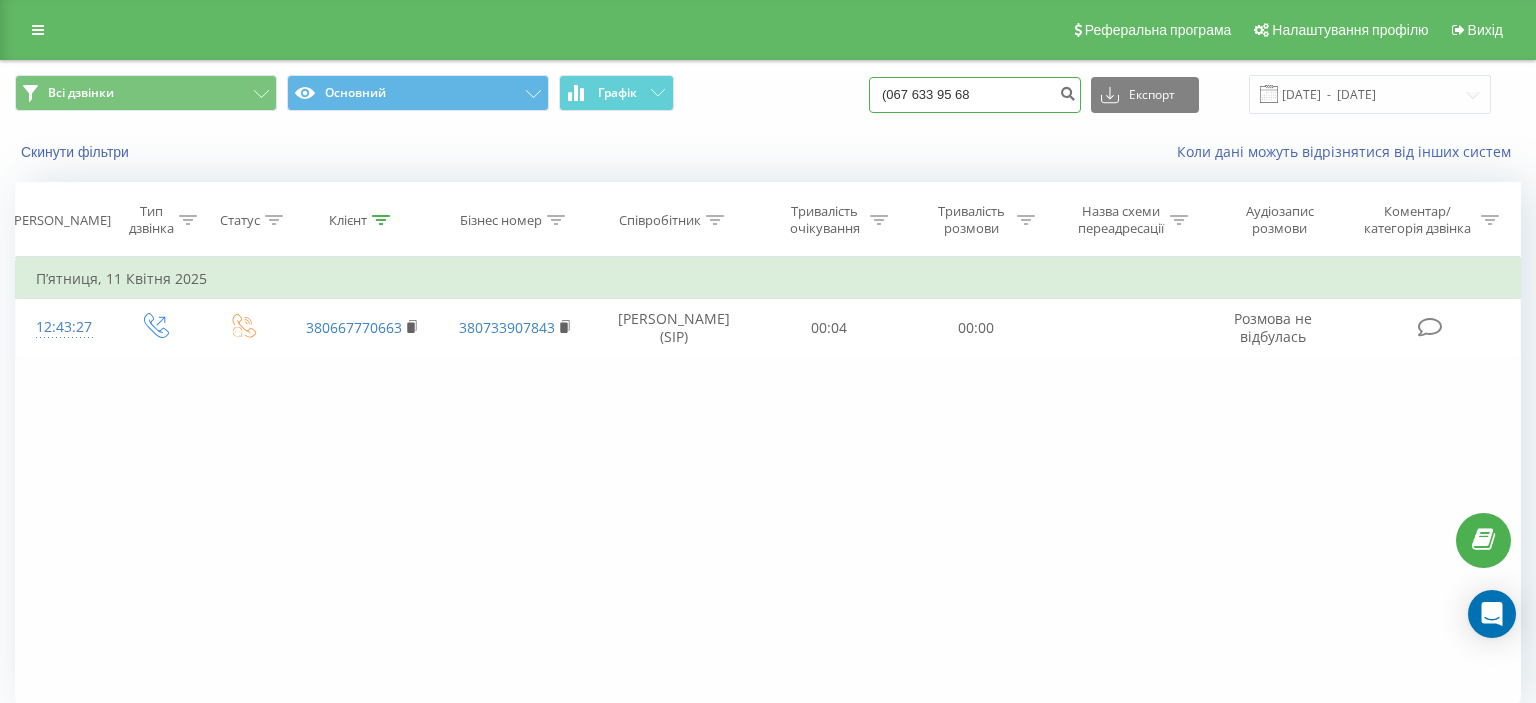 click on "(067 633 95 68" at bounding box center (975, 95) 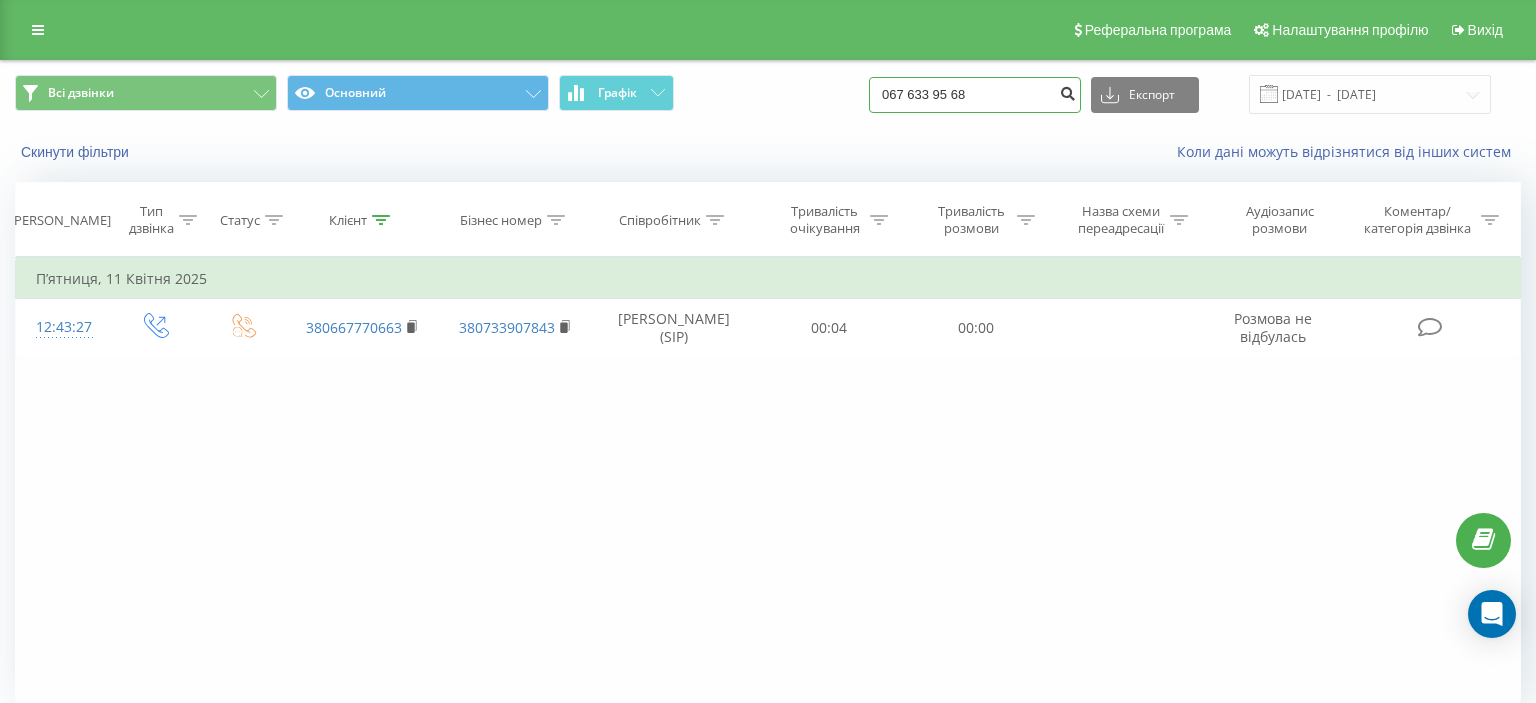 type on "067 633 95 68" 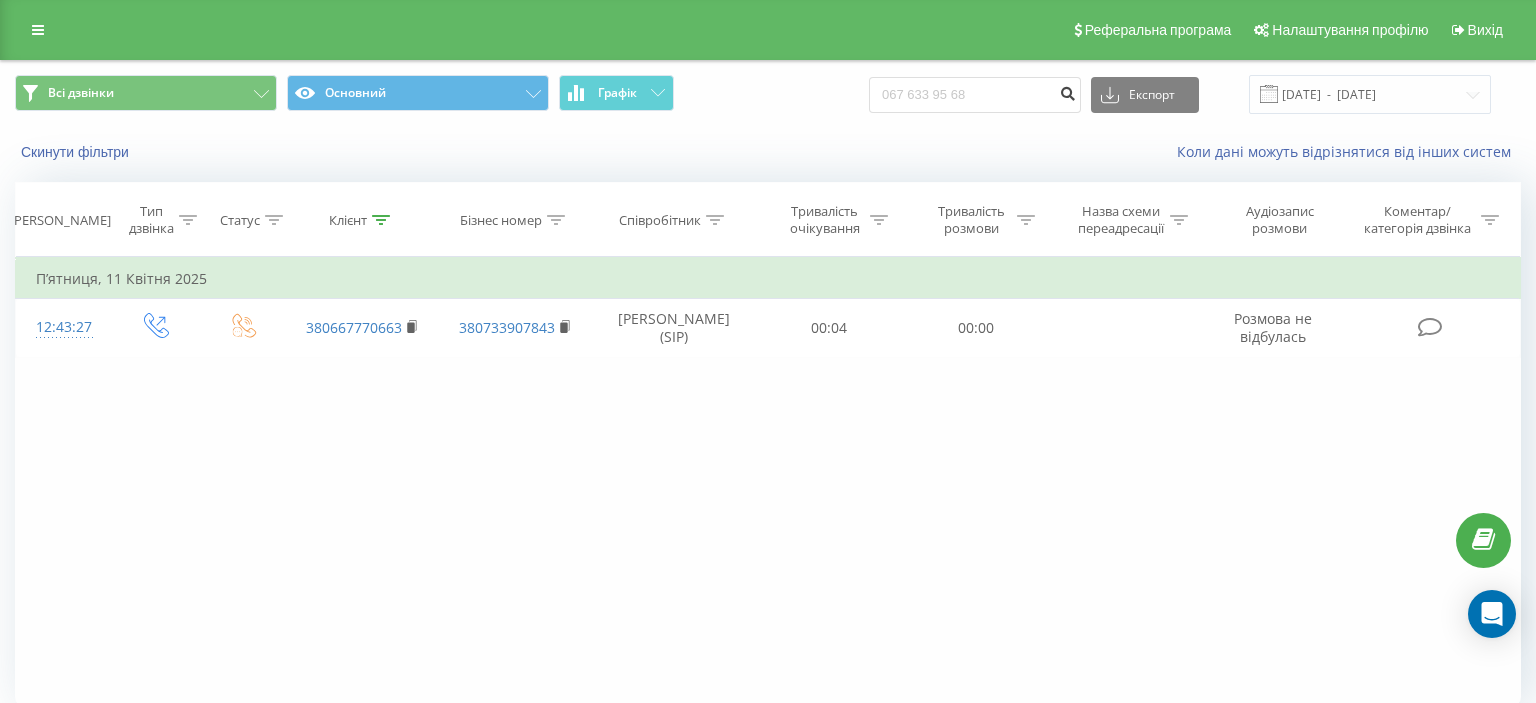click at bounding box center [1067, 91] 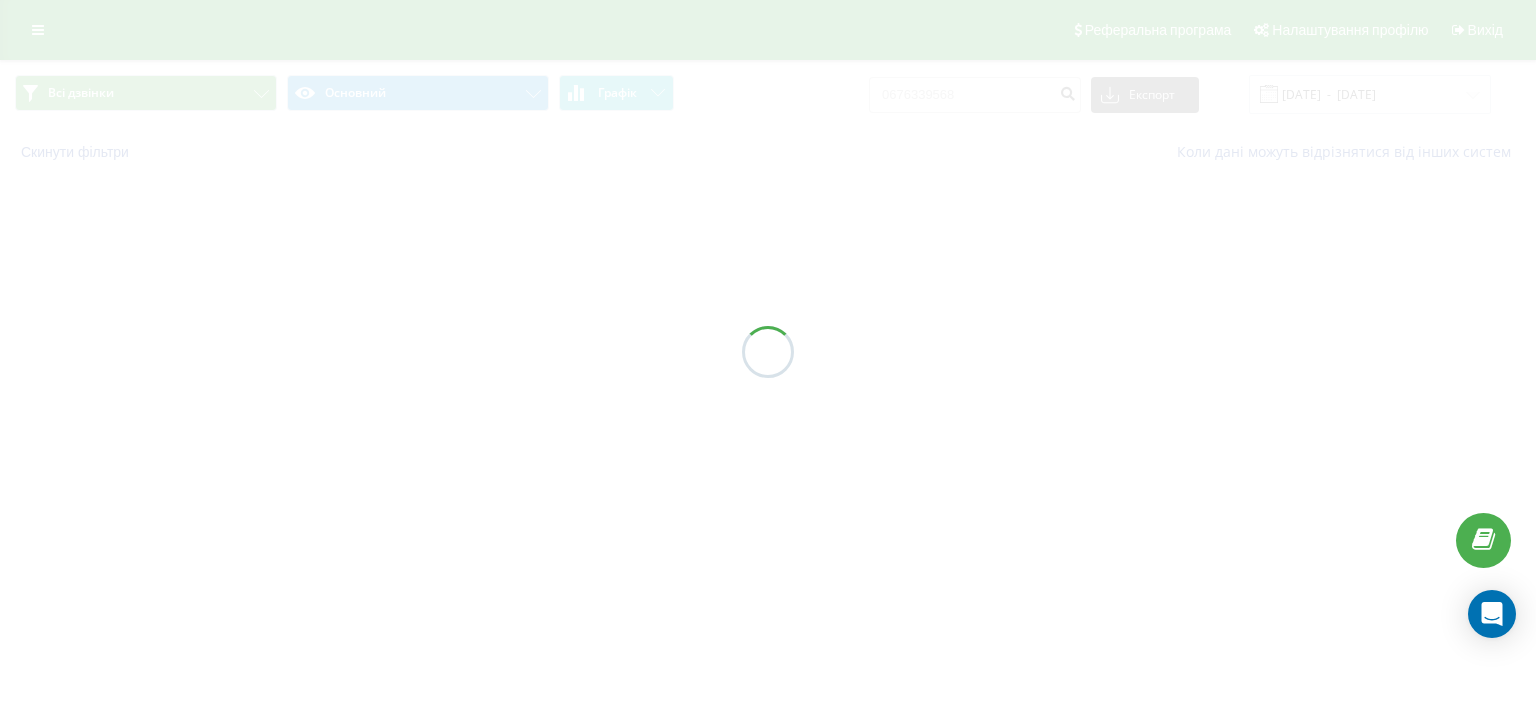 scroll, scrollTop: 0, scrollLeft: 0, axis: both 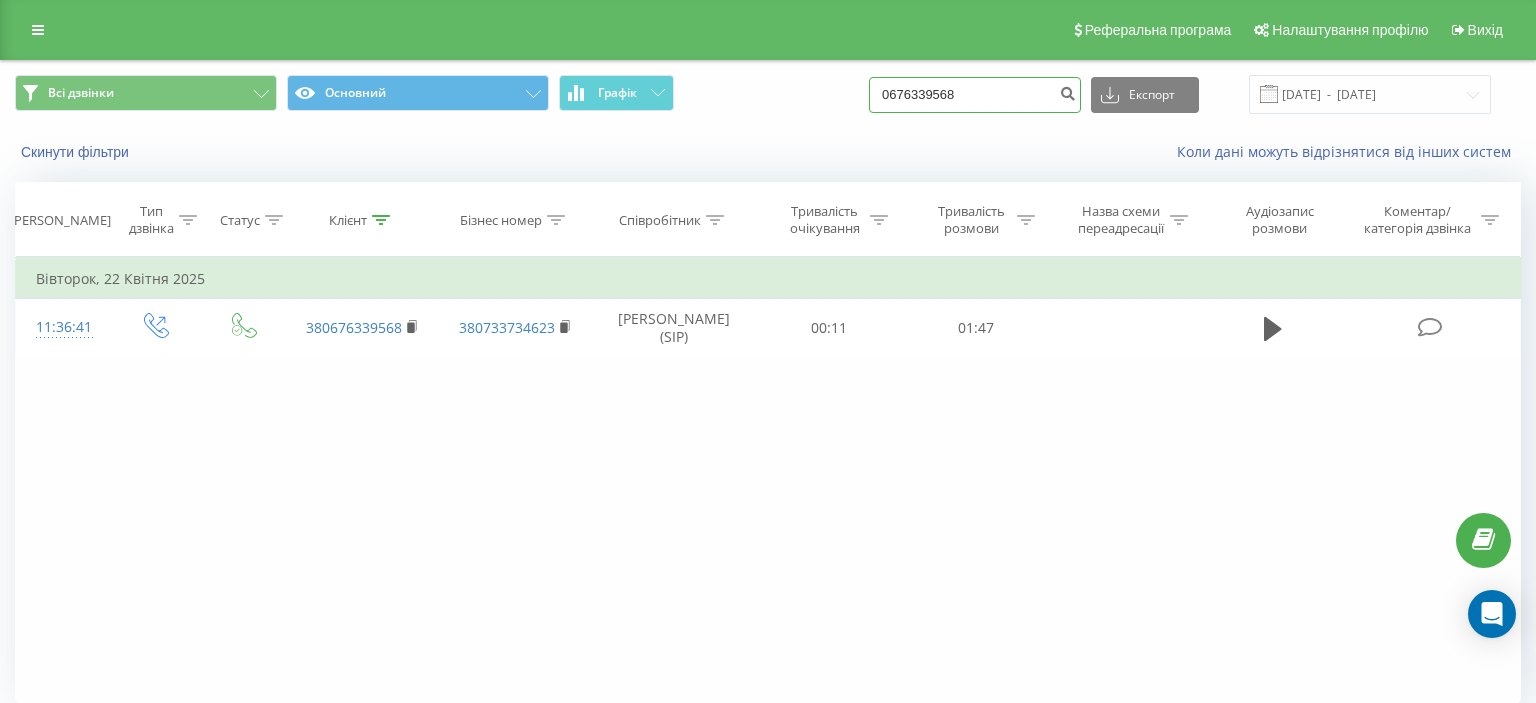 drag, startPoint x: 906, startPoint y: 102, endPoint x: 1019, endPoint y: 95, distance: 113.216606 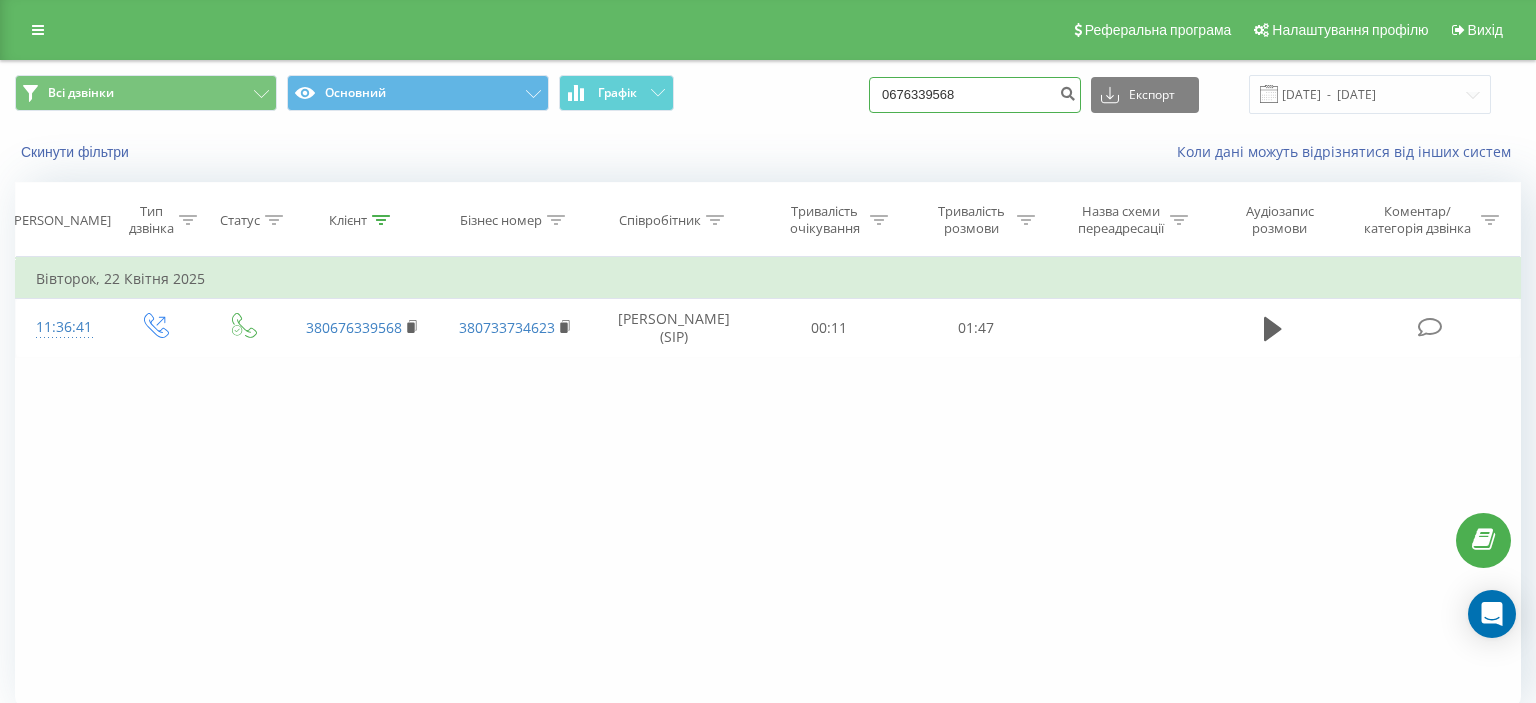 paste on "(063) 797 06 20" 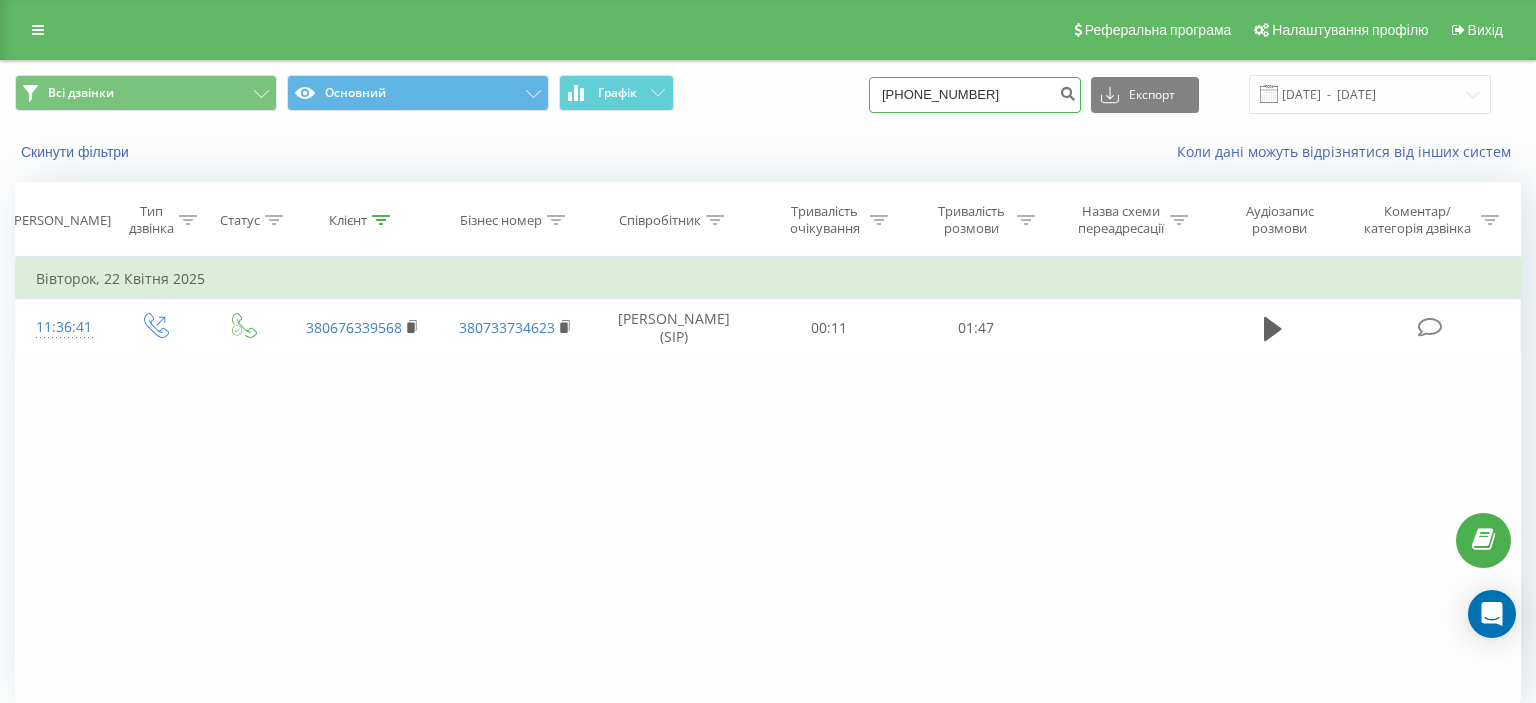 click on "(063) 797 06 20" at bounding box center [975, 95] 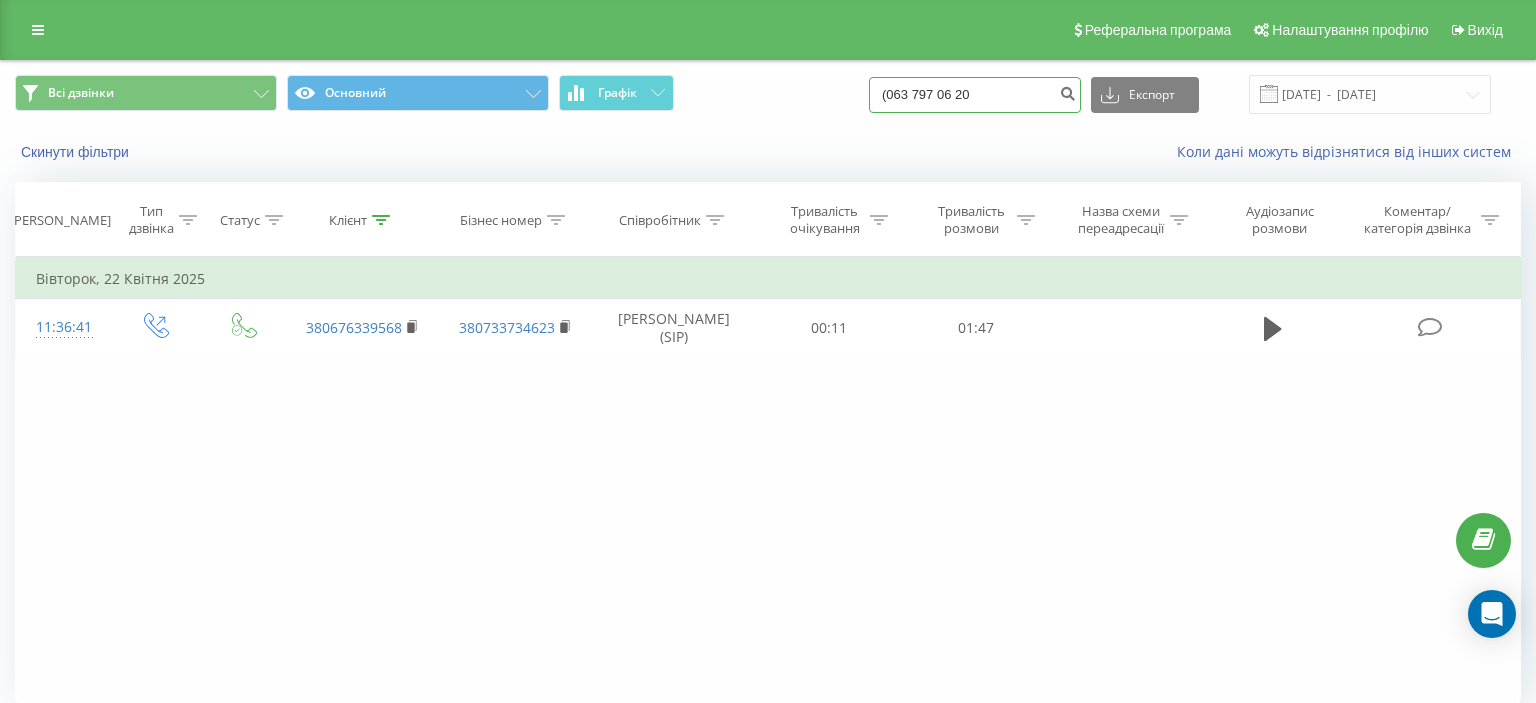 click on "(063 797 06 20" at bounding box center [975, 95] 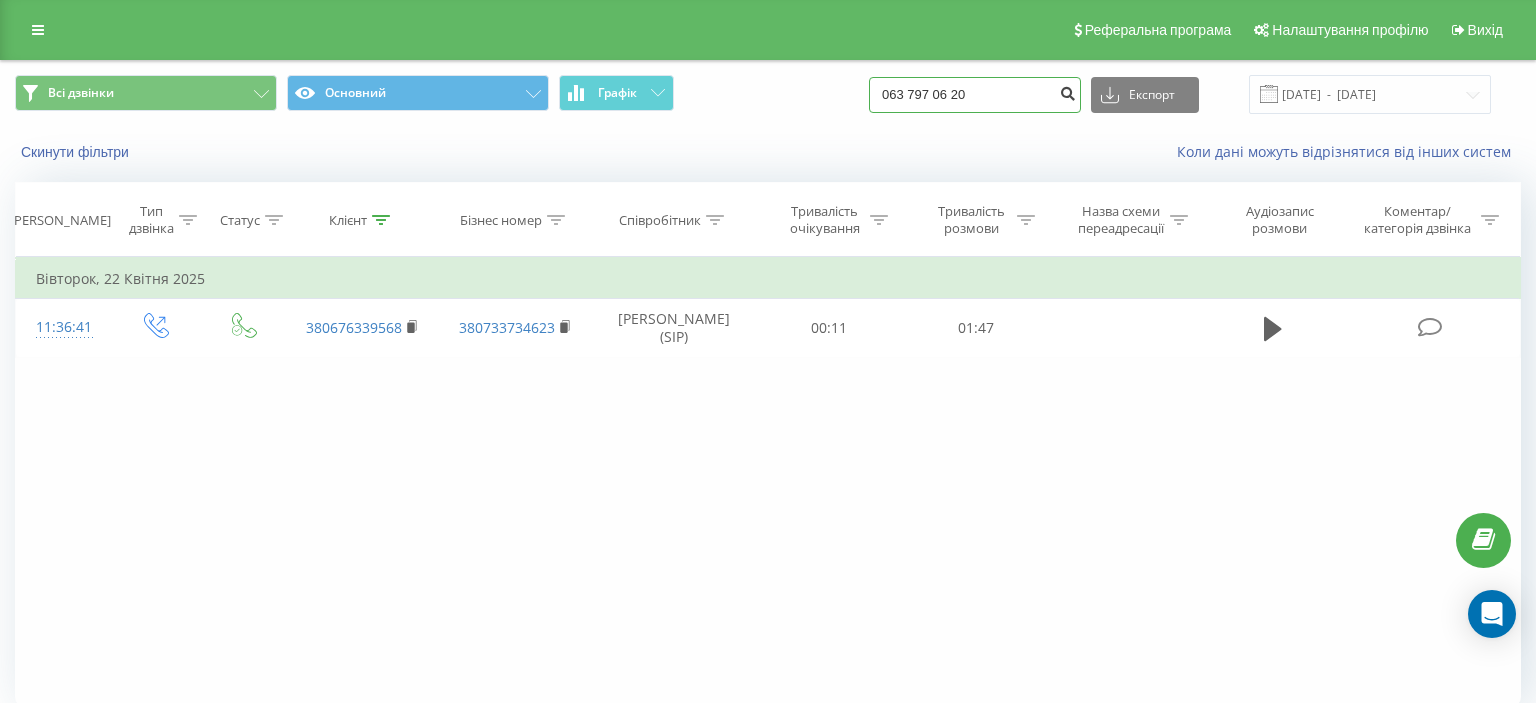 type on "063 797 06 20" 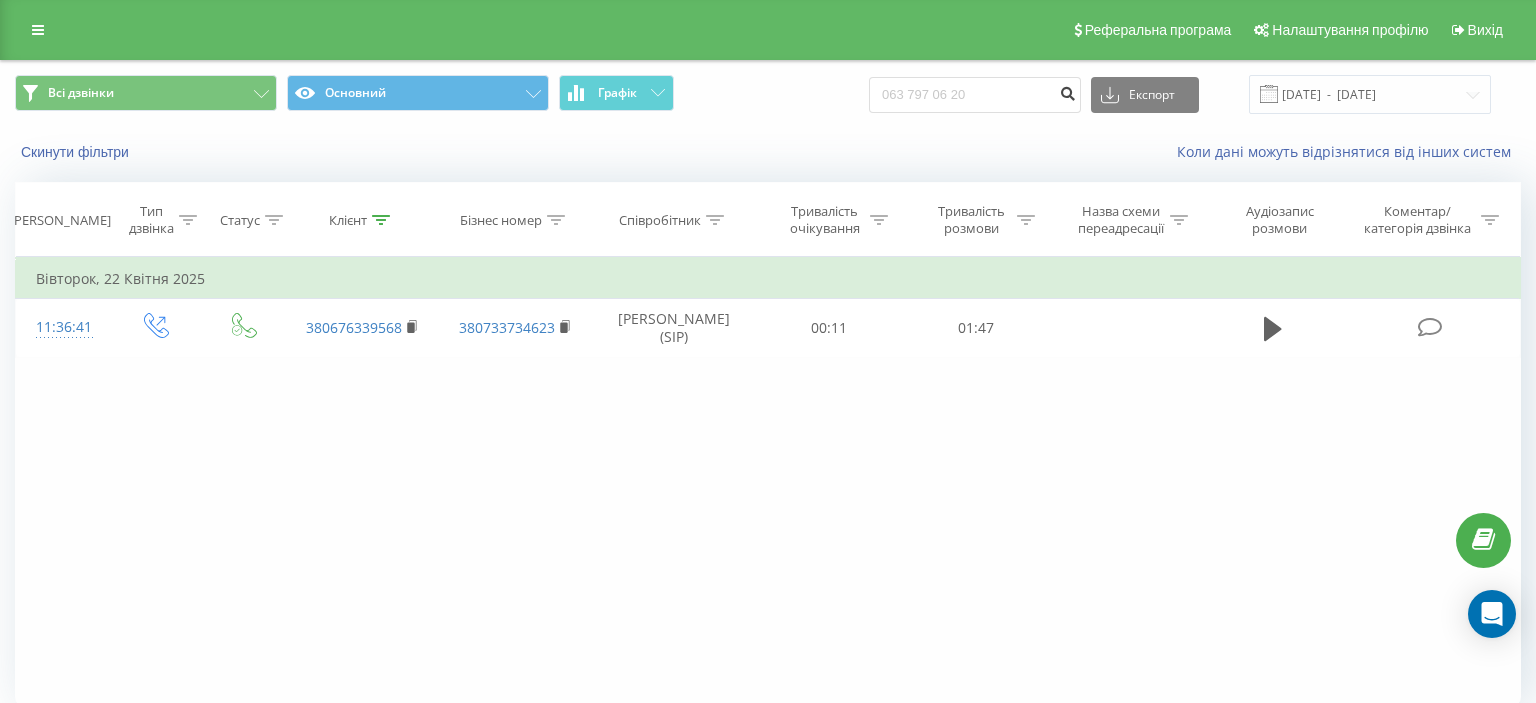 click at bounding box center [1067, 91] 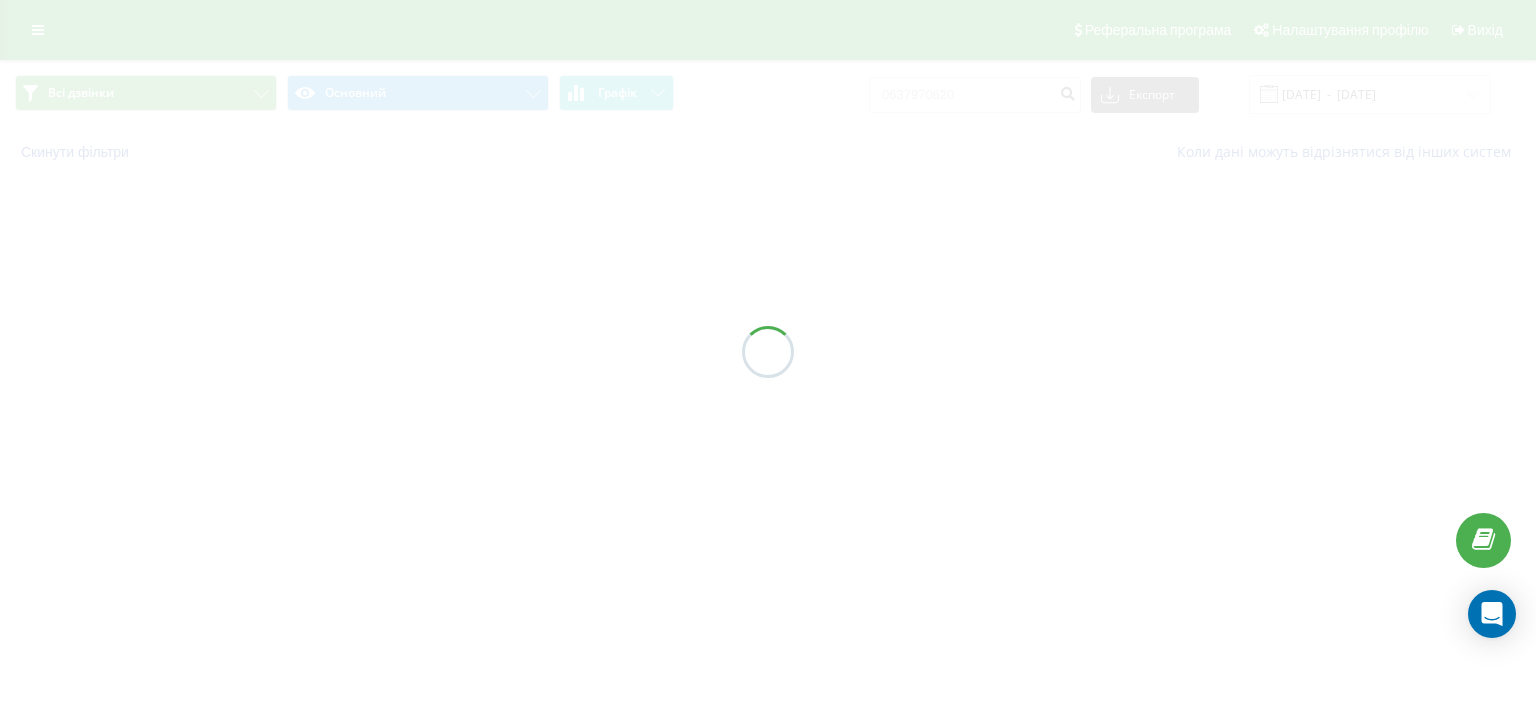 scroll, scrollTop: 0, scrollLeft: 0, axis: both 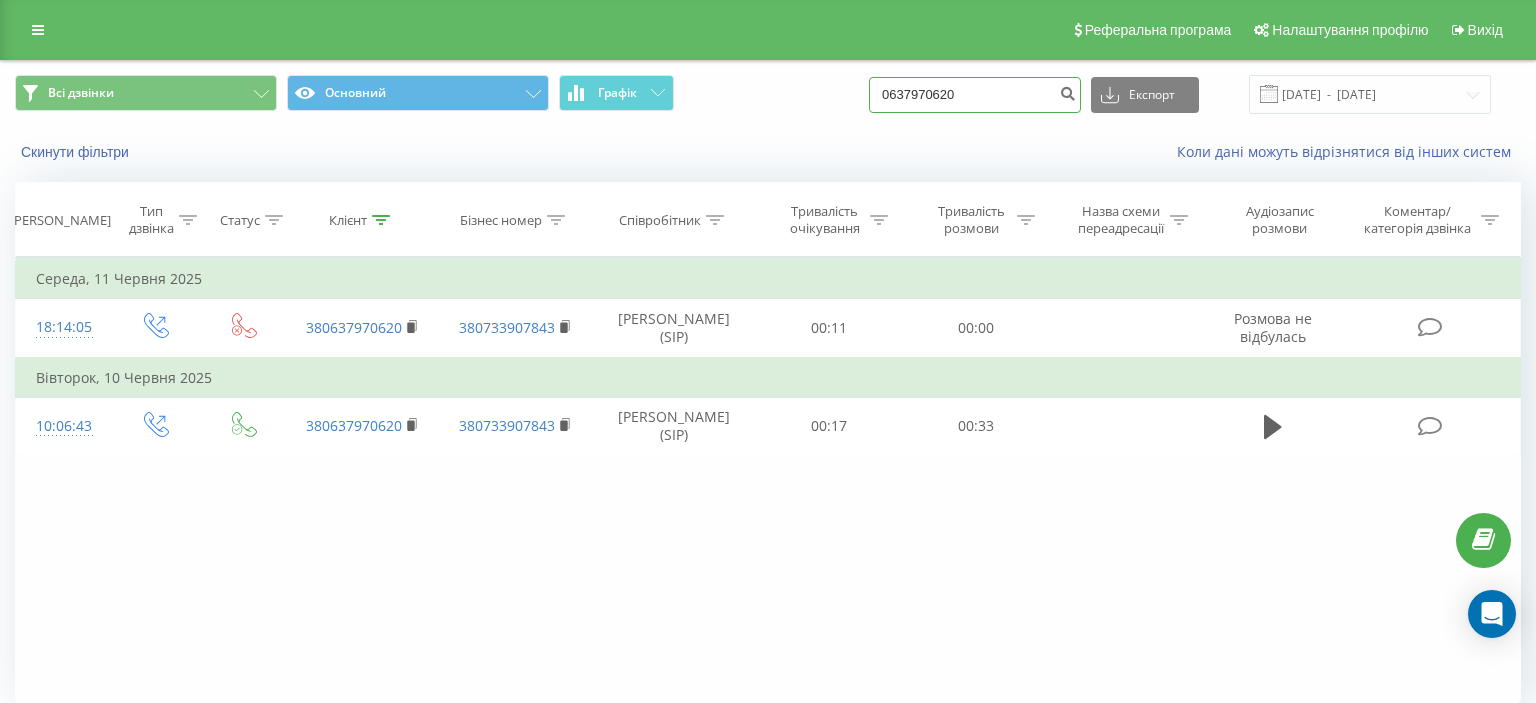 drag, startPoint x: 904, startPoint y: 92, endPoint x: 1022, endPoint y: 92, distance: 118 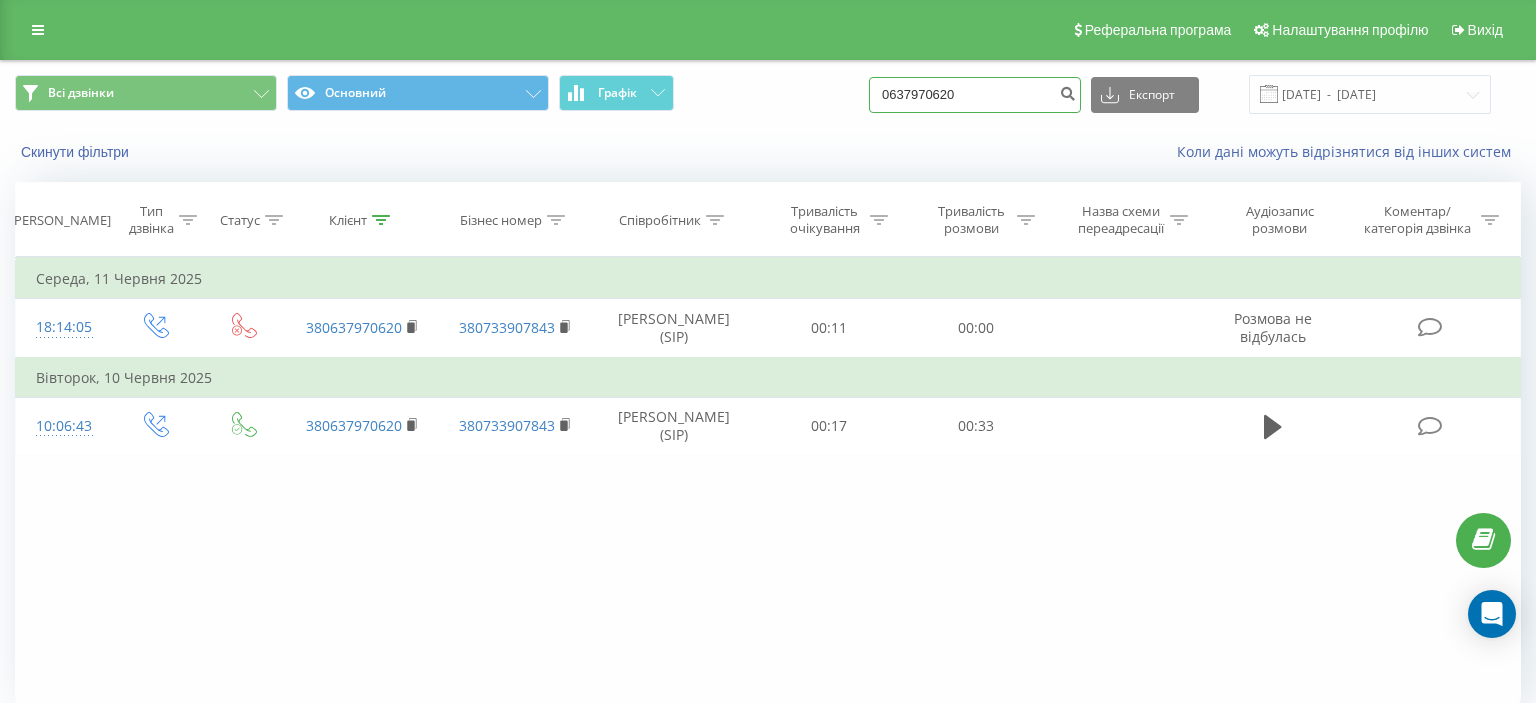paste on "[PHONE_NUMBER]" 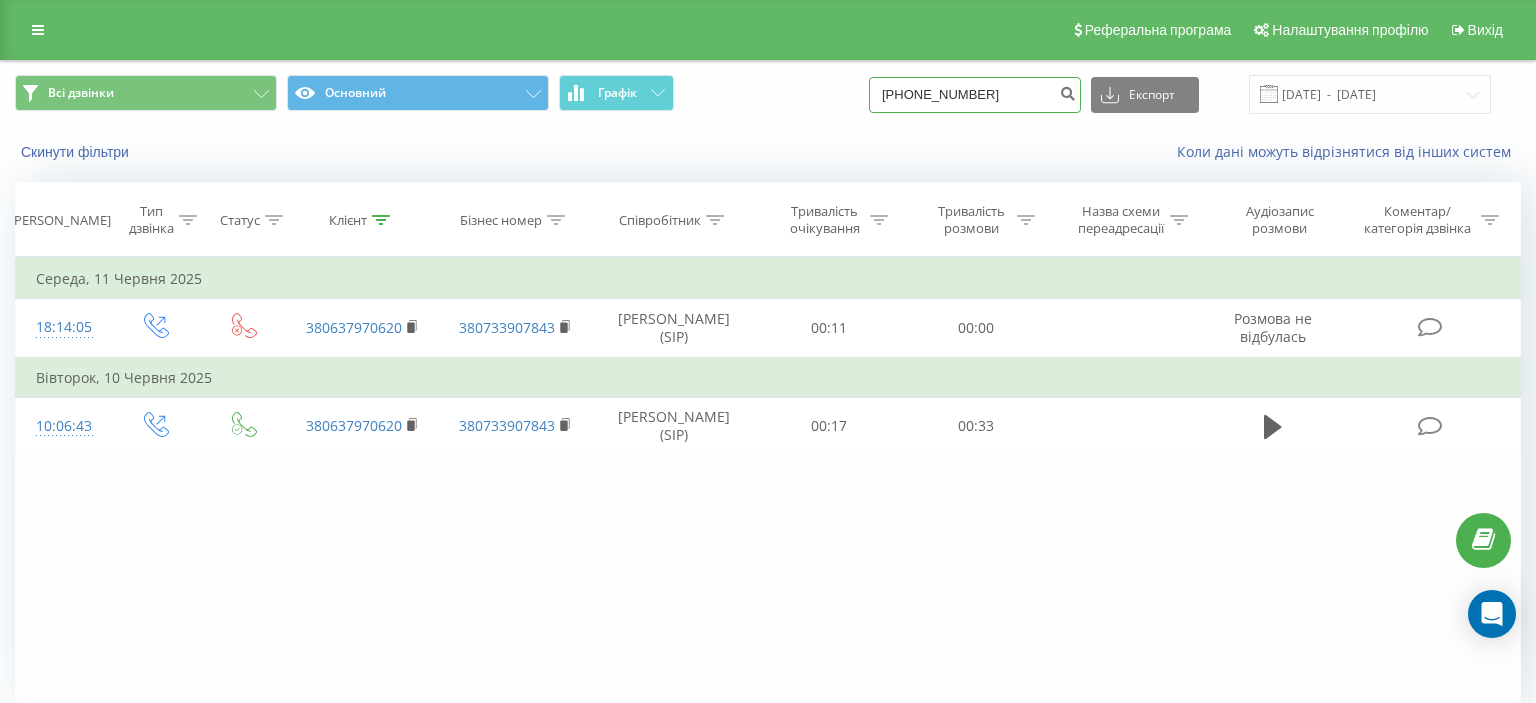 click on "[PHONE_NUMBER]" at bounding box center [975, 95] 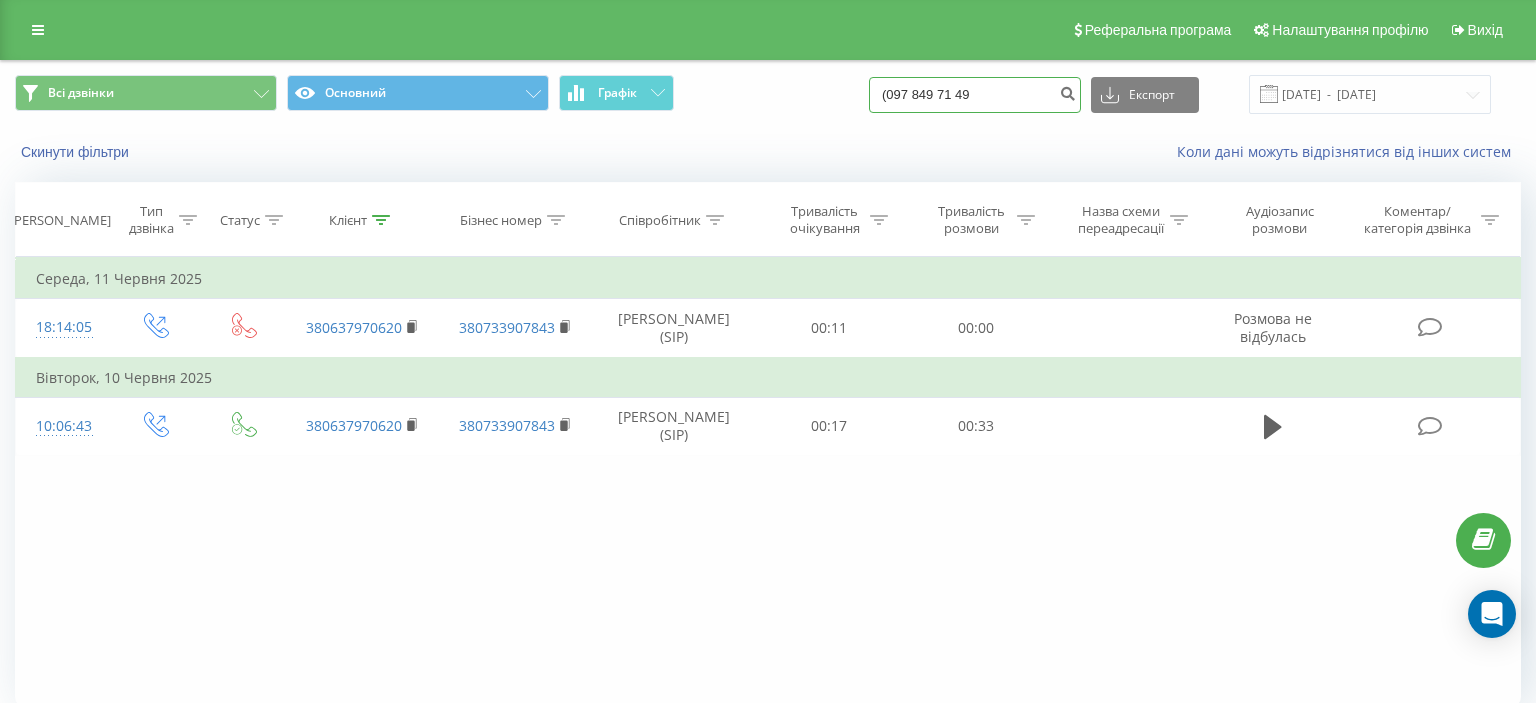 click on "(097 849 71 49" at bounding box center (975, 95) 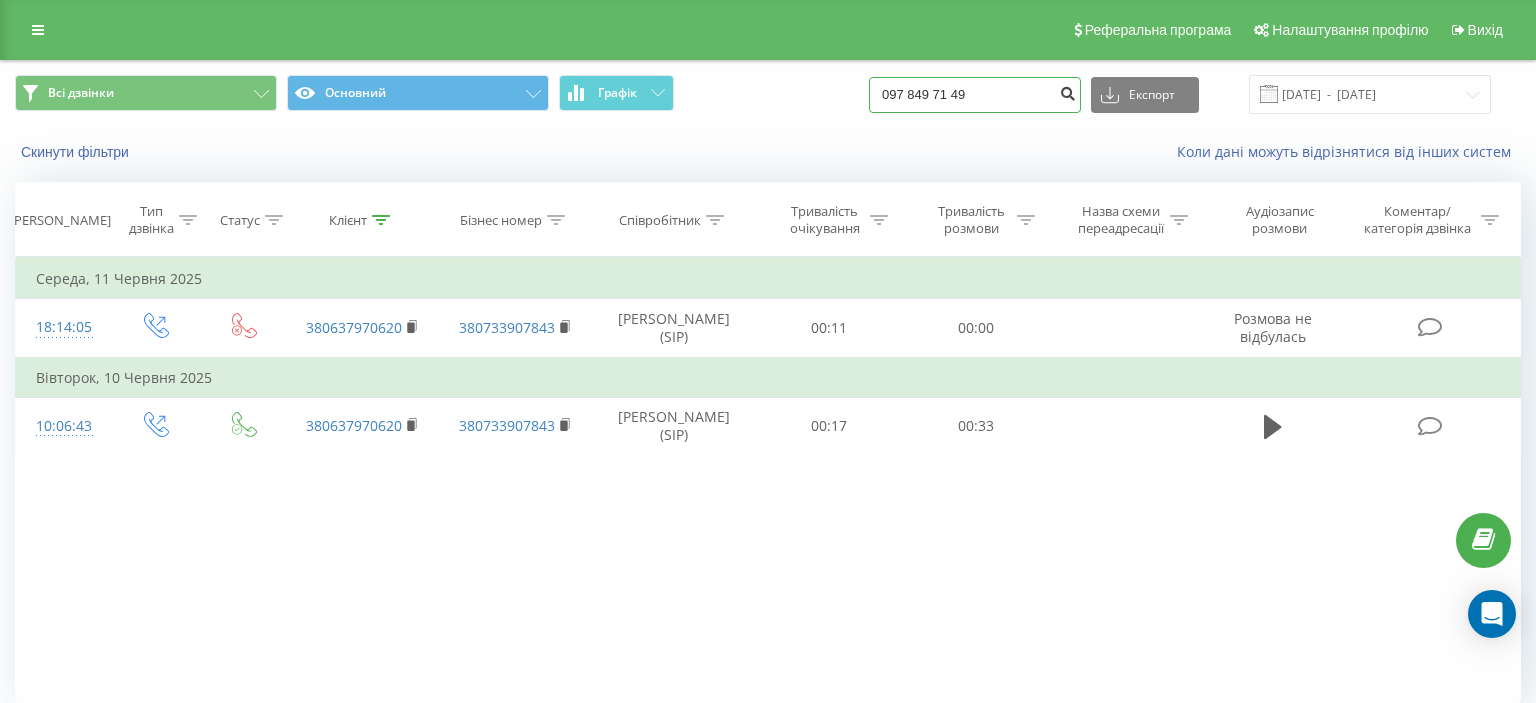 type on "097 849 71 49" 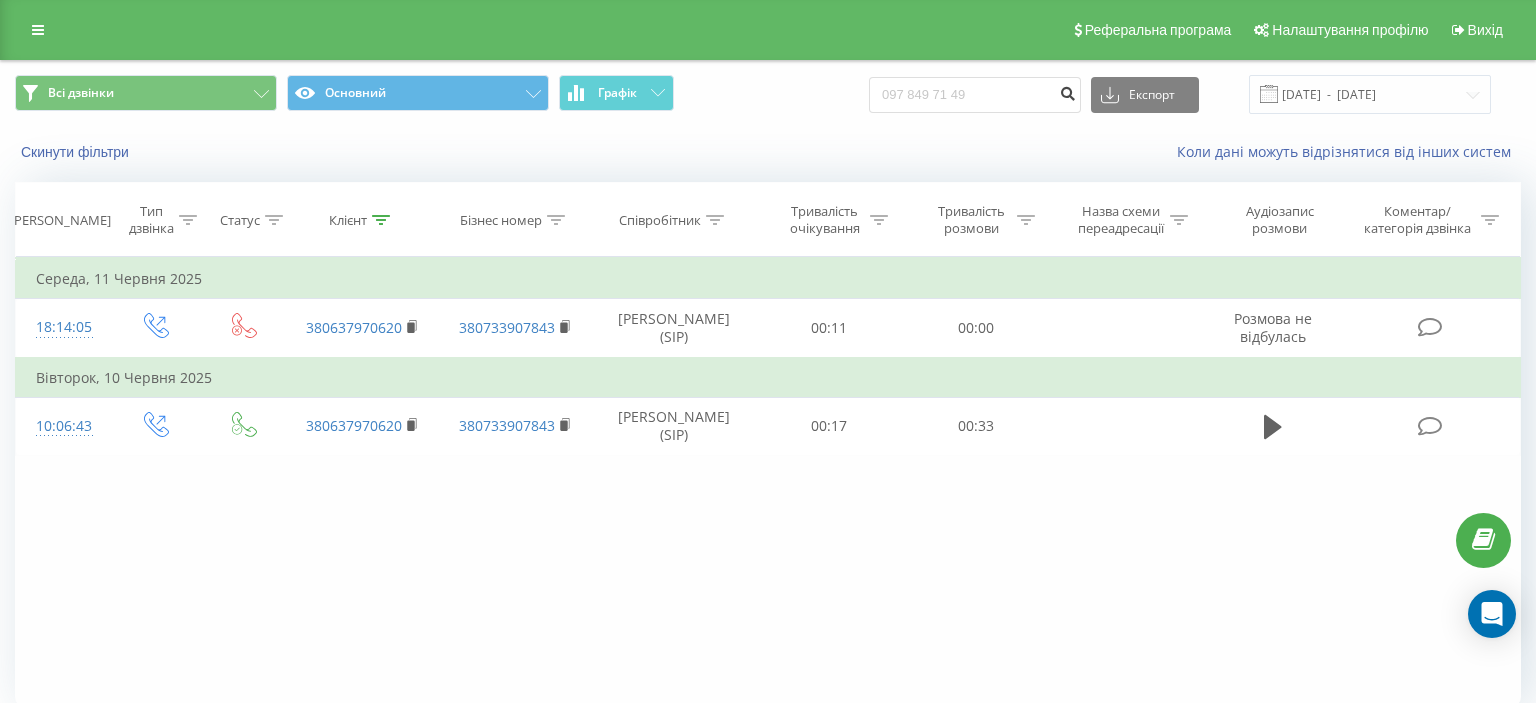click at bounding box center (1067, 91) 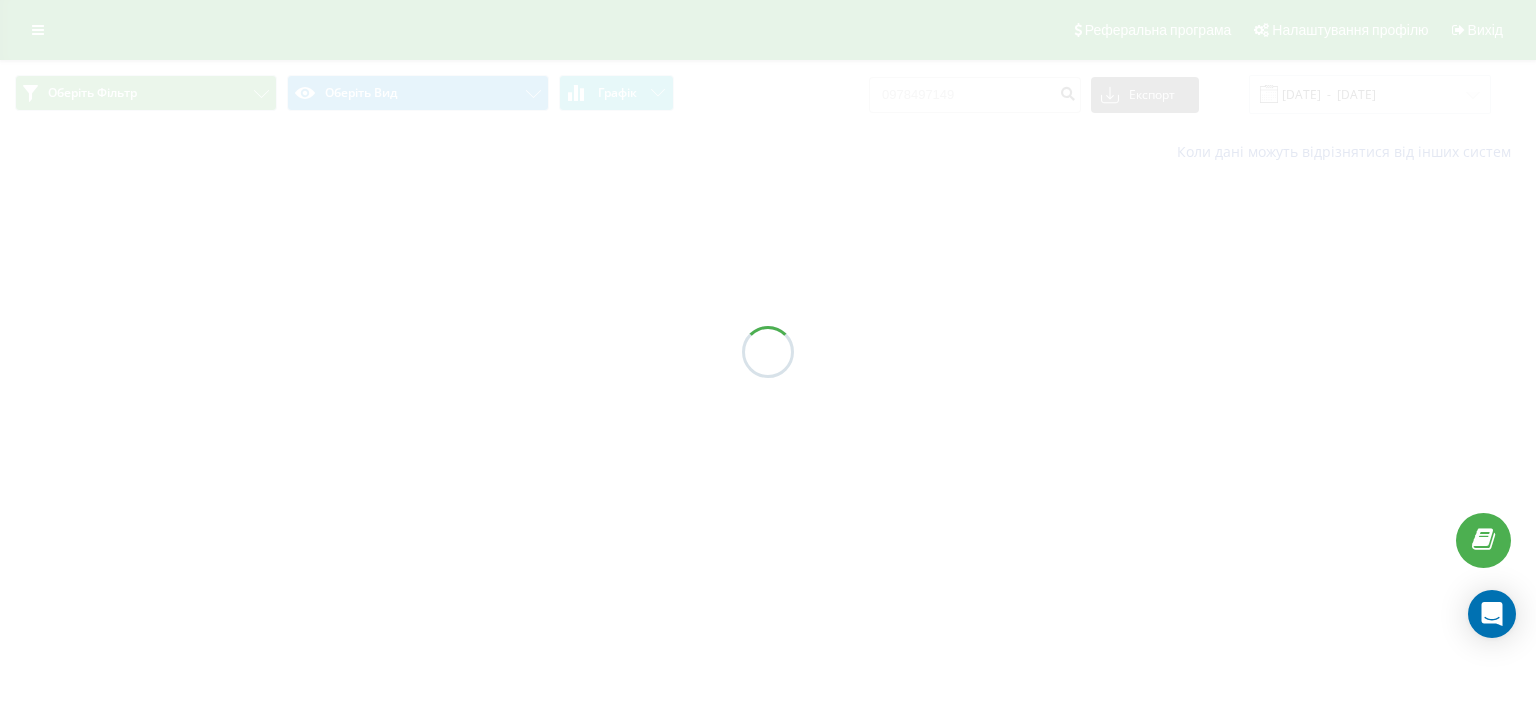 scroll, scrollTop: 0, scrollLeft: 0, axis: both 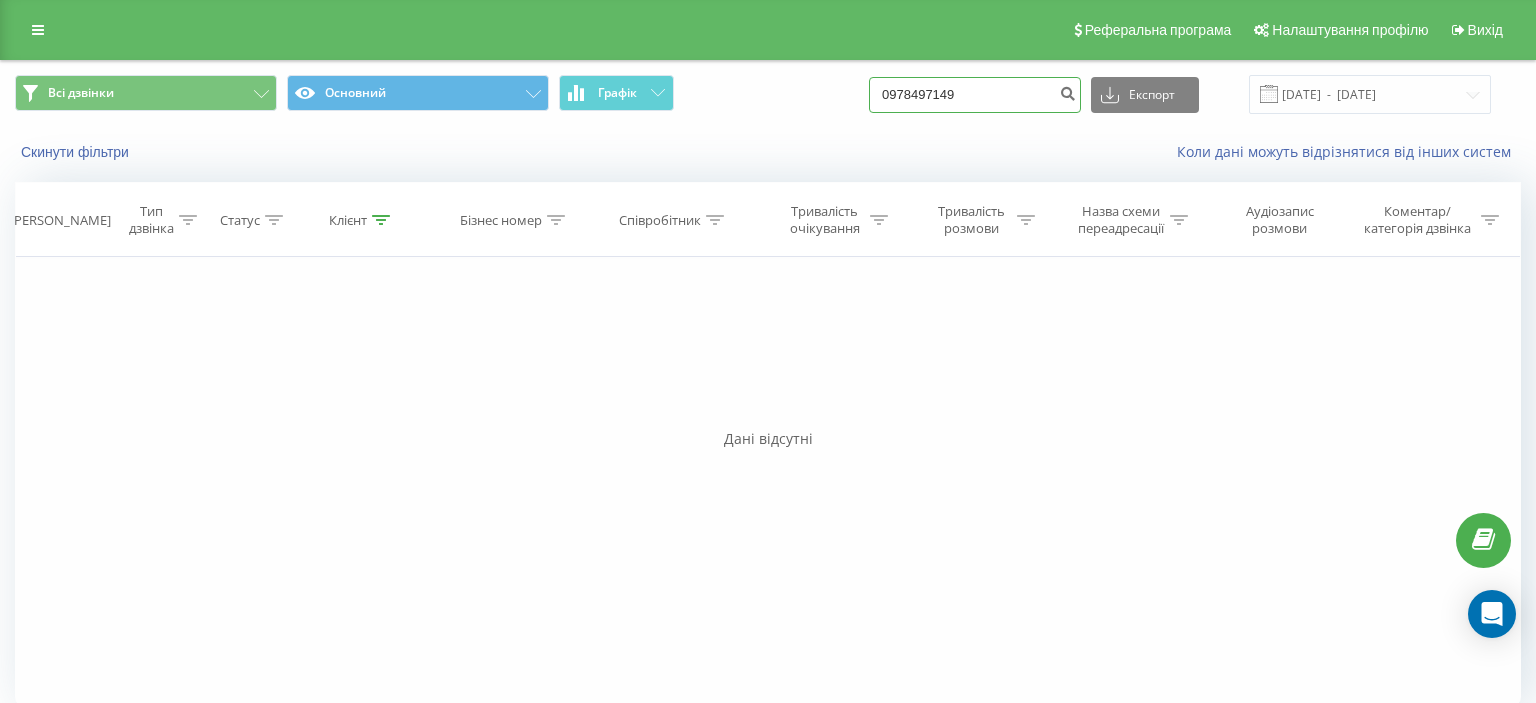 drag, startPoint x: 905, startPoint y: 102, endPoint x: 992, endPoint y: 92, distance: 87.57283 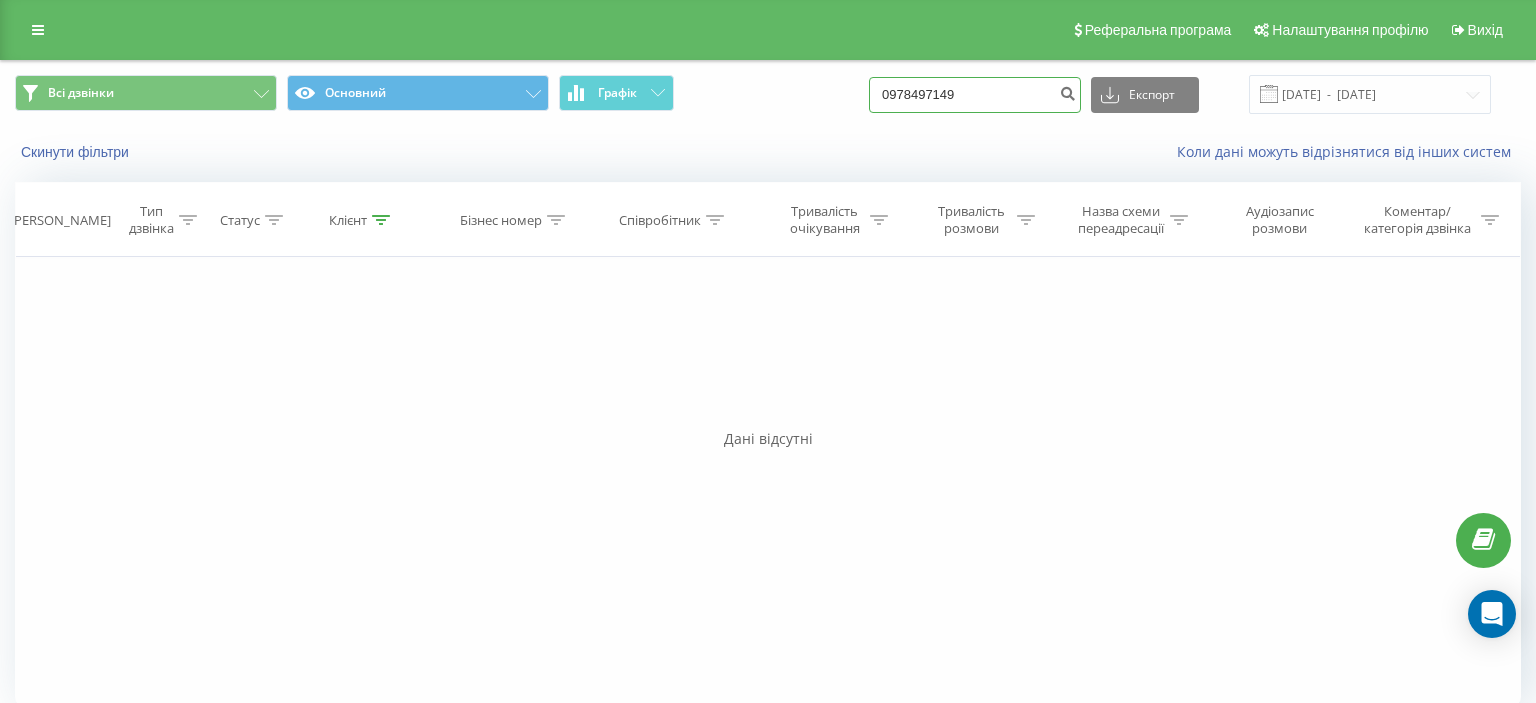 paste on "(096) 977 85 65" 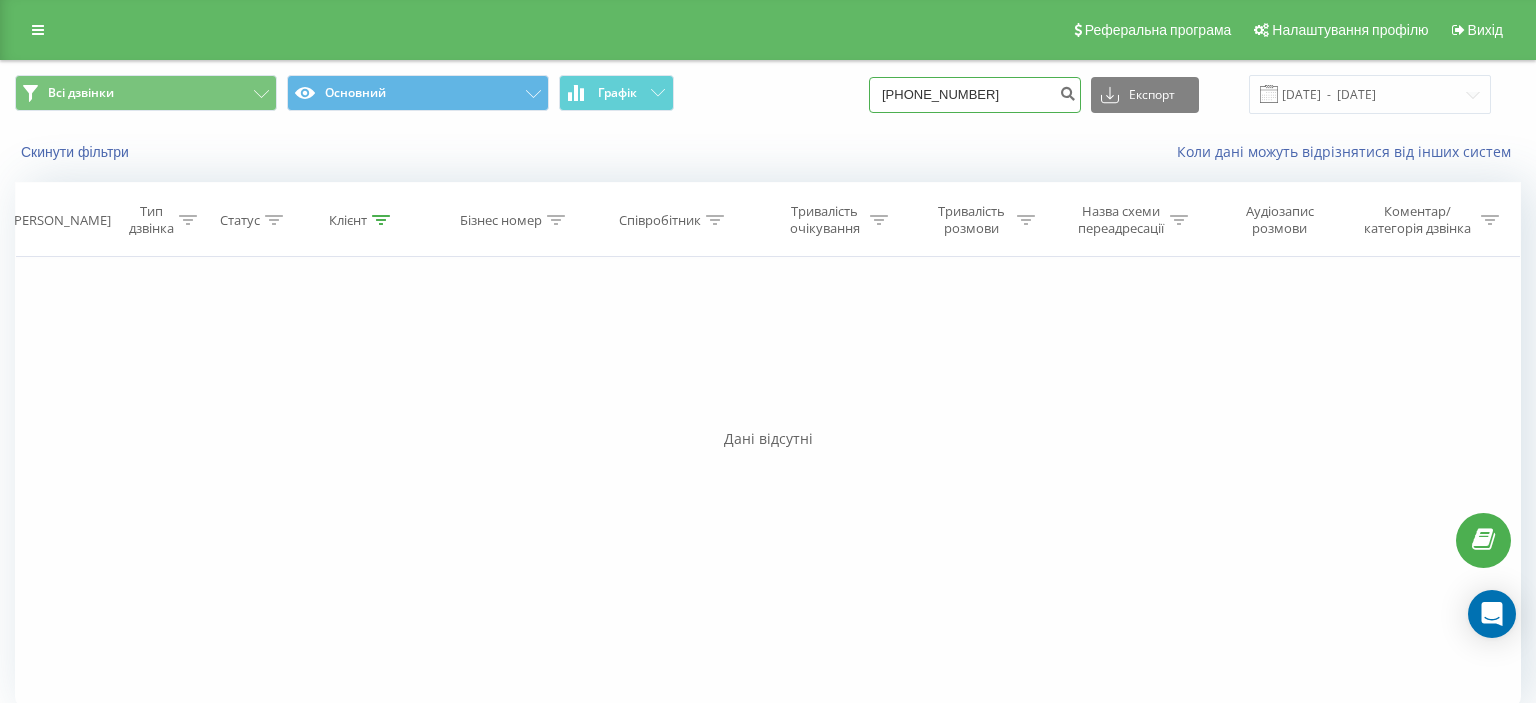 click on "(096) 977 85 65" at bounding box center (975, 95) 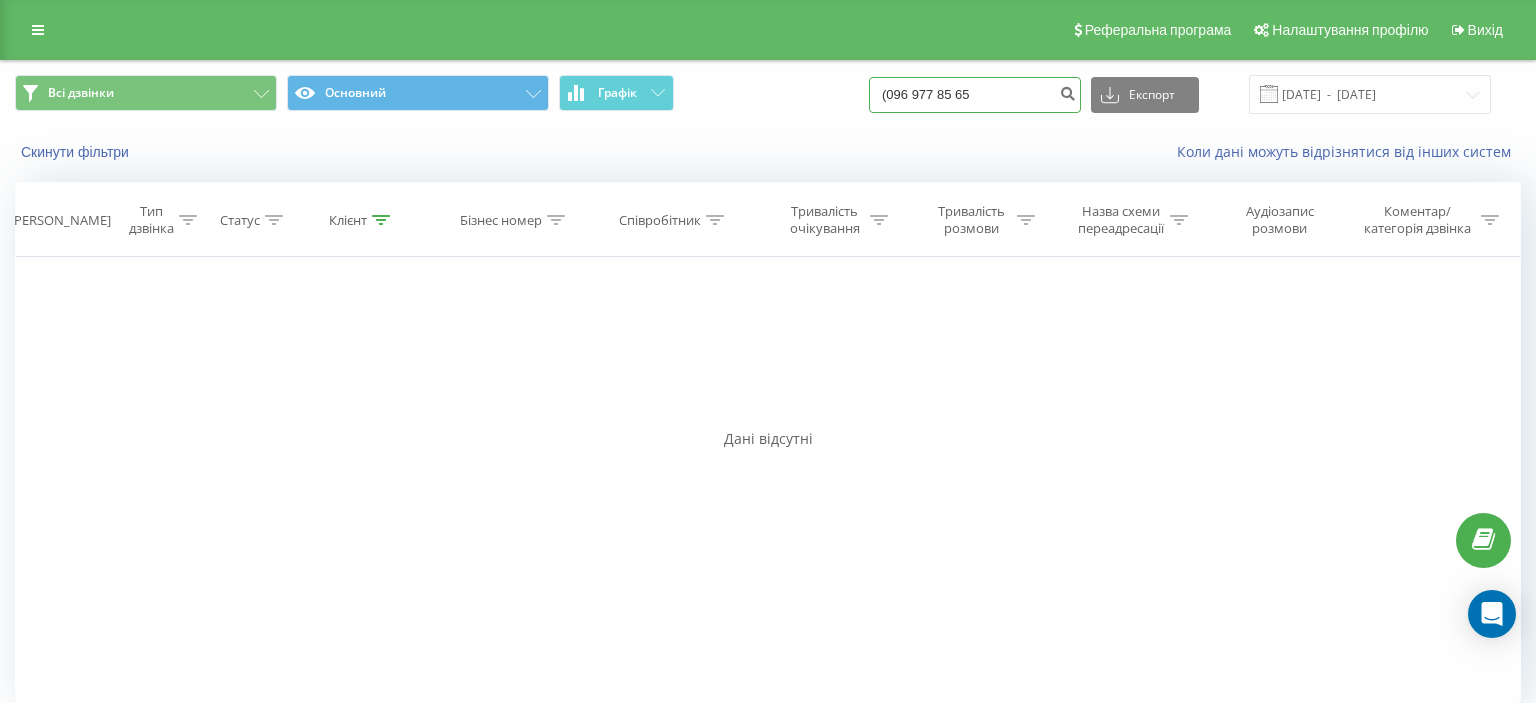 click on "(096 977 85 65" at bounding box center (975, 95) 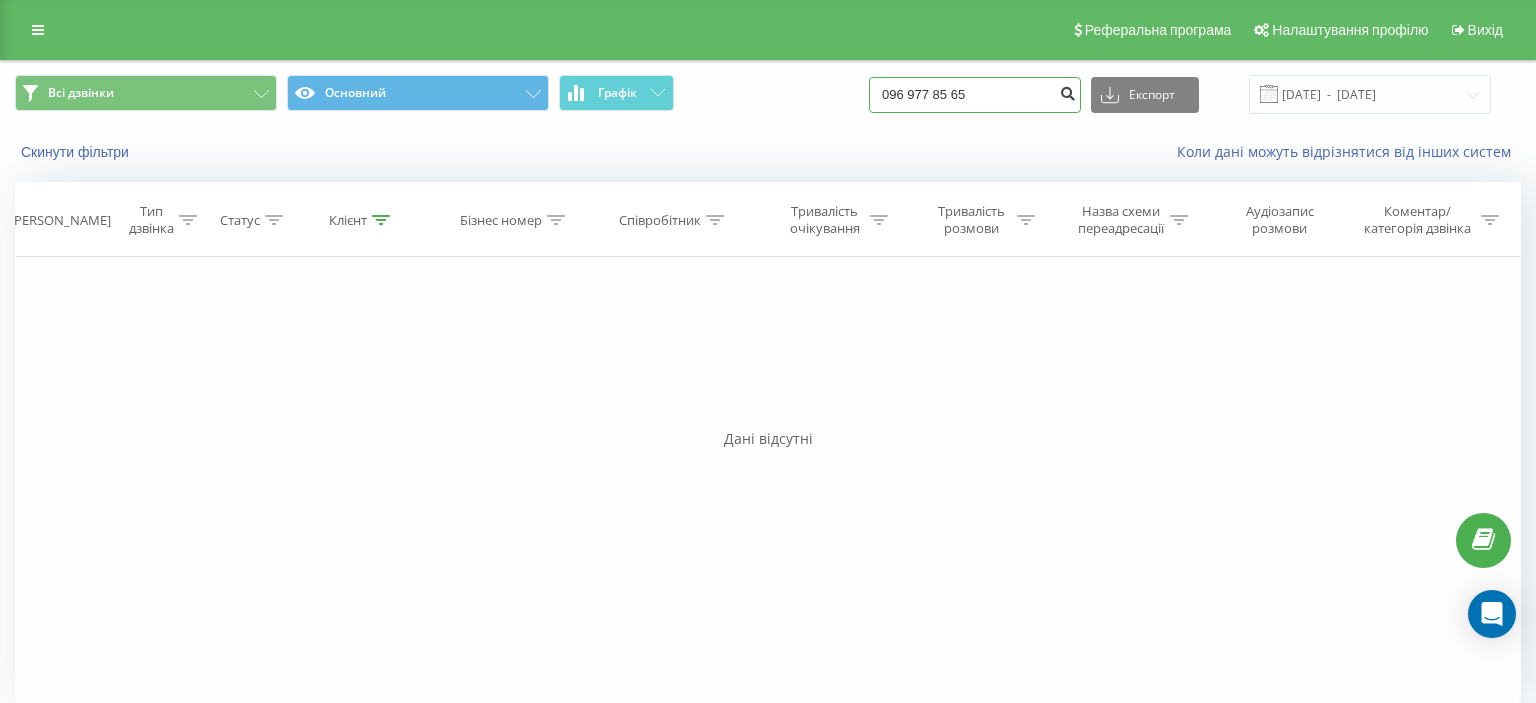 type on "096 977 85 65" 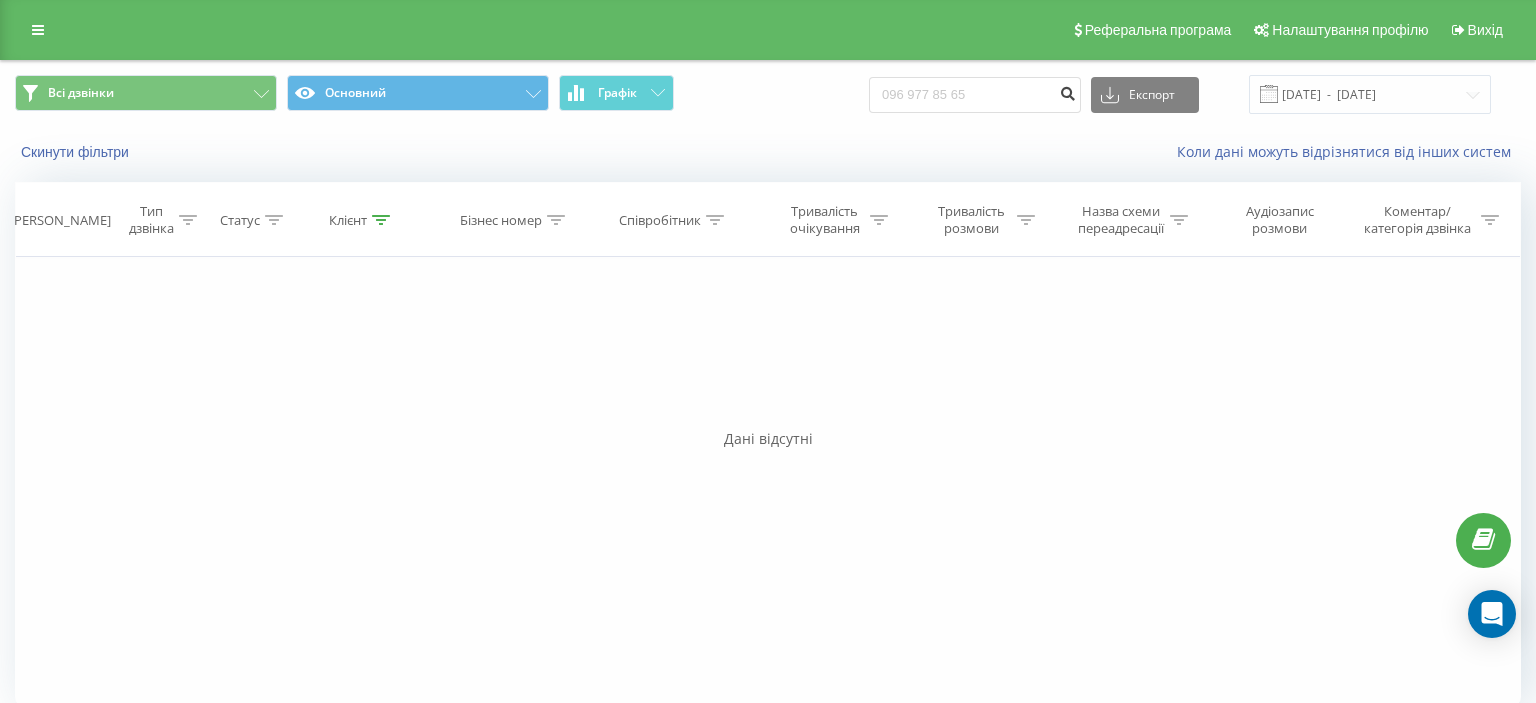 click at bounding box center (1067, 91) 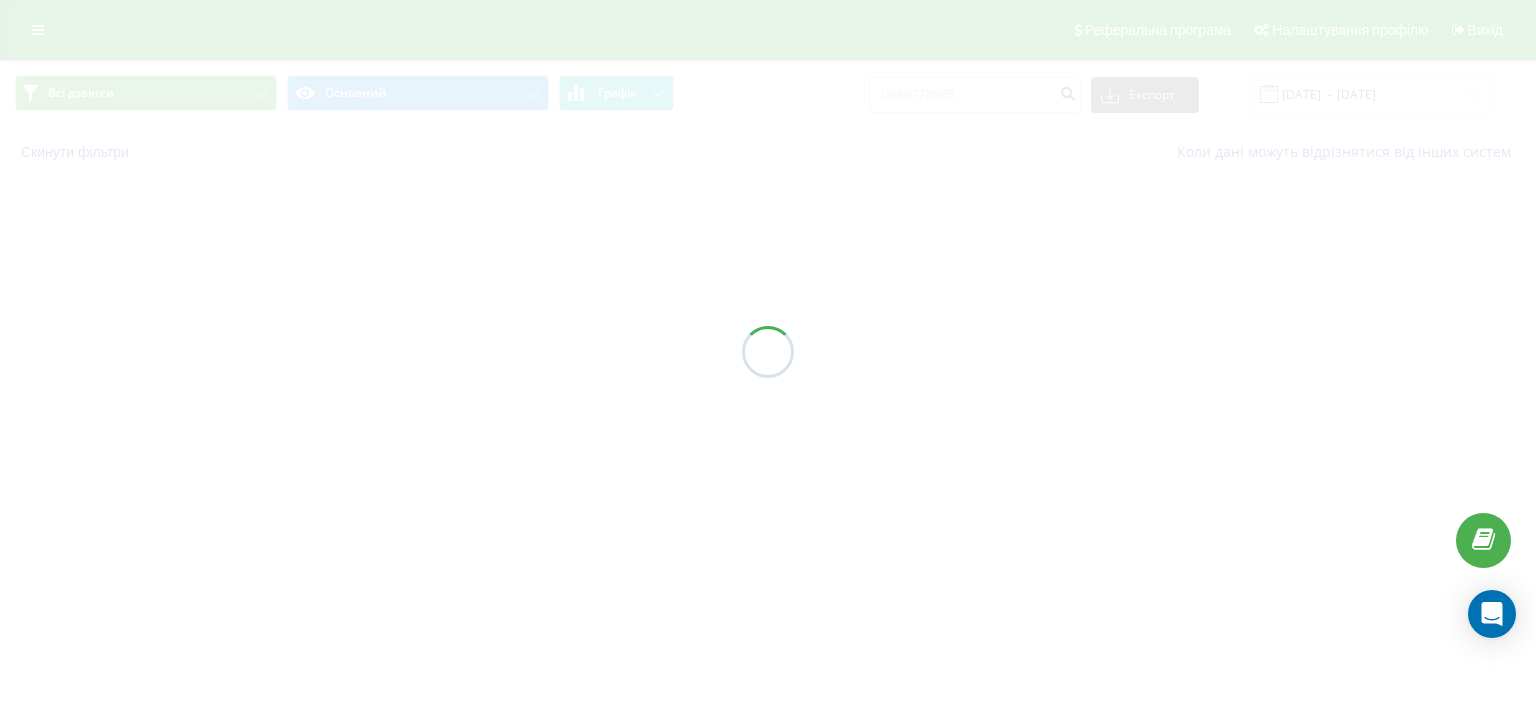 scroll, scrollTop: 0, scrollLeft: 0, axis: both 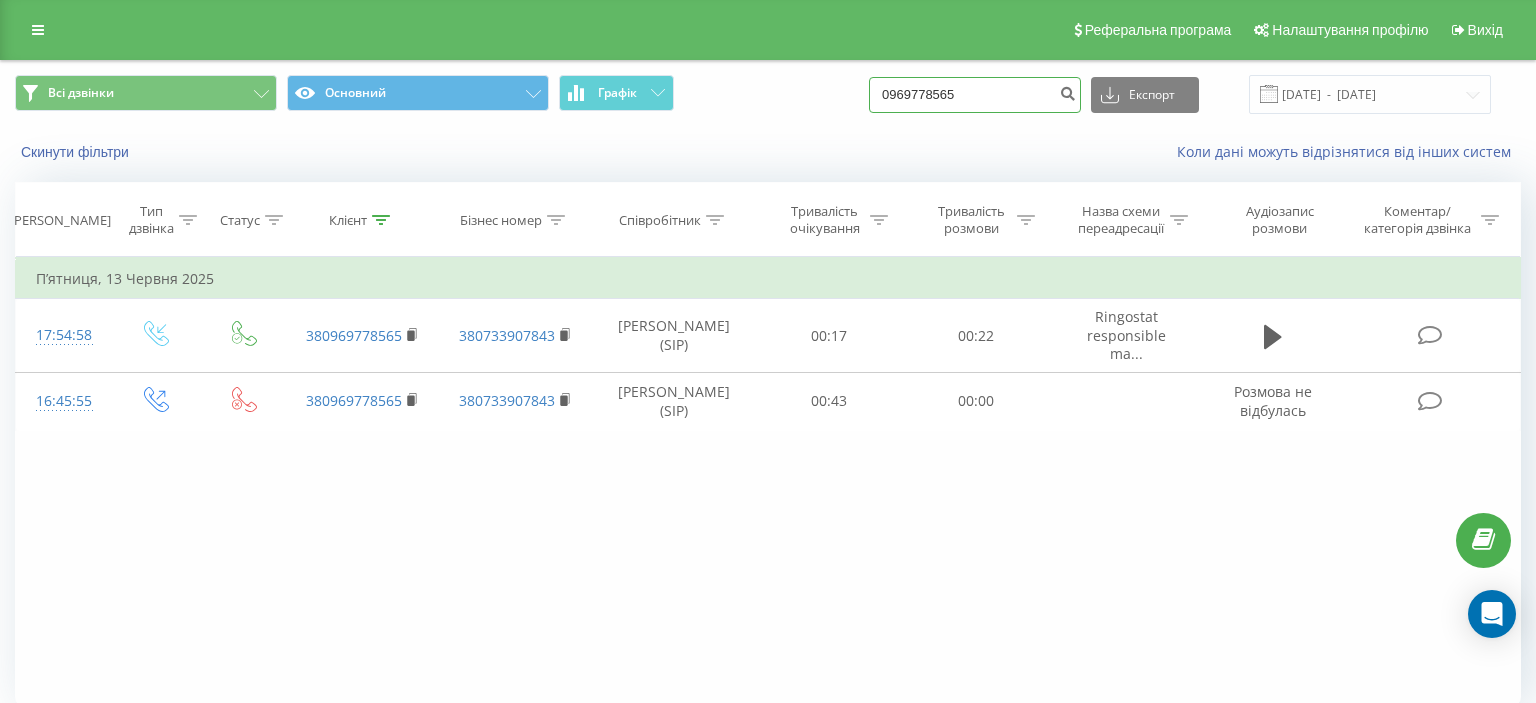 drag, startPoint x: 906, startPoint y: 95, endPoint x: 986, endPoint y: 92, distance: 80.05623 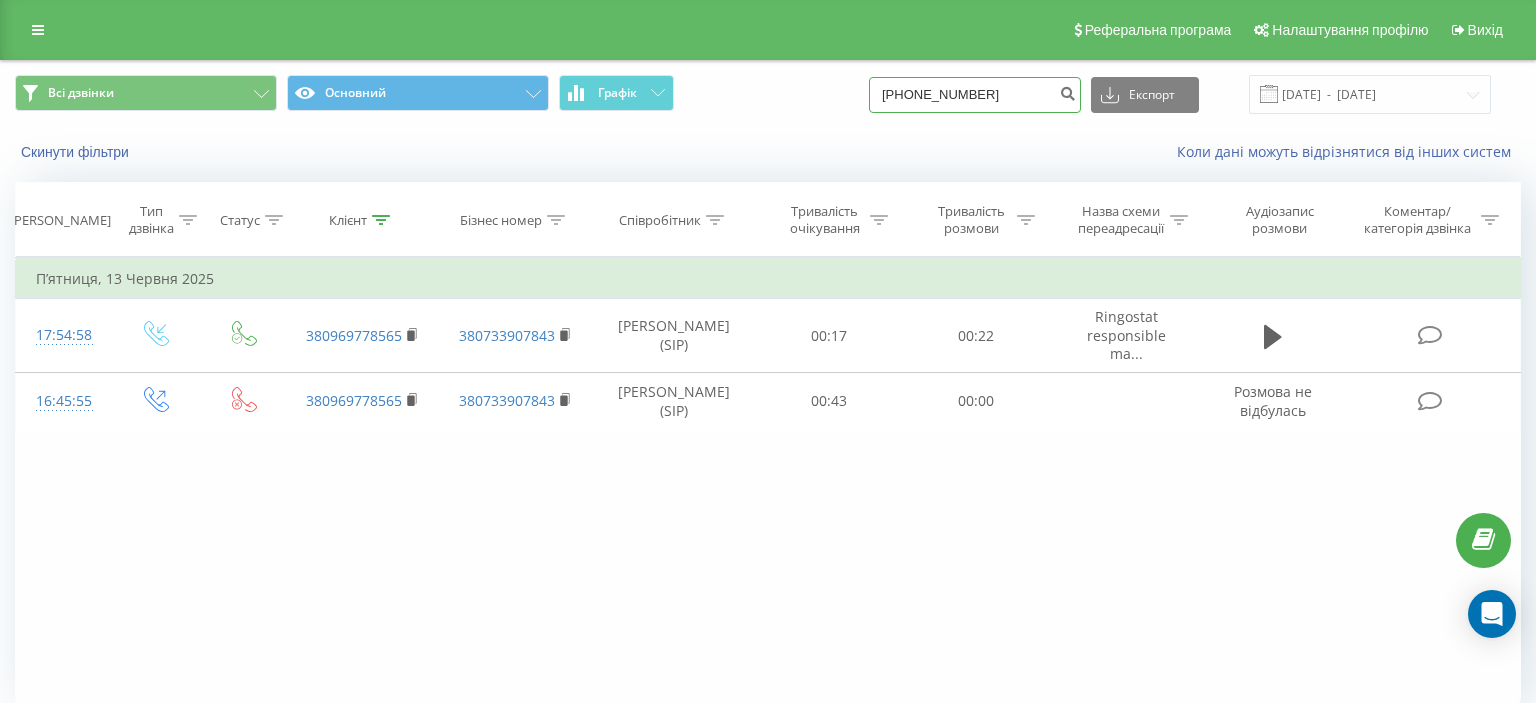 click on "[PHONE_NUMBER]" at bounding box center (975, 95) 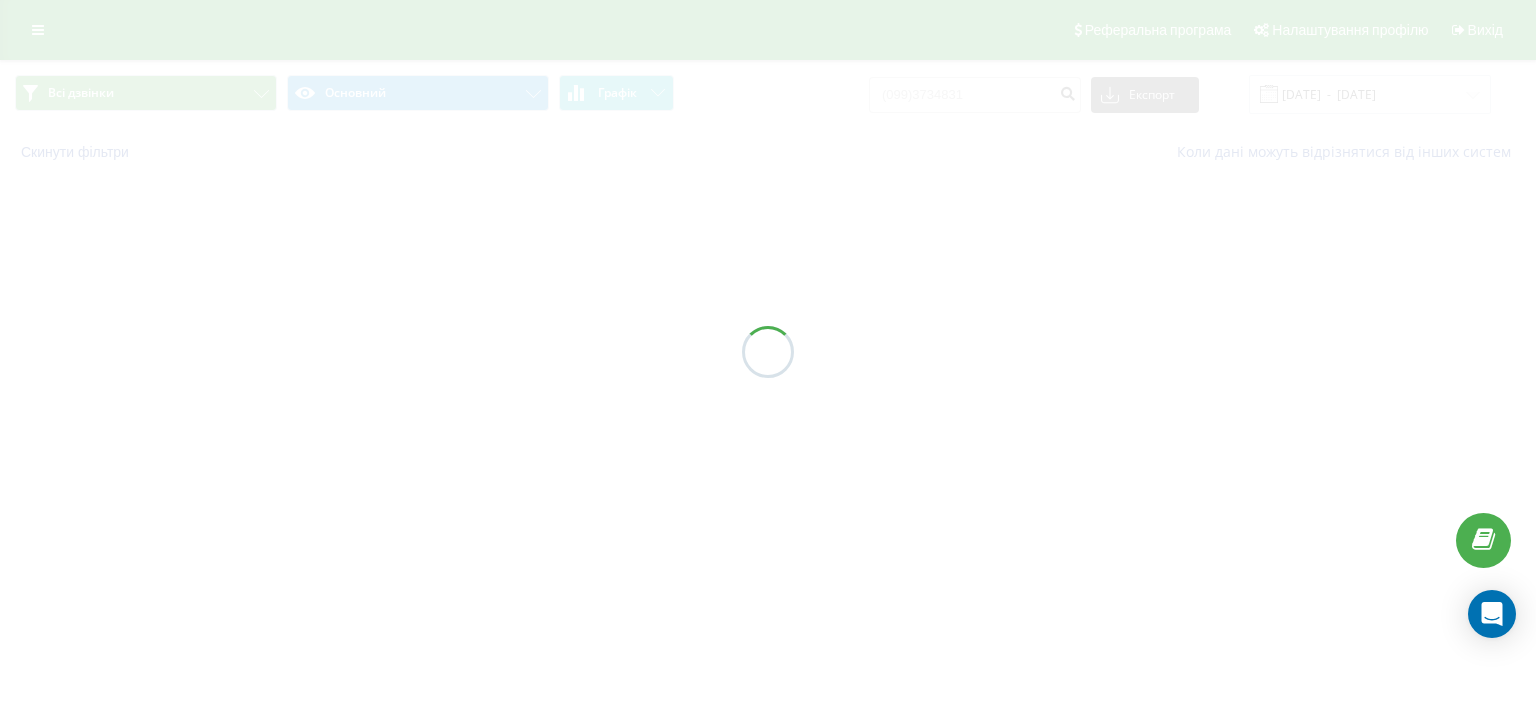 scroll, scrollTop: 0, scrollLeft: 0, axis: both 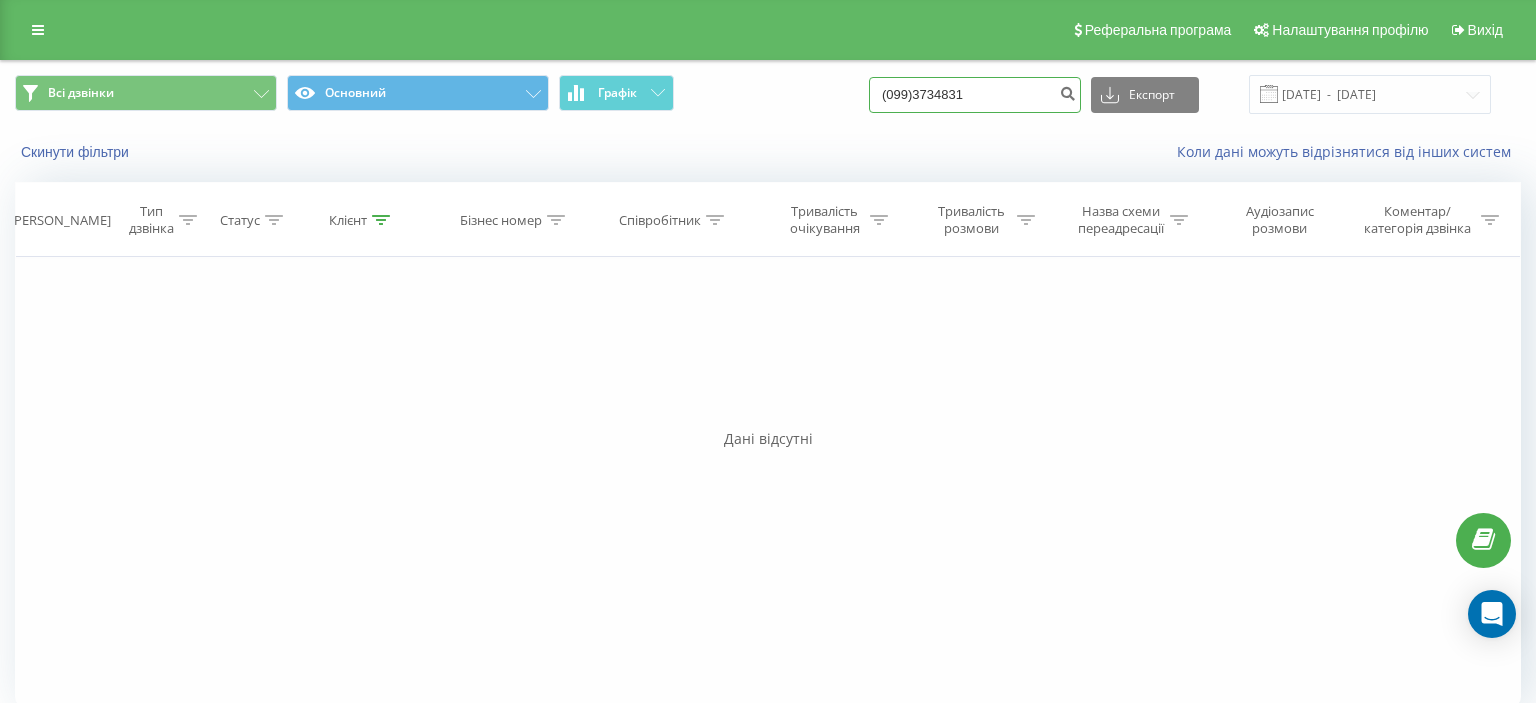 click on "(099)3734831" at bounding box center (975, 95) 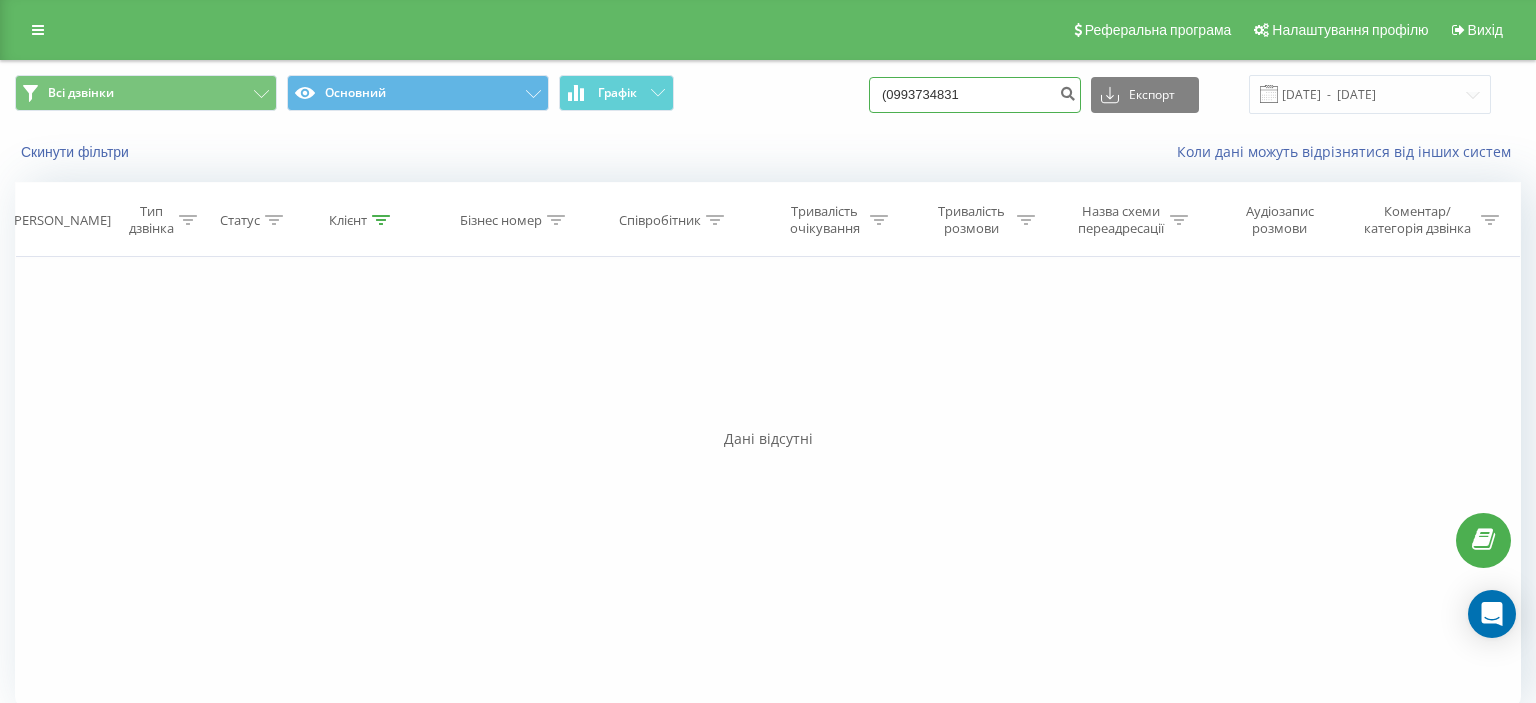 click on "(0993734831" at bounding box center (975, 95) 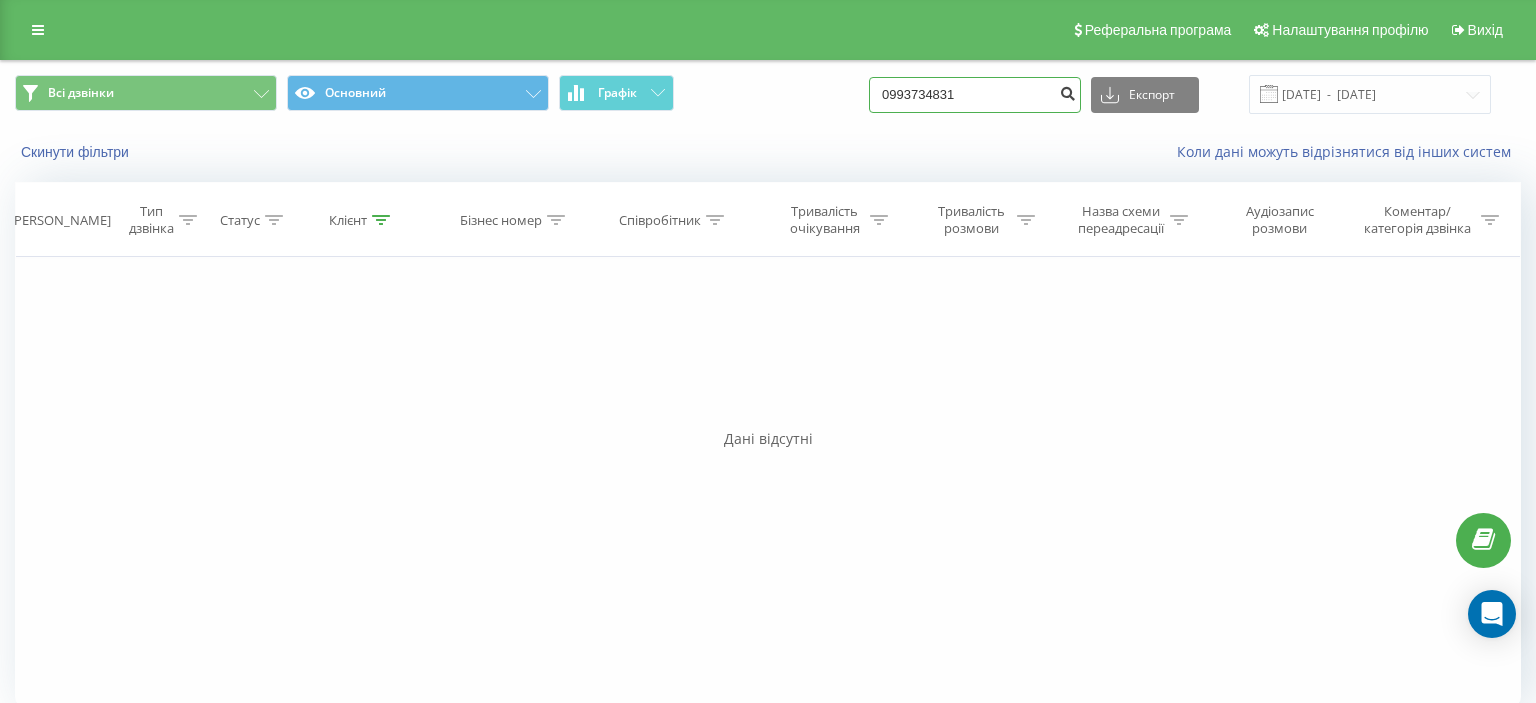 type on "0993734831" 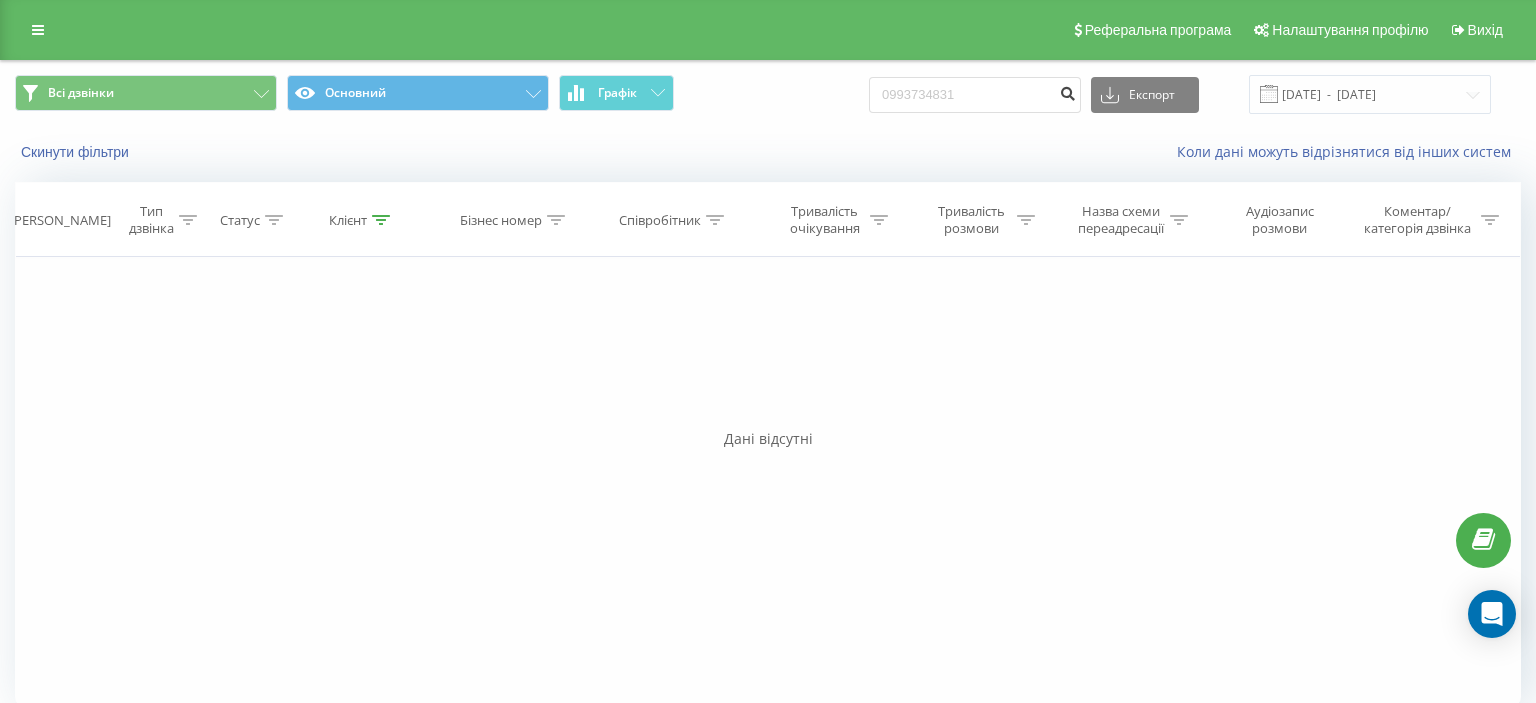 click at bounding box center [1067, 91] 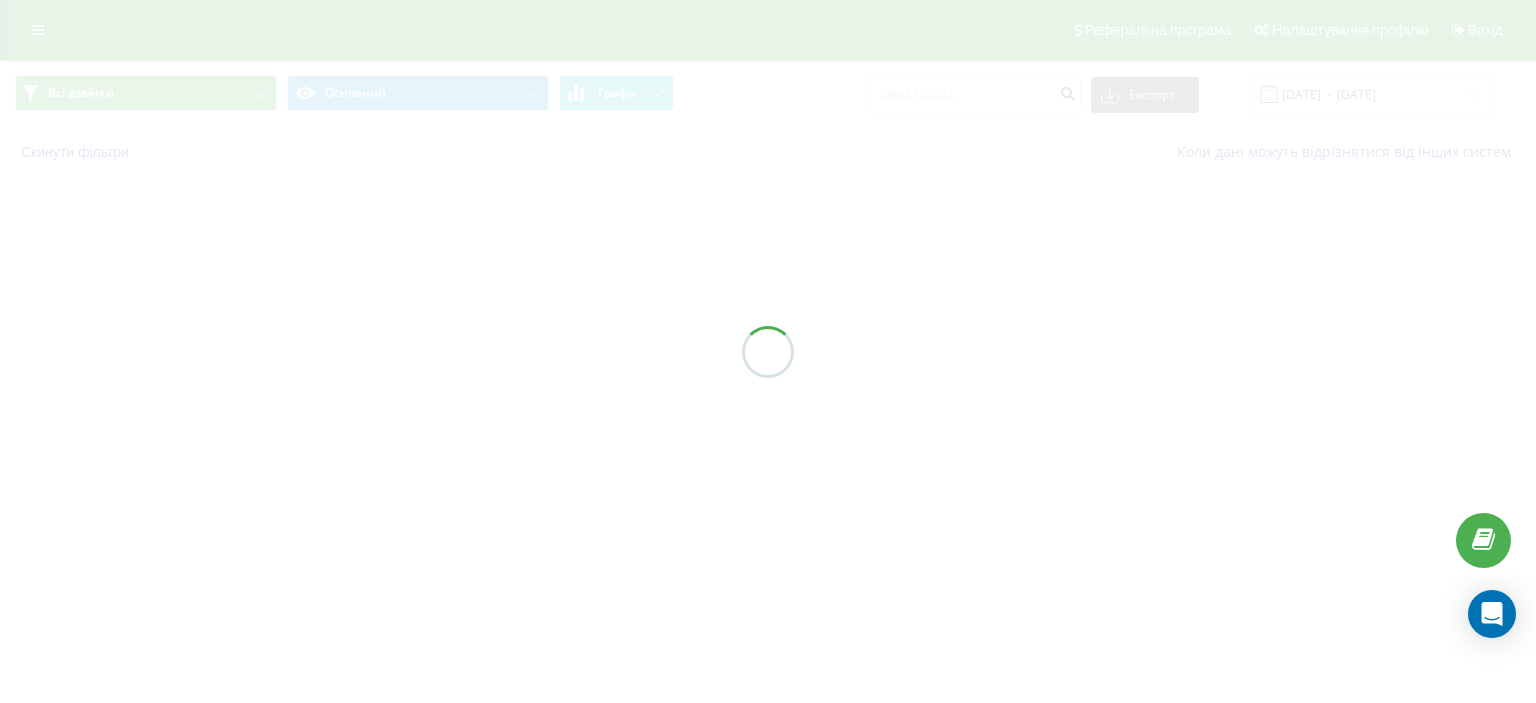scroll, scrollTop: 0, scrollLeft: 0, axis: both 